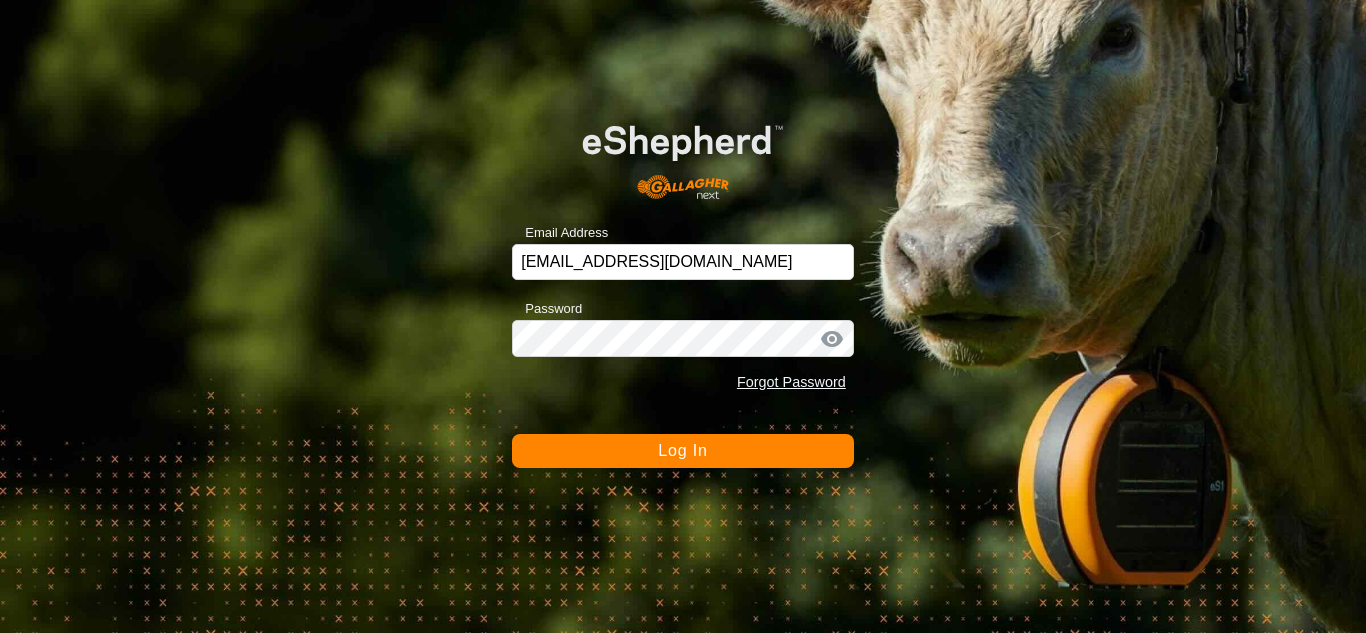 scroll, scrollTop: 0, scrollLeft: 0, axis: both 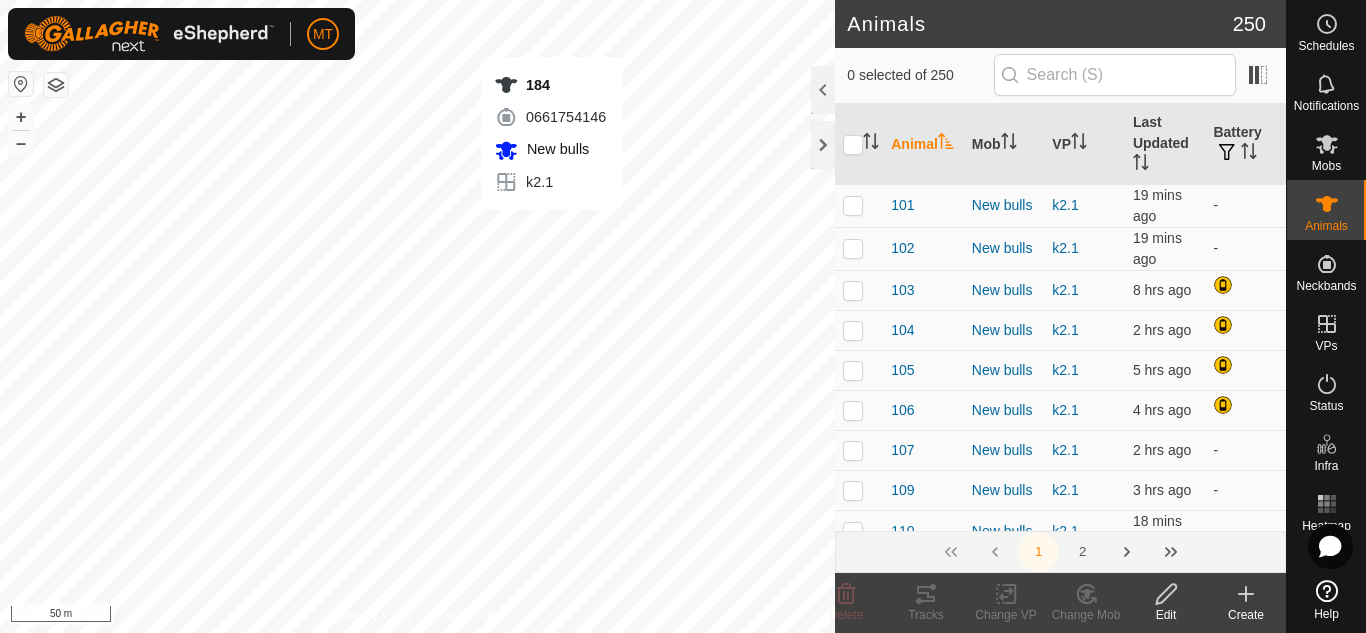 checkbox on "true" 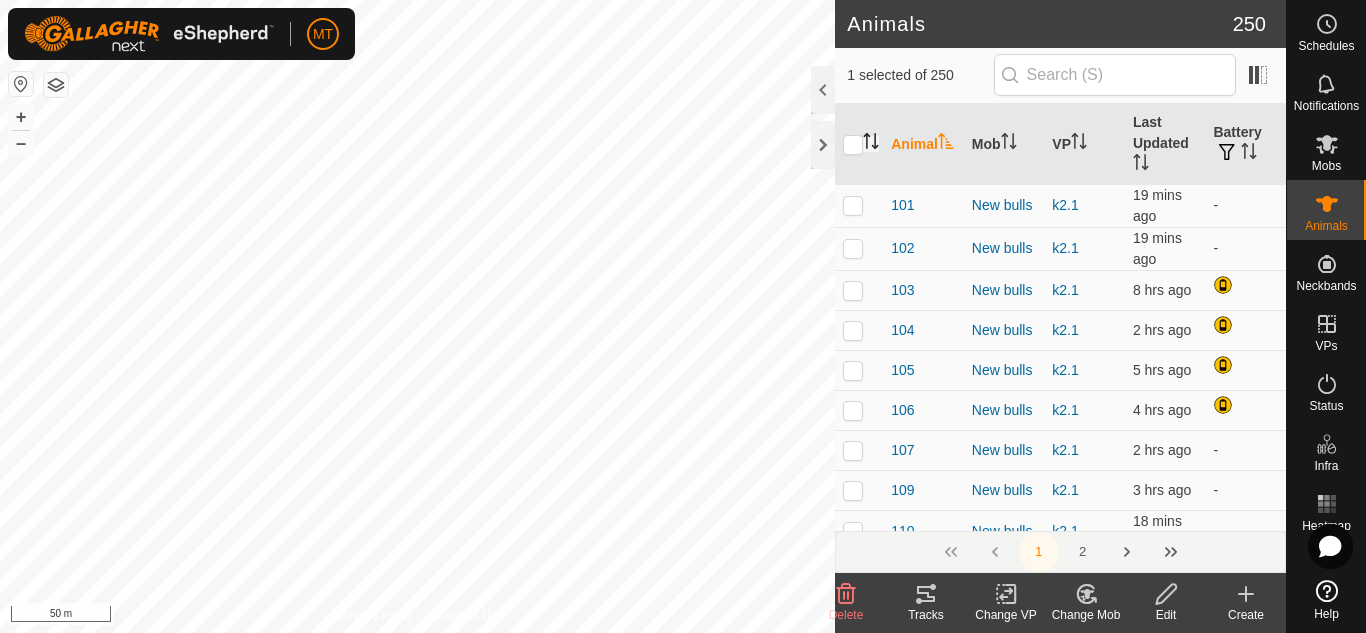 click 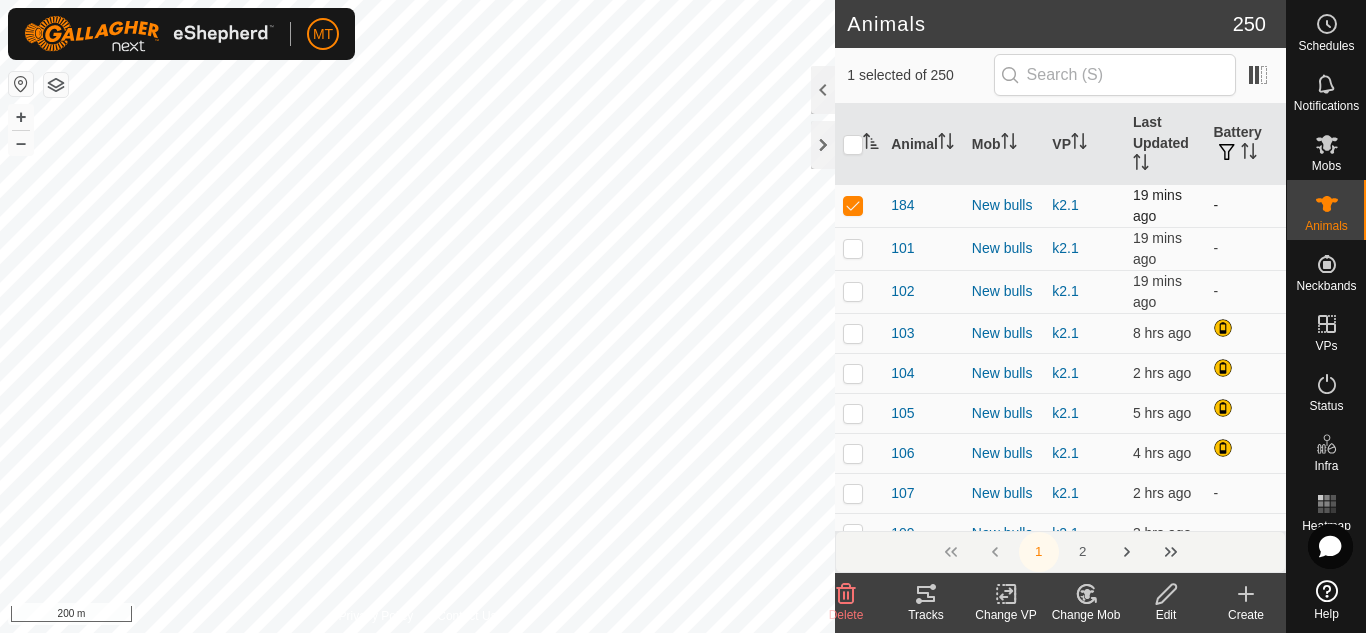 click at bounding box center [853, 205] 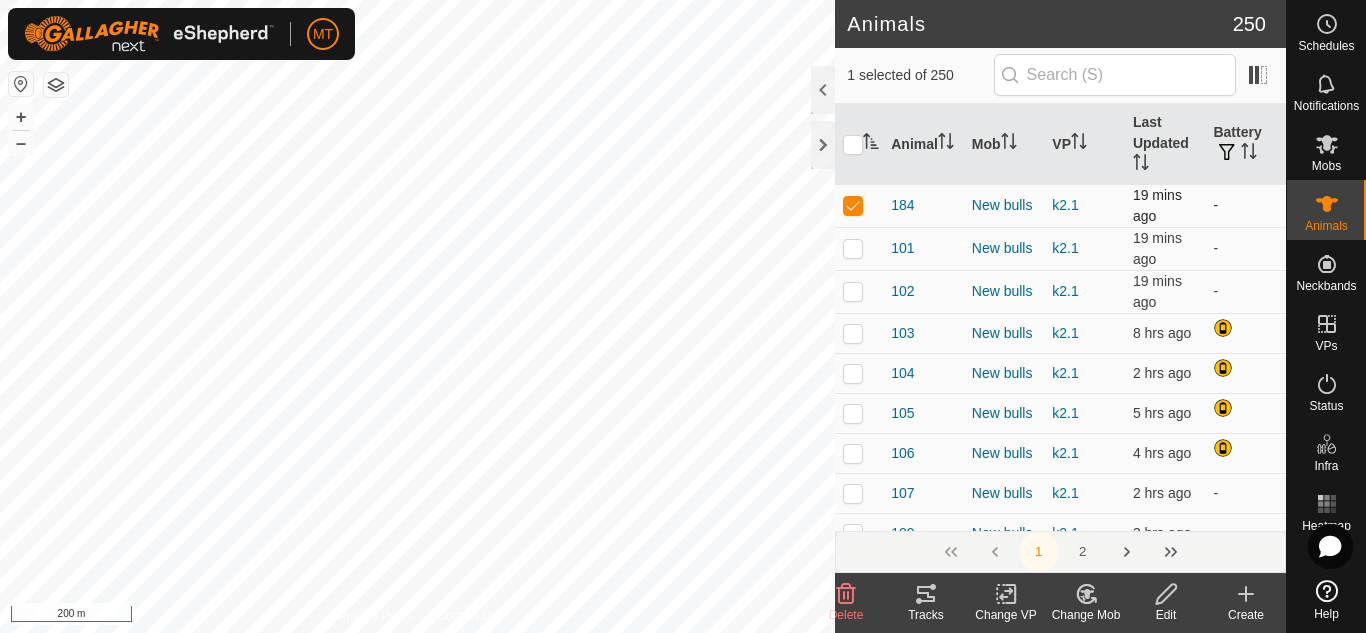 checkbox on "false" 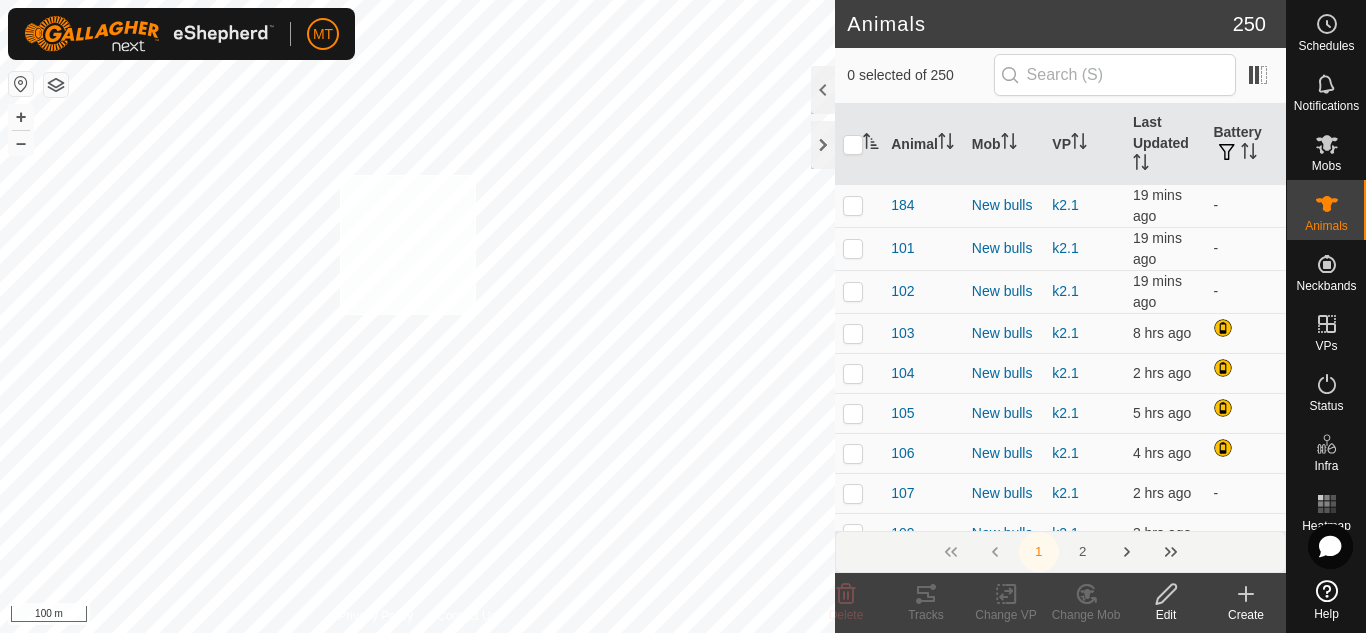 click on "Animal36
0927402226
e2
r7.6 + – ⇧ i 100 m" at bounding box center (417, 316) 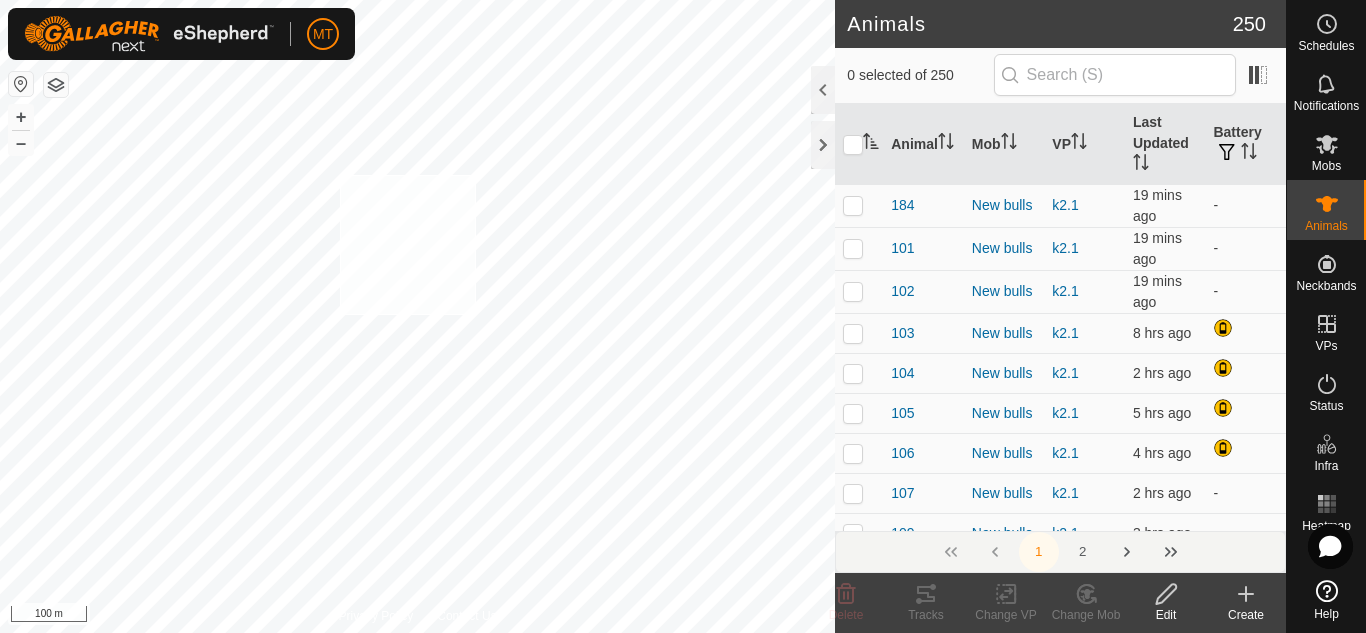 checkbox on "true" 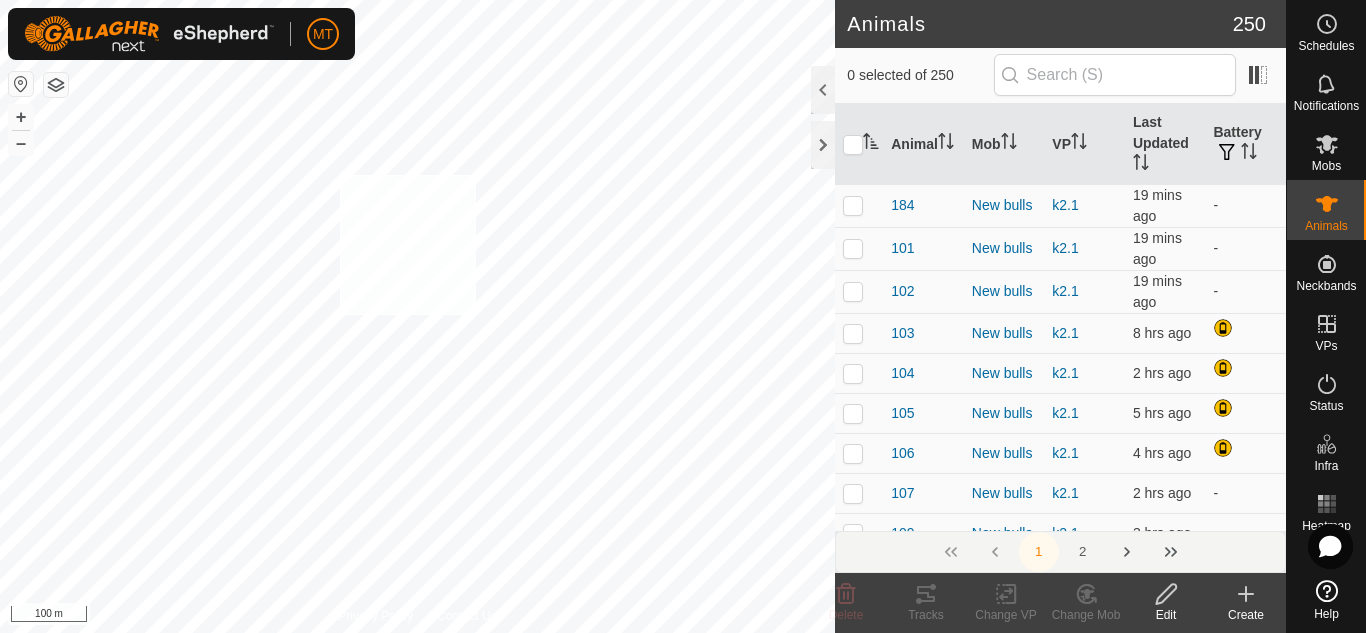 checkbox on "true" 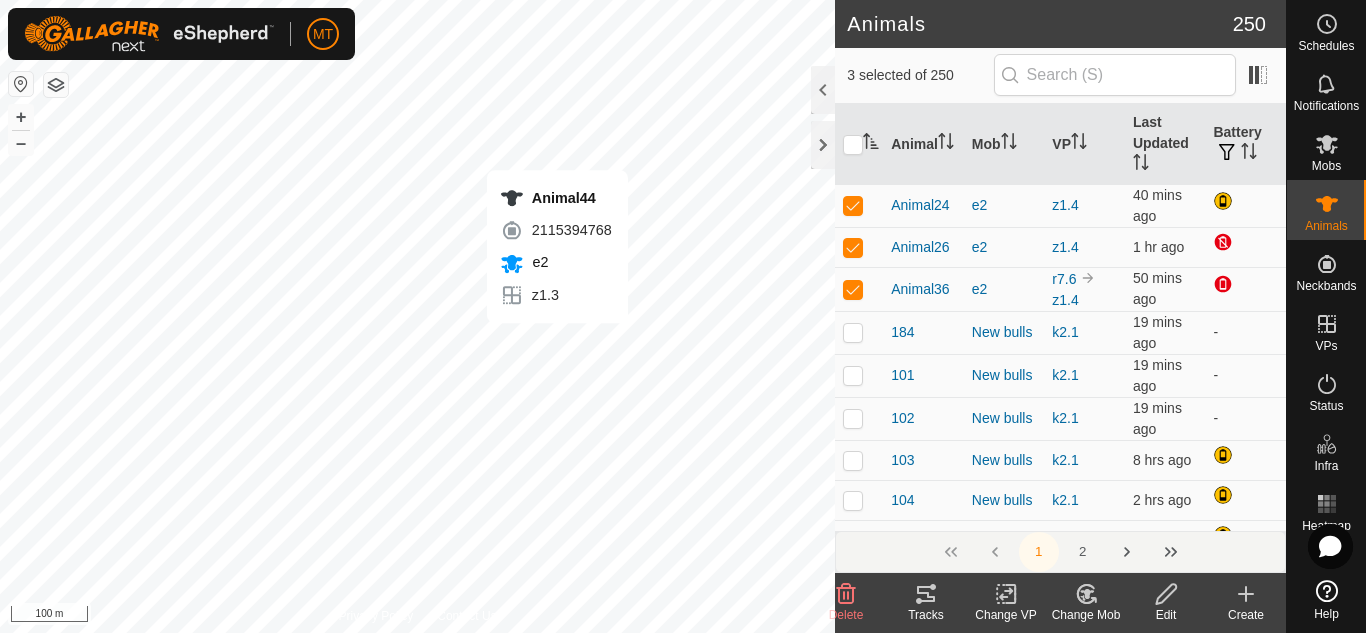 checkbox on "true" 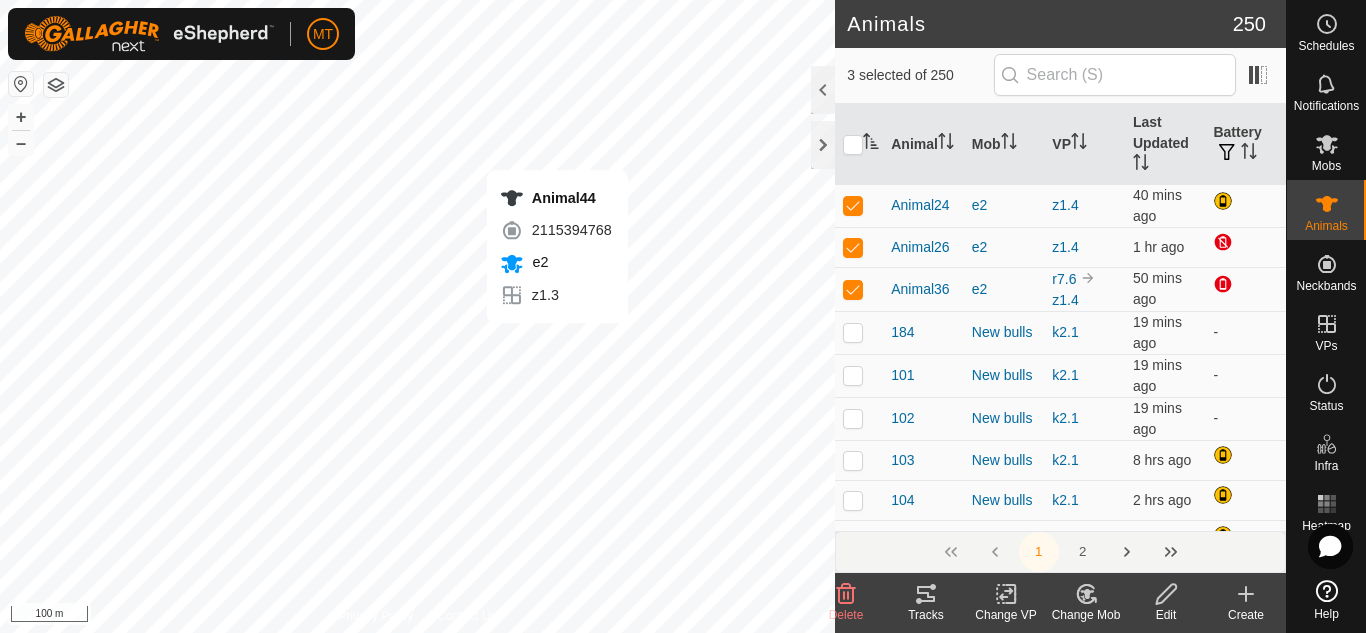 checkbox on "false" 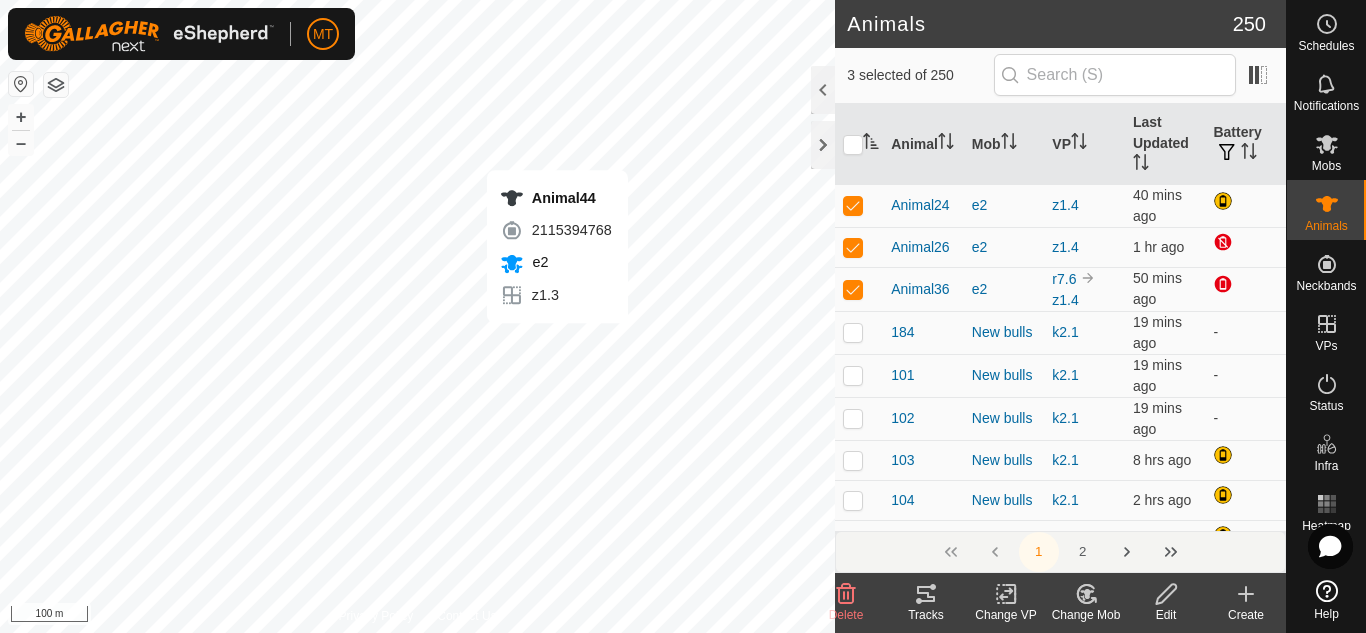 checkbox on "false" 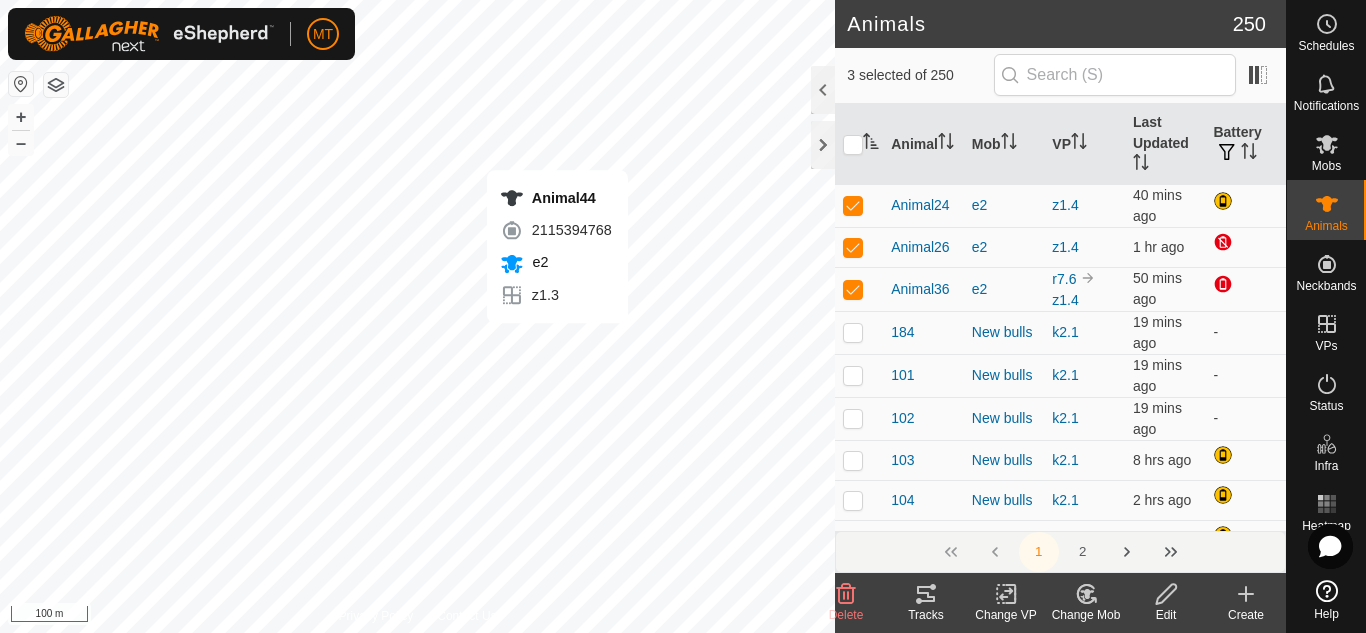 checkbox on "false" 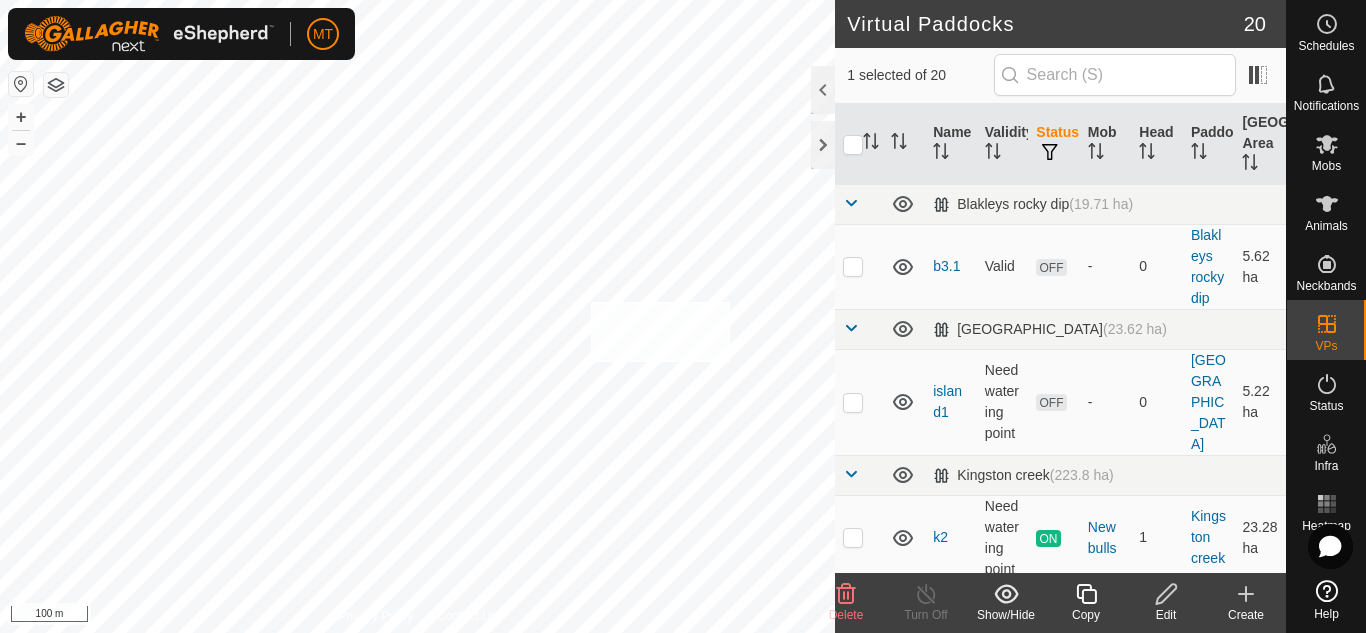 checkbox on "true" 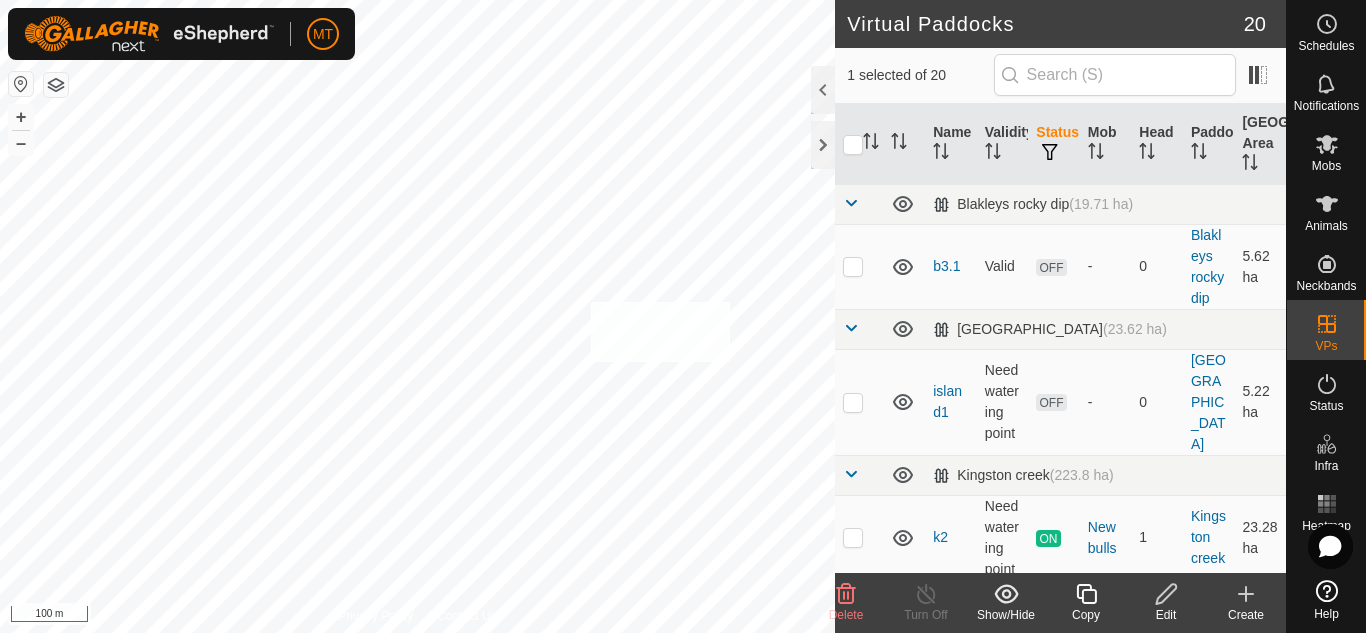 checkbox on "true" 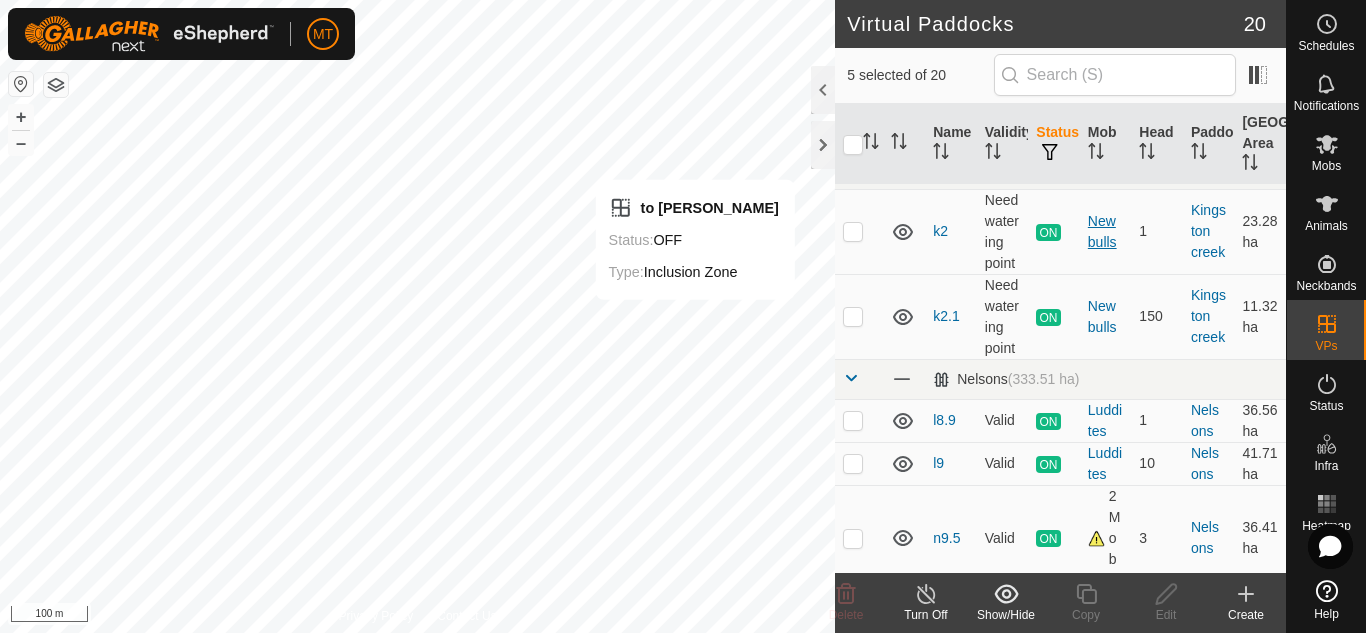 scroll, scrollTop: 355, scrollLeft: 0, axis: vertical 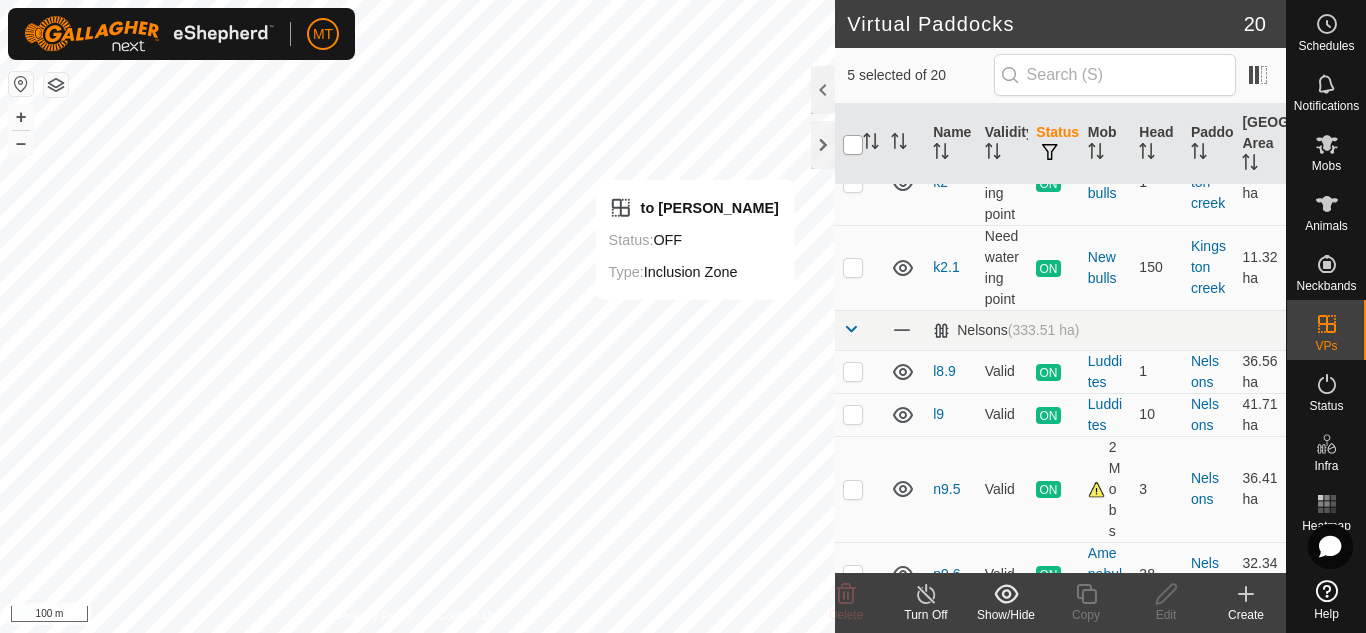 click at bounding box center (853, 145) 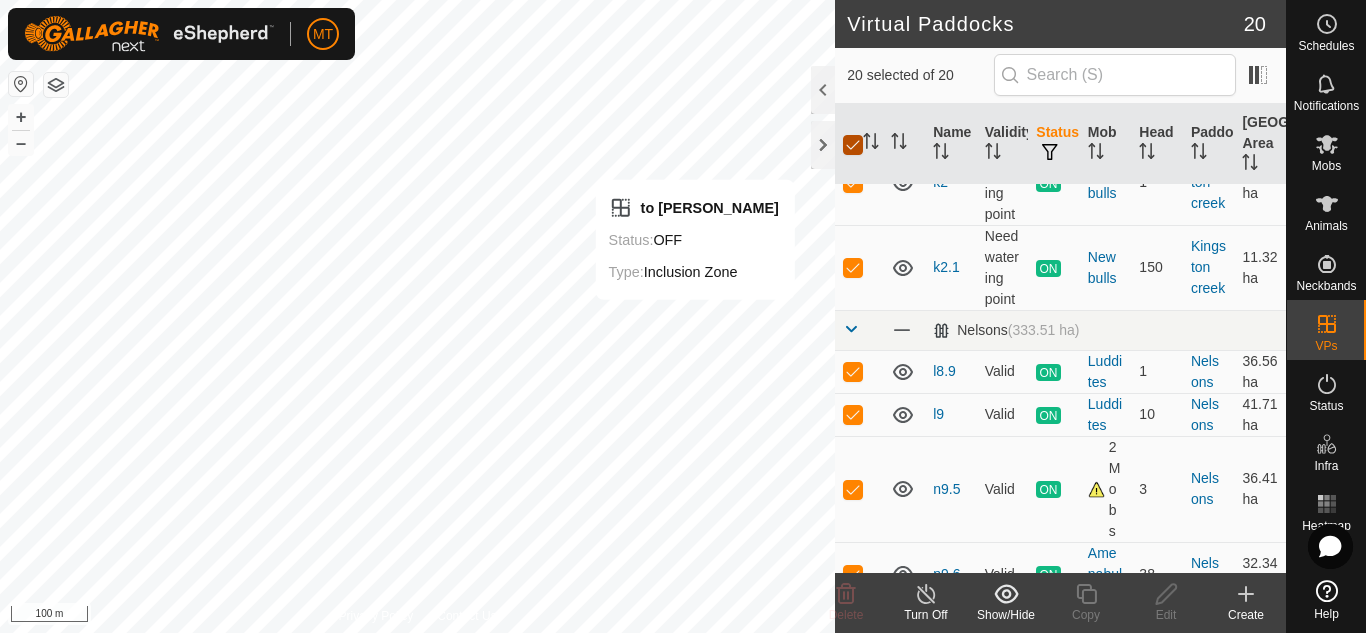 click at bounding box center (853, 145) 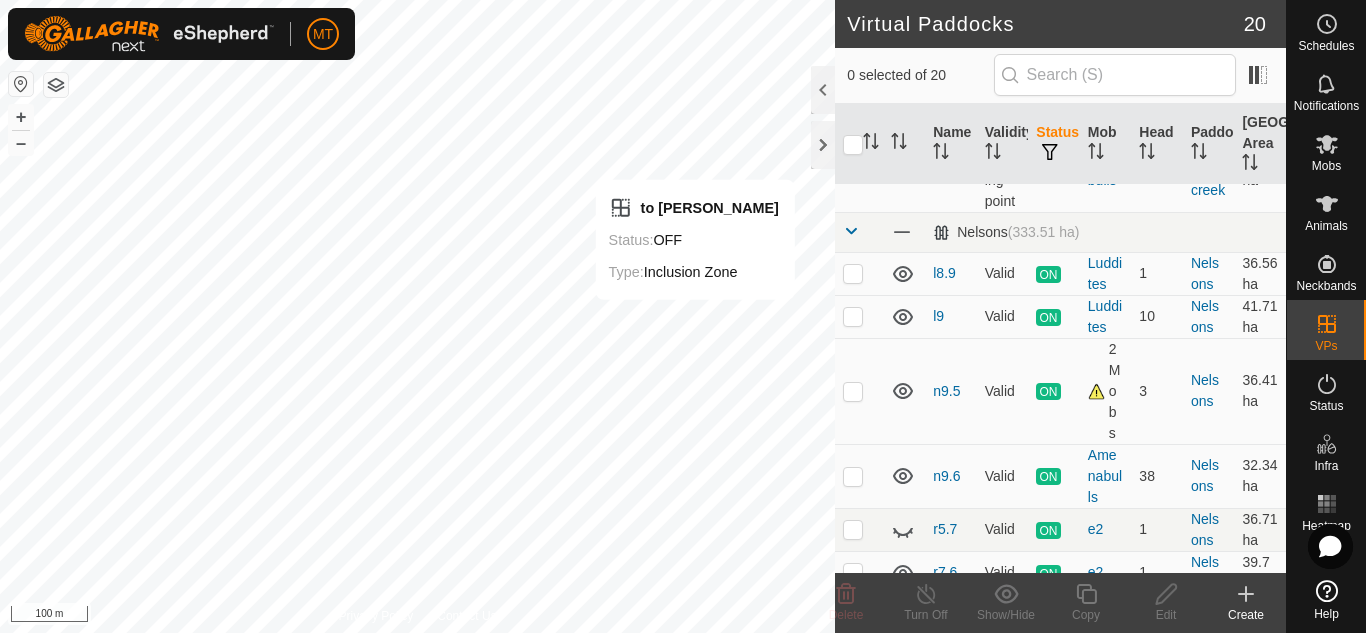 scroll, scrollTop: 454, scrollLeft: 0, axis: vertical 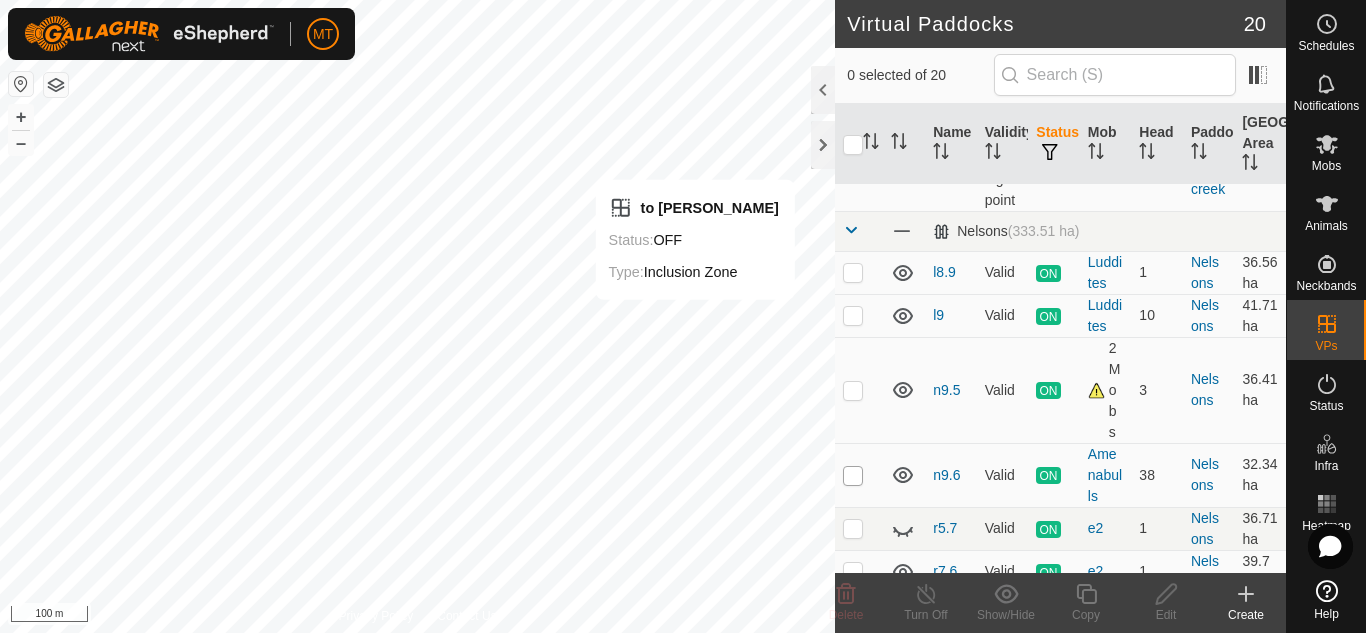 click at bounding box center [853, 476] 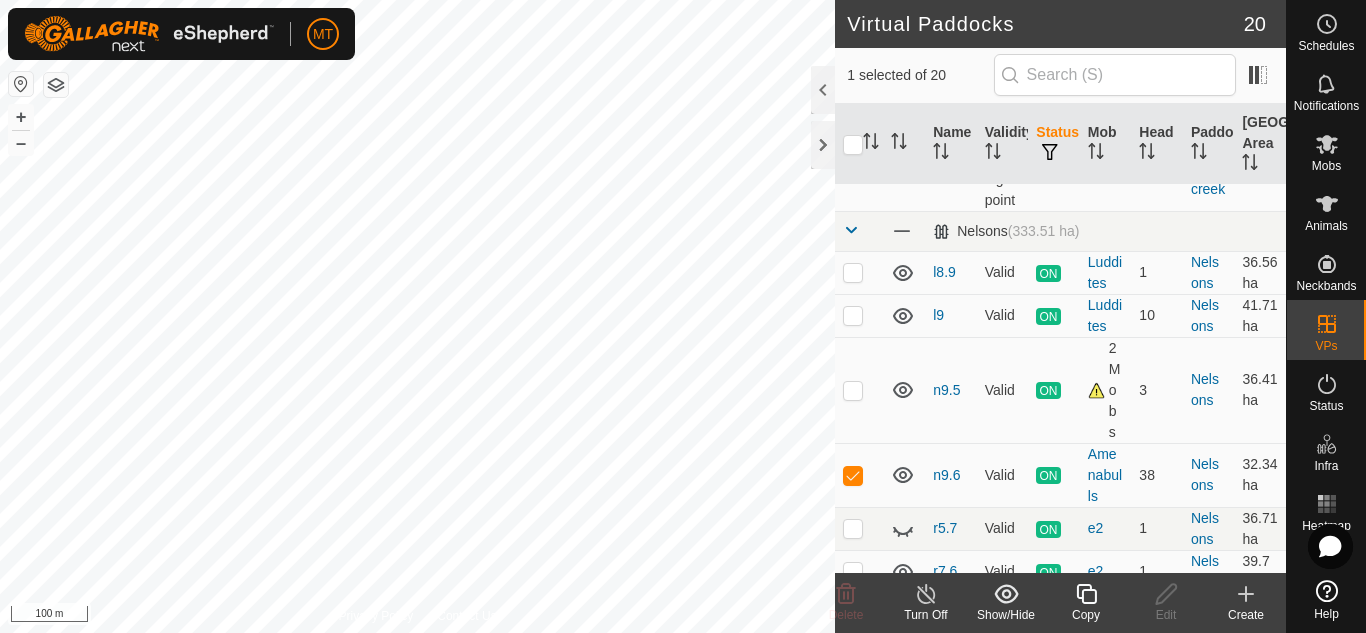 click 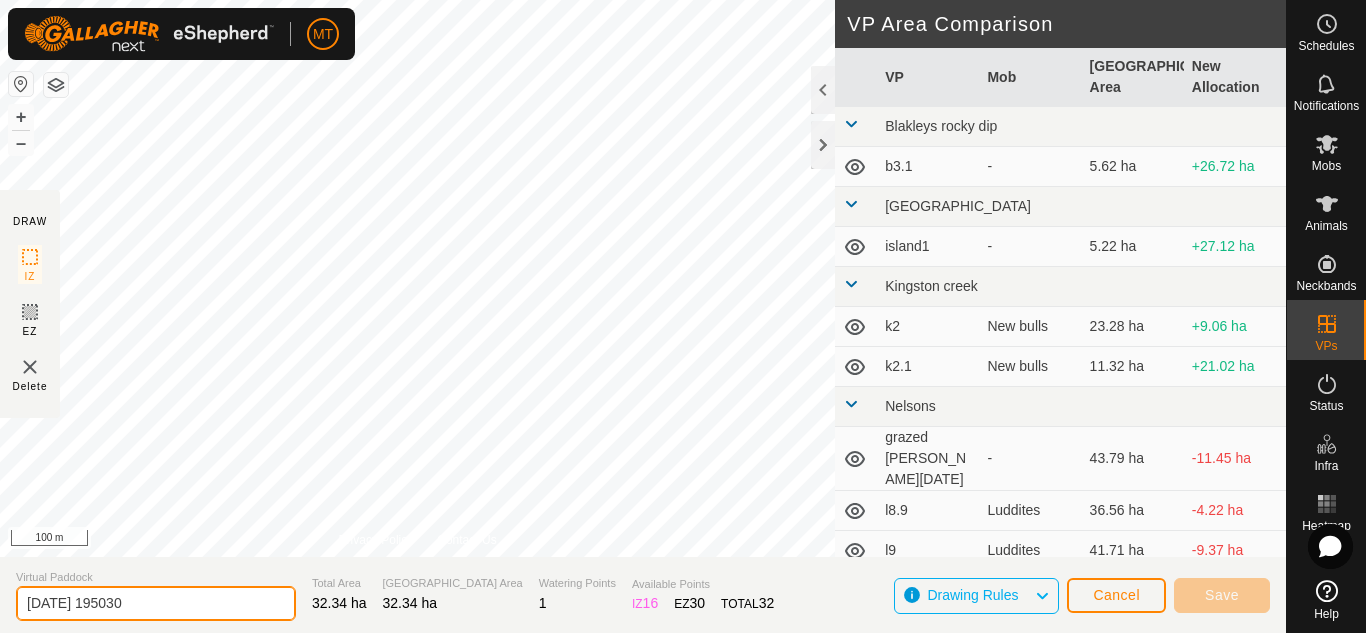 drag, startPoint x: 167, startPoint y: 597, endPoint x: 0, endPoint y: 610, distance: 167.50522 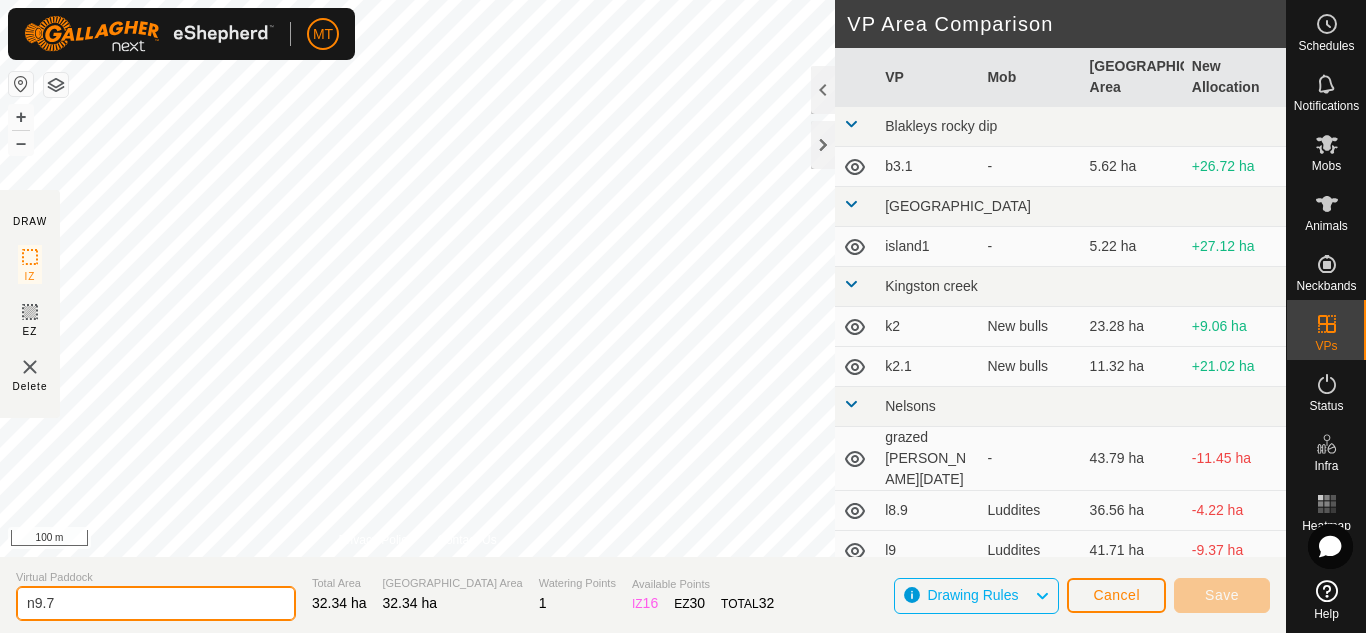 type on "n9.7" 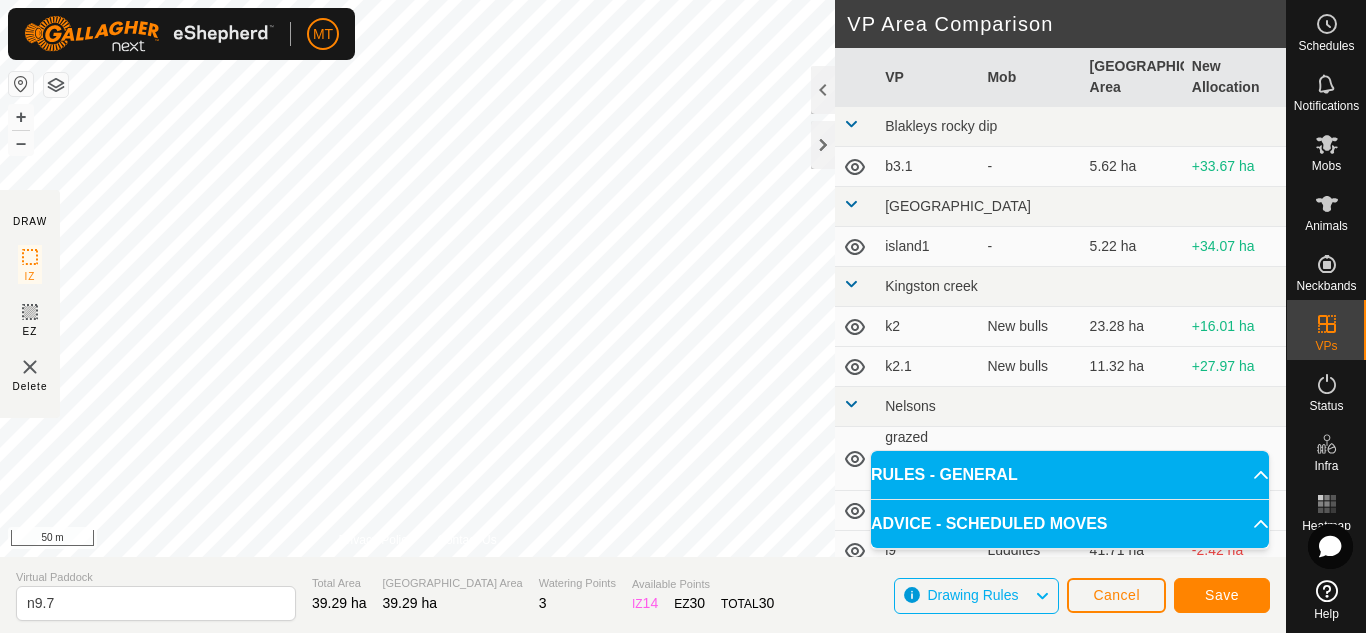 click on "DRAW IZ EZ Delete Privacy Policy Contact Us + – ⇧ i 50 m VP Area Comparison     VP   Mob   Grazing Area   New Allocation  Blakleys rocky dip  b3.1  -  5.62 ha  +33.67 [GEOGRAPHIC_DATA]  -  5.22 ha  +34.07 ha [GEOGRAPHIC_DATA]   New bulls   23.28 ha  +16.01 ha  k2.1   New bulls   11.32 ha  +27.97 ha [PERSON_NAME]  grazed [PERSON_NAME][DATE]  -  43.79 ha  -4.5 ha  l8.9   Luddites   36.56 ha  +2.73 ha  l9   Luddites   41.71 ha  -2.42 ha  n9.5   2 Mobs   36.41 ha  +2.88 ha  r5.7   e2   36.71 ha  +2.58 ha  r7.6   e2   39.7 ha  -0.41 ha  r7.8   3 Mobs   43.87 ha  -4.58 ha  r7.9   [PERSON_NAME] escapee   45.62 ha  -6.33 ha  to graze nelsons  -  118.96 ha  -79.67 ha  x1  -  50.63 ha  -11.34 ha  z1.1  -  54.37 ha  -15.08 ha  z1.2  -  52.58 ha  -13.29 ha  z1.3   3 Mobs   55.77 ha  -16.48 ha  z1.4   e2   53.98 ha  -14.69 ha The strip  e1.5  -  8.81 ha  +30.48 ha Virtual Paddock n9.7 Total Area 39.29 ha Grazing Area 39.29 ha Watering Points 3 Available Points  IZ   14  EZ  30  TOTAL   30 Drawing Rules Cancel Save" 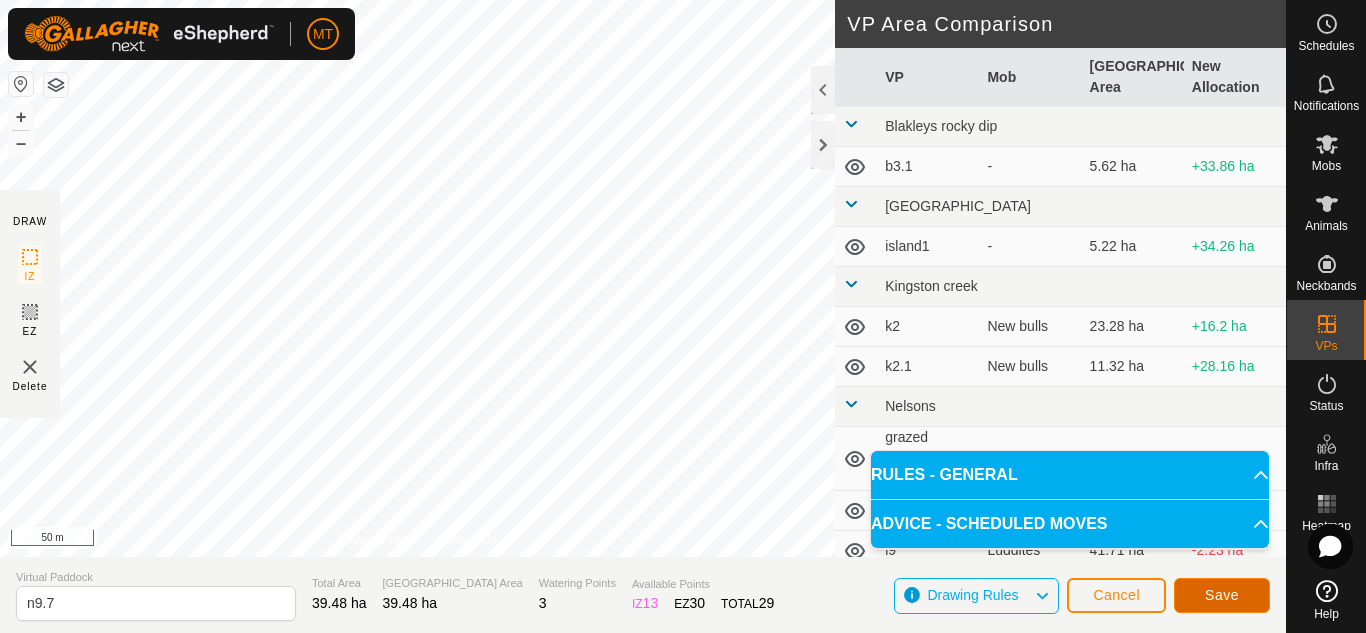 click on "Save" 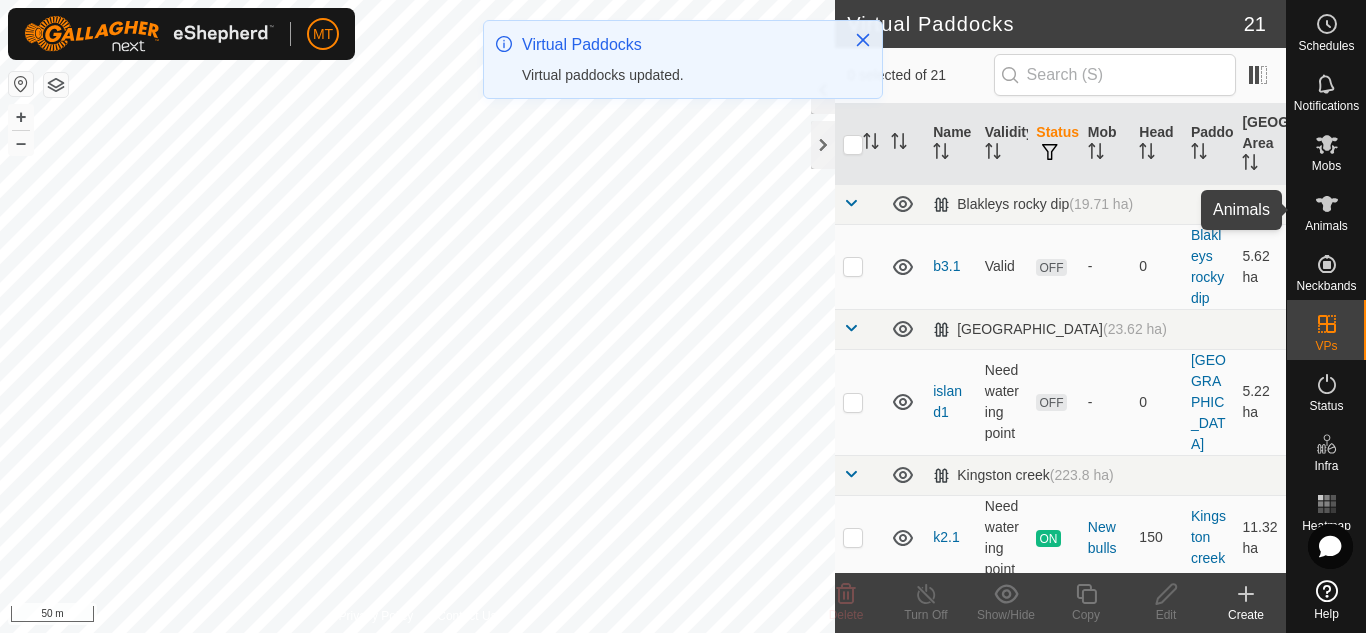 click 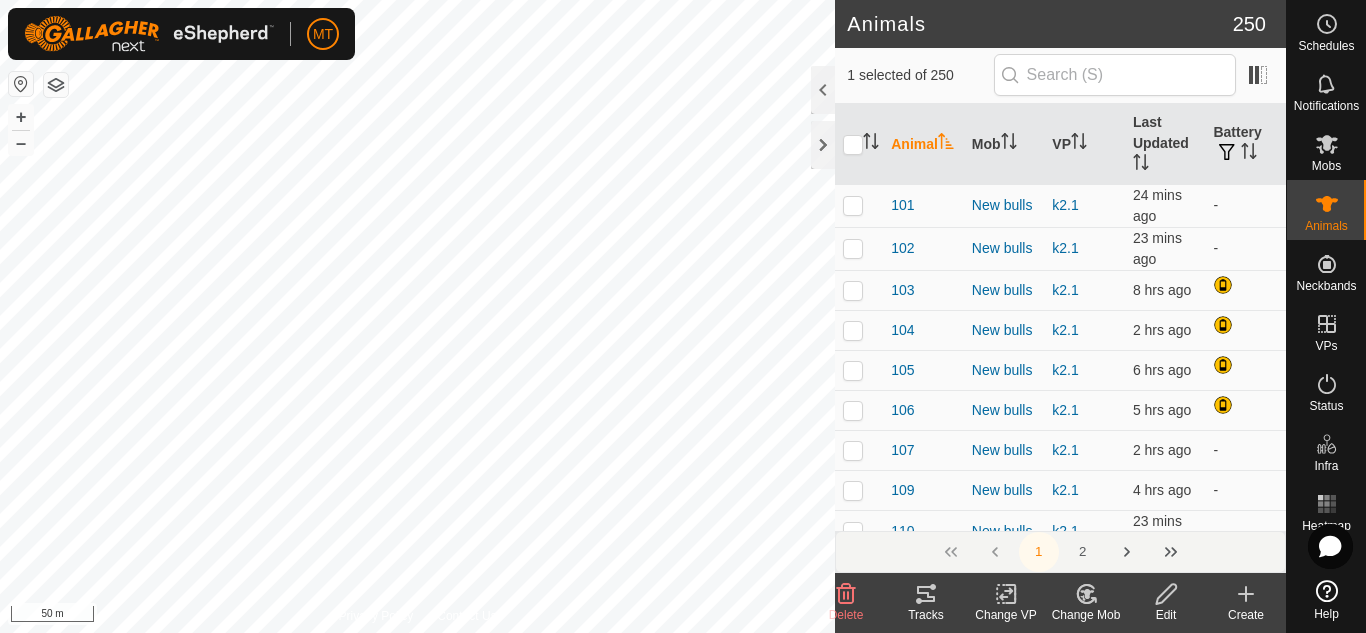 checkbox on "true" 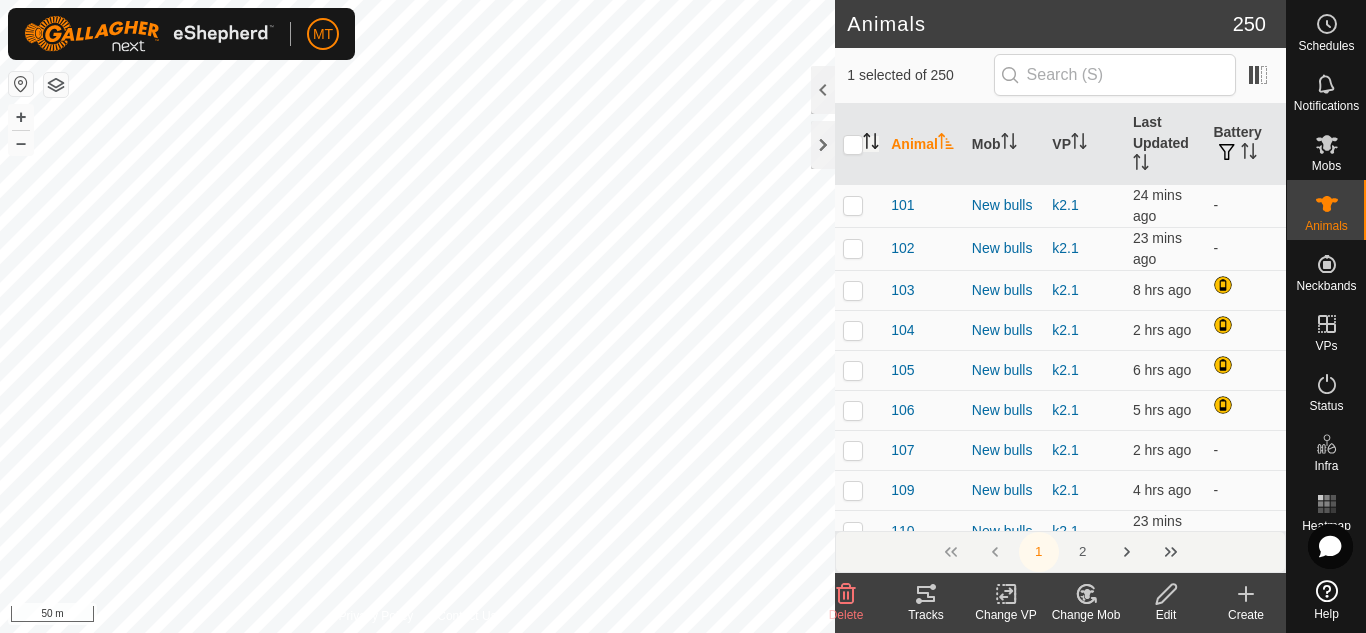 click 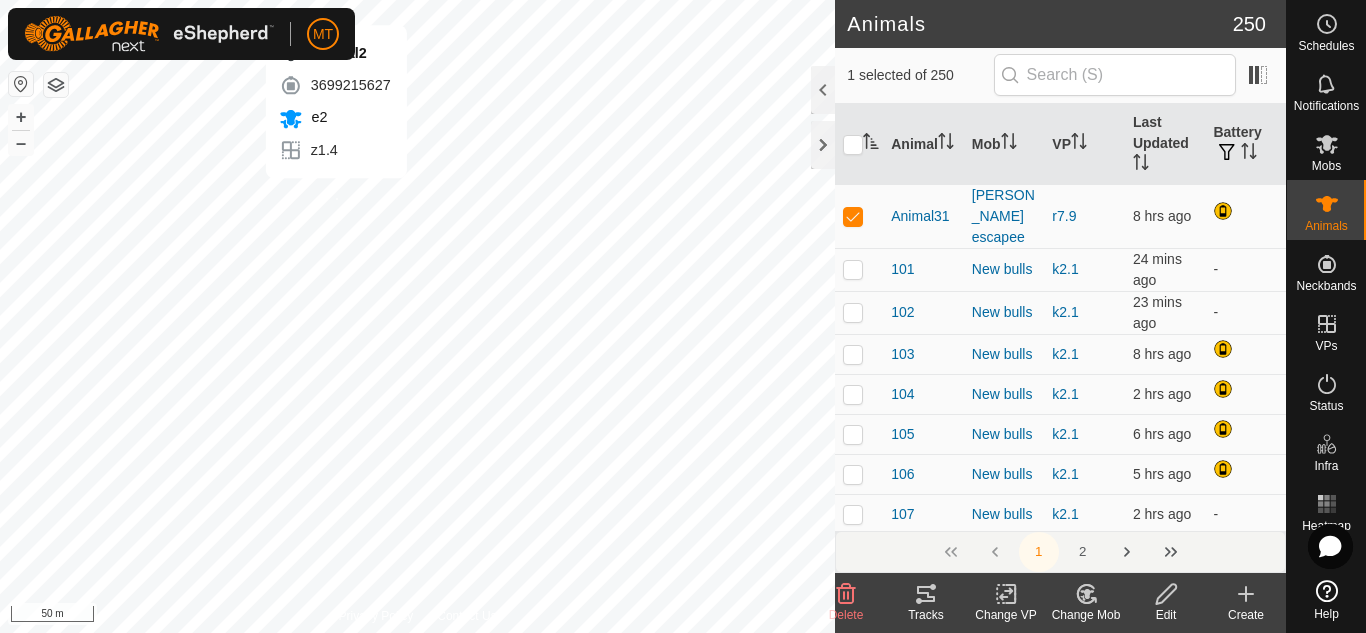 click on "Animal2
3699215627
e2
z1.4 + – ⇧ i 50 m" at bounding box center [417, 316] 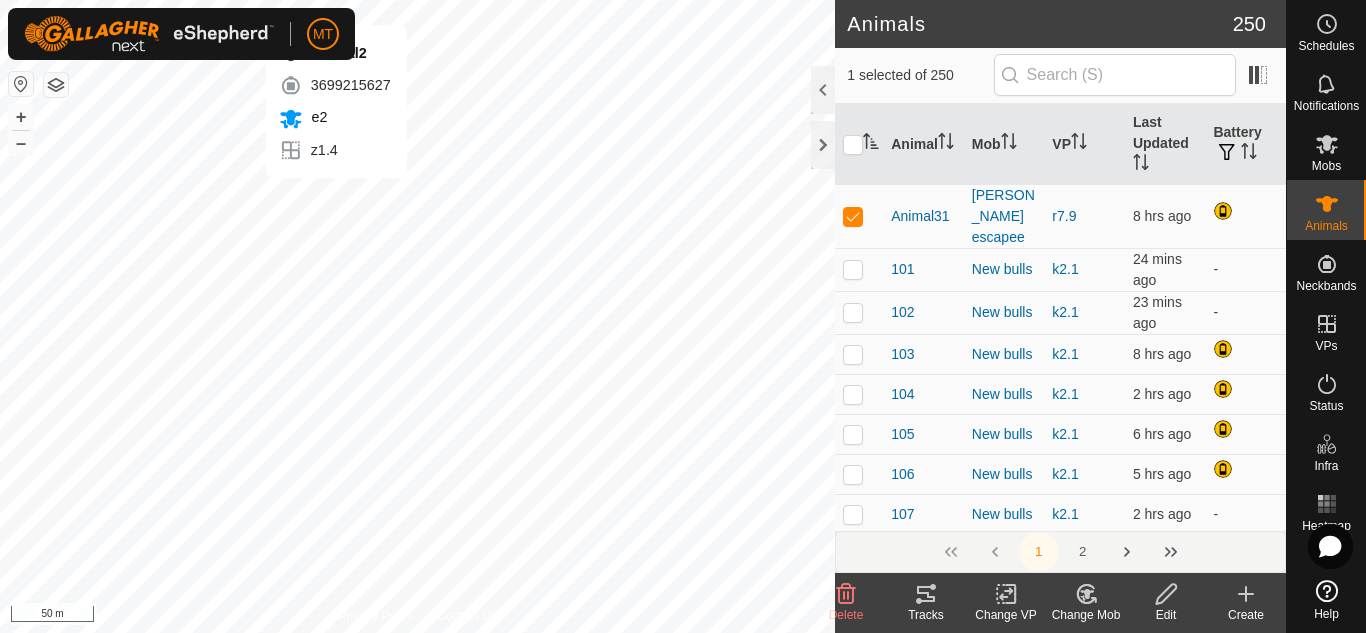 checkbox on "true" 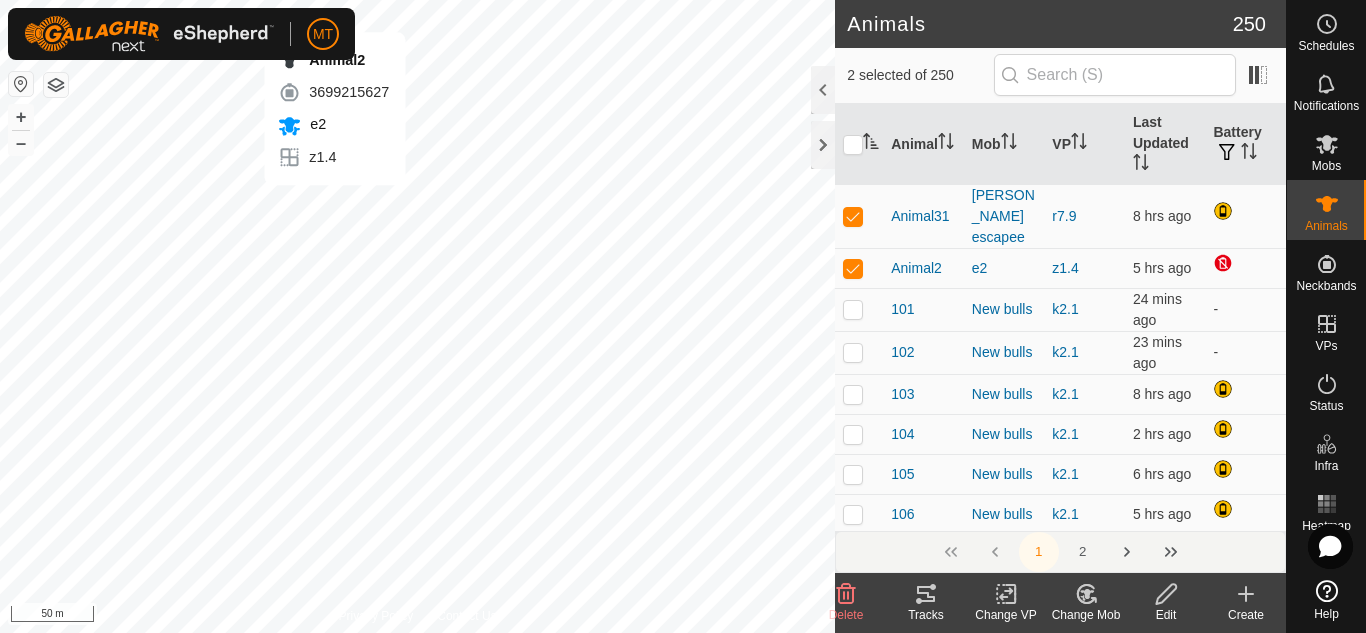 checkbox on "false" 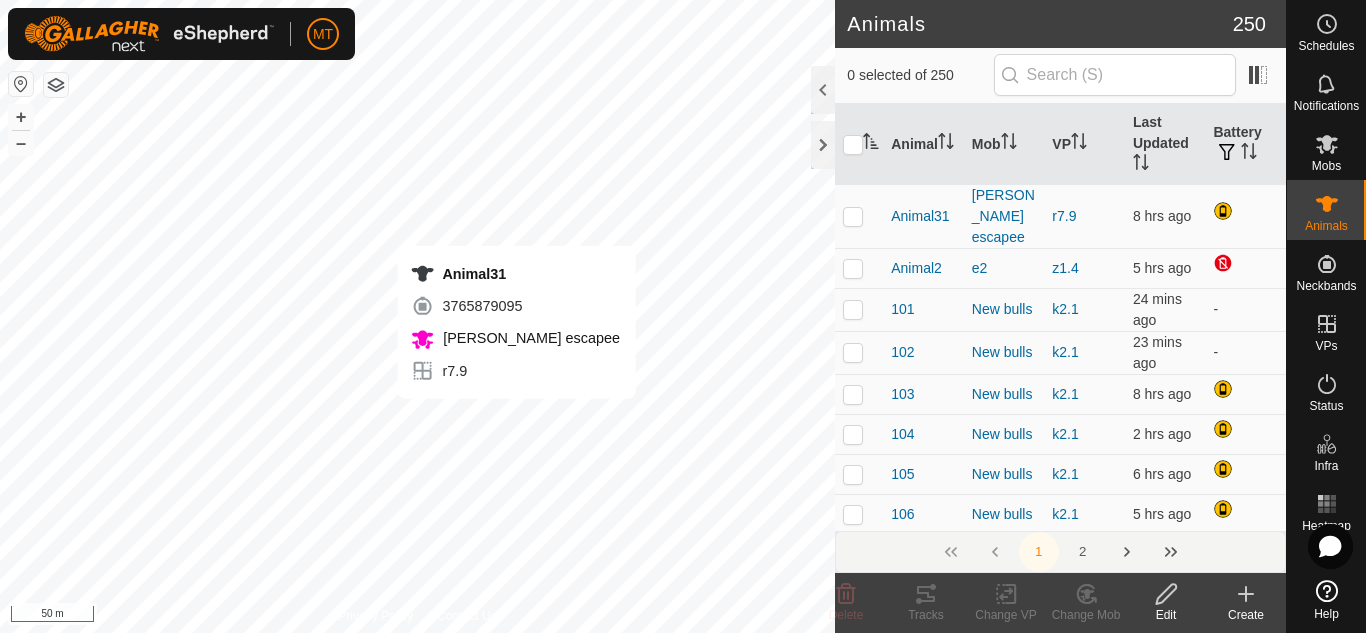checkbox on "true" 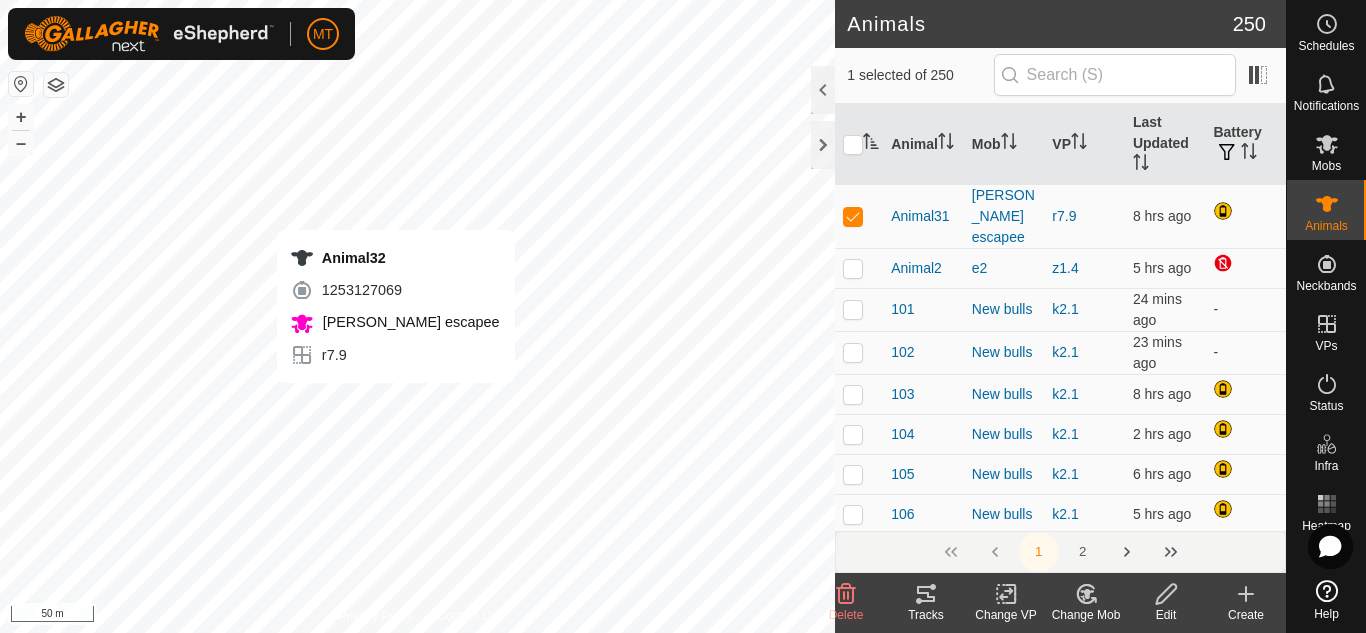 click on "Animal32
1253127069
[PERSON_NAME] escapee
r7.9 + – ⇧ i 50 m" at bounding box center [417, 316] 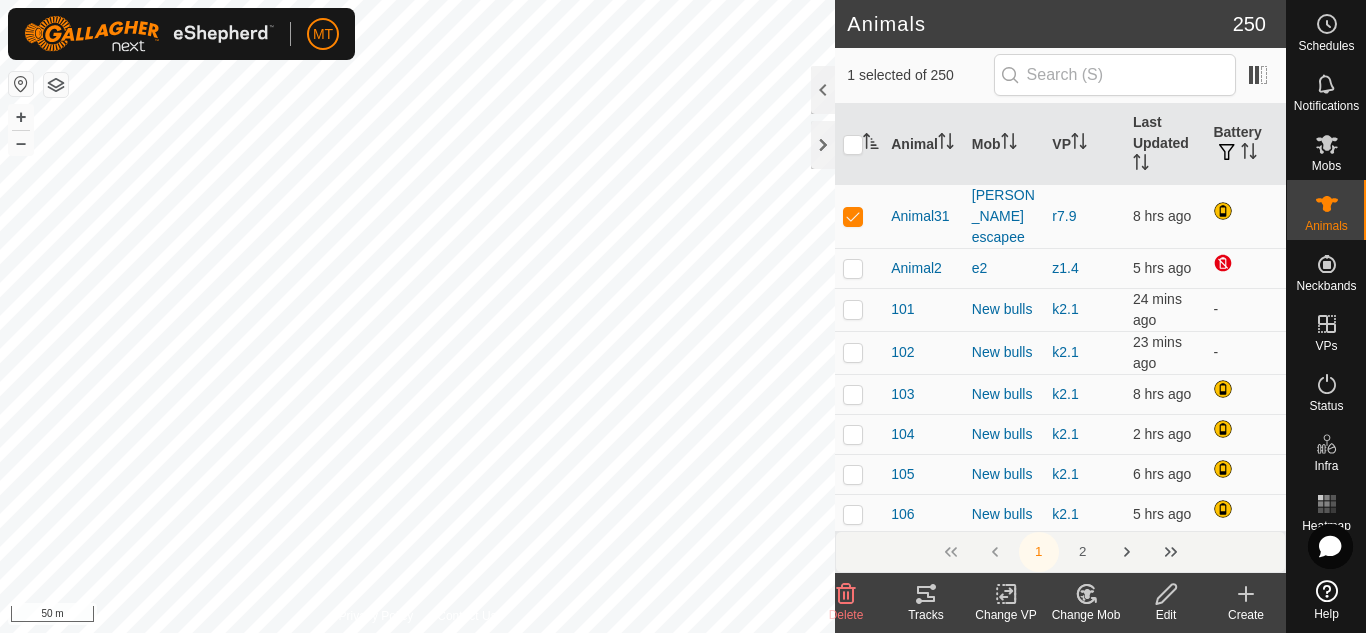 checkbox on "true" 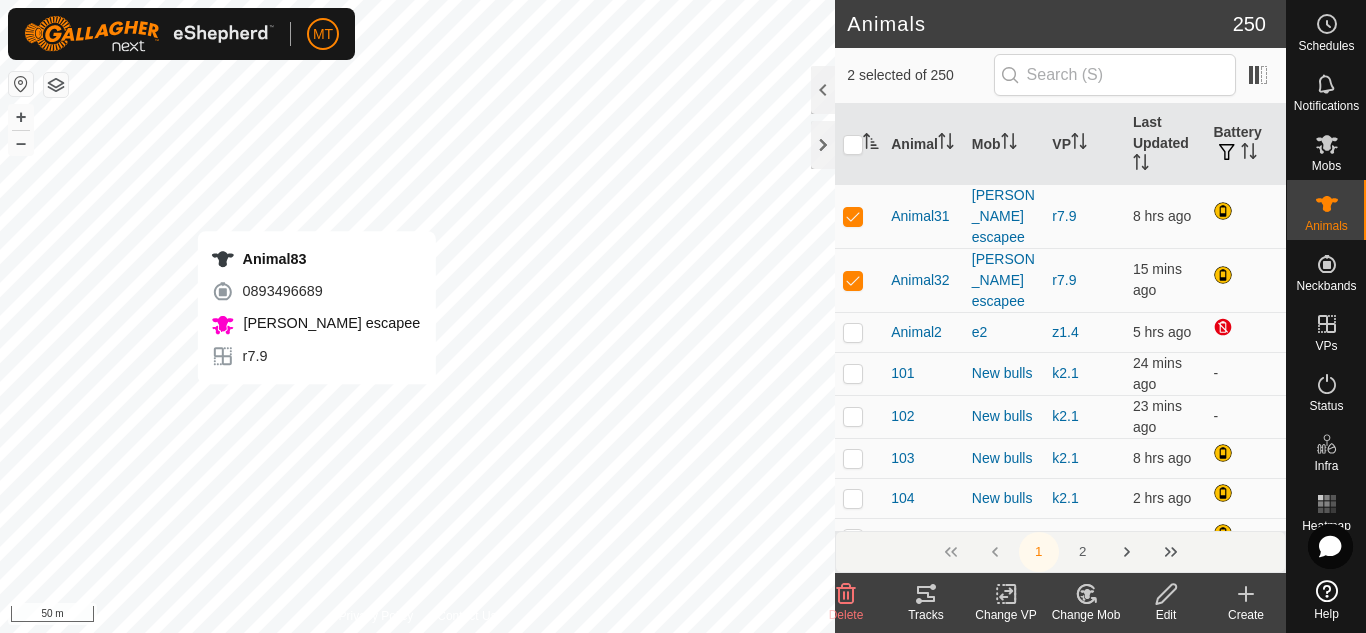 click on "Animal83
0893496689
[PERSON_NAME] escapee
r7.9 + – ⇧ i 50 m" at bounding box center [417, 316] 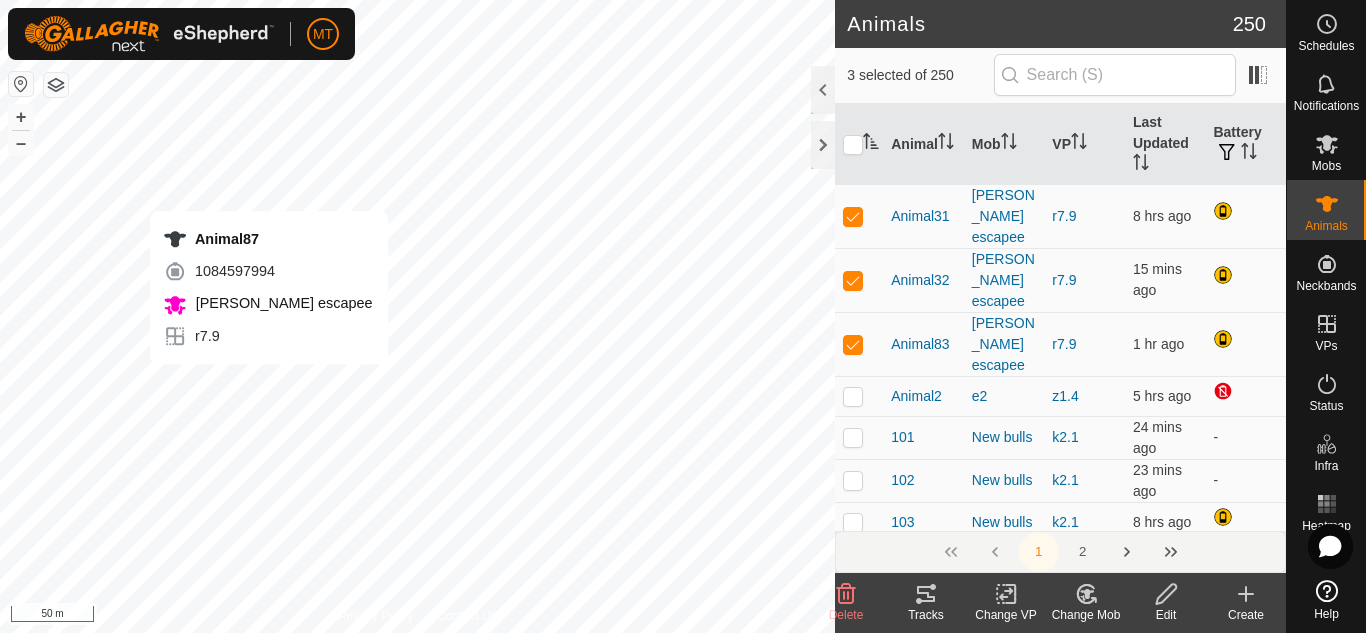 click on "Animal87
1084597994
[PERSON_NAME] escapee
r7.9 + – ⇧ i 50 m" at bounding box center (417, 316) 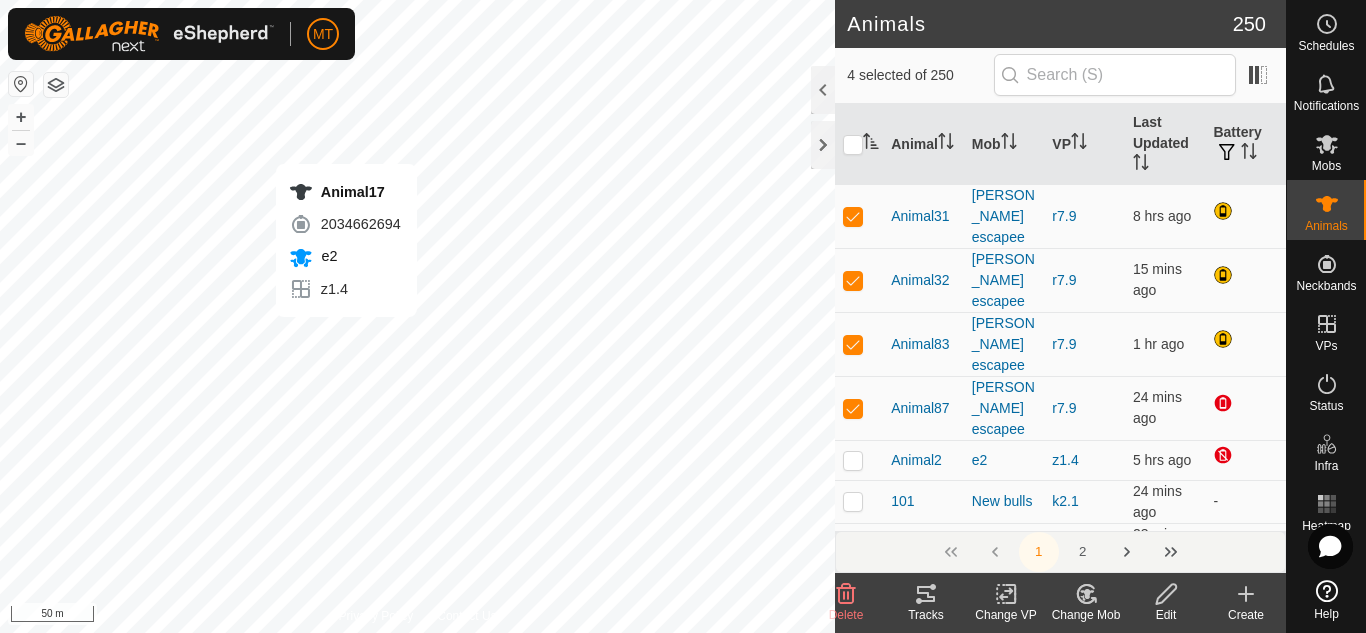 click on "Animal17
2034662694
e2
z1.4 + – ⇧ i 50 m" at bounding box center (417, 316) 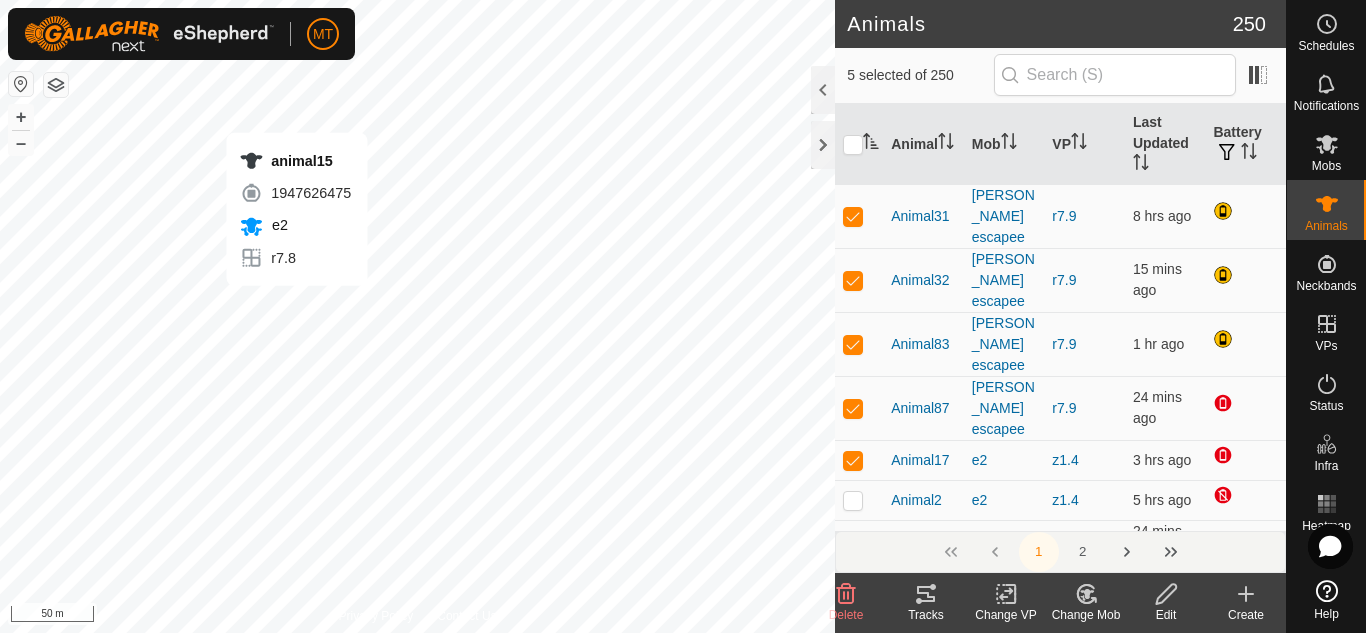 click on "animal15
1947626475
e2
r7.8 + – ⇧ i 50 m" at bounding box center (417, 316) 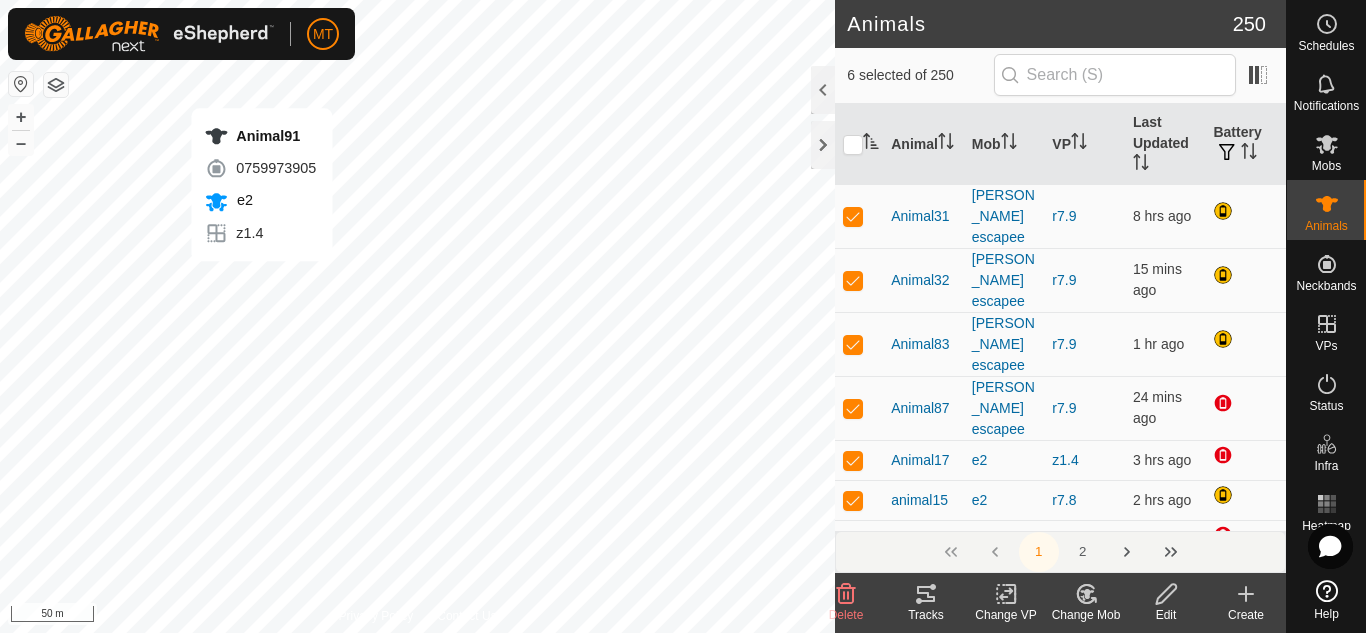 click on "Animal91
0759973905
e2
z1.4 + – ⇧ i 50 m" at bounding box center (417, 316) 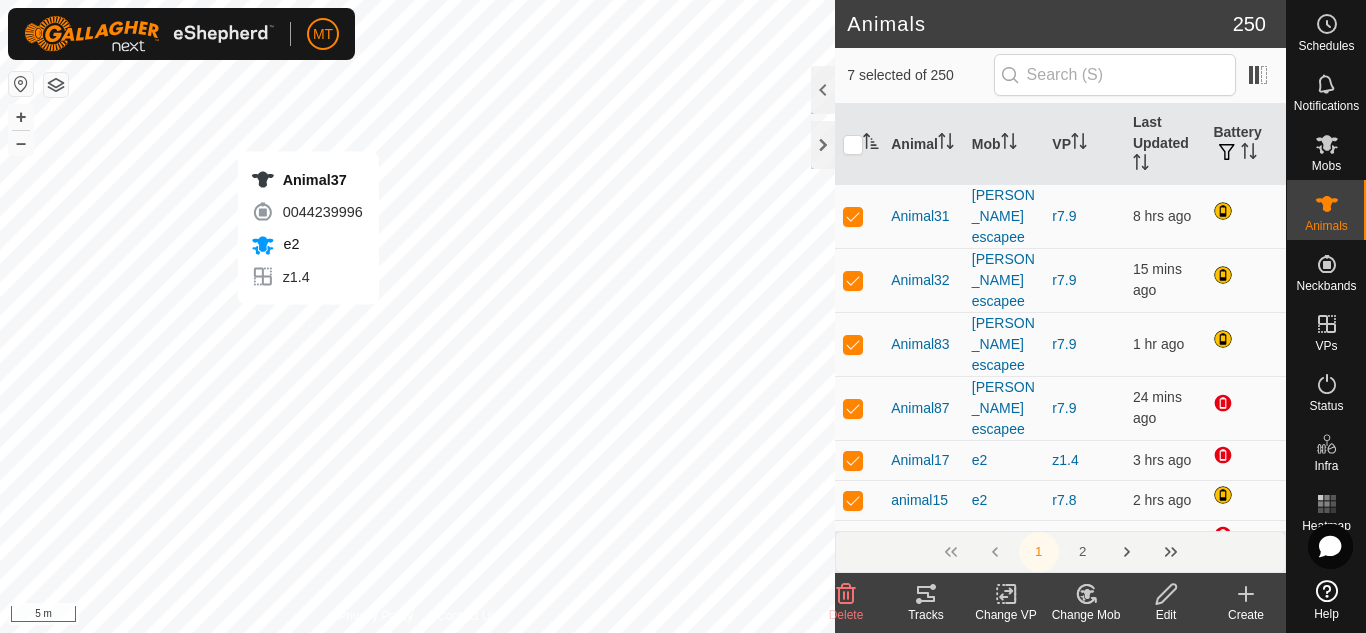 click on "Animal37
0044239996
e2
z1.4 + – ⇧ i 5 m" at bounding box center (417, 316) 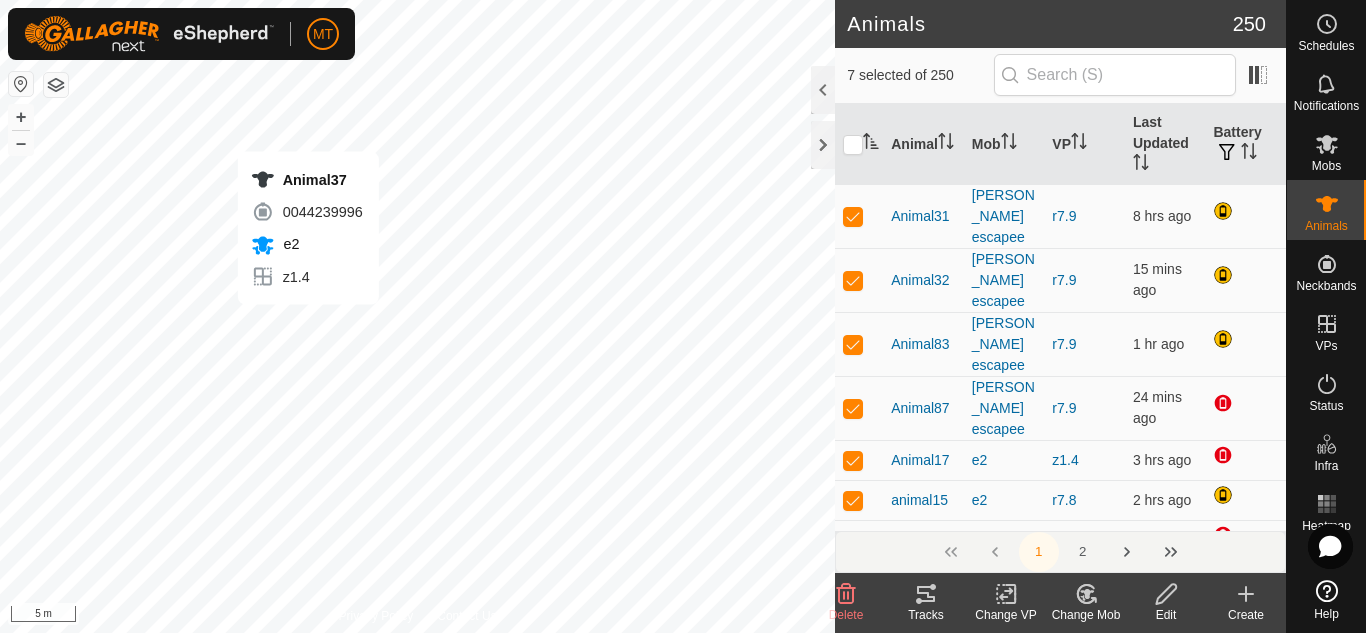 checkbox on "true" 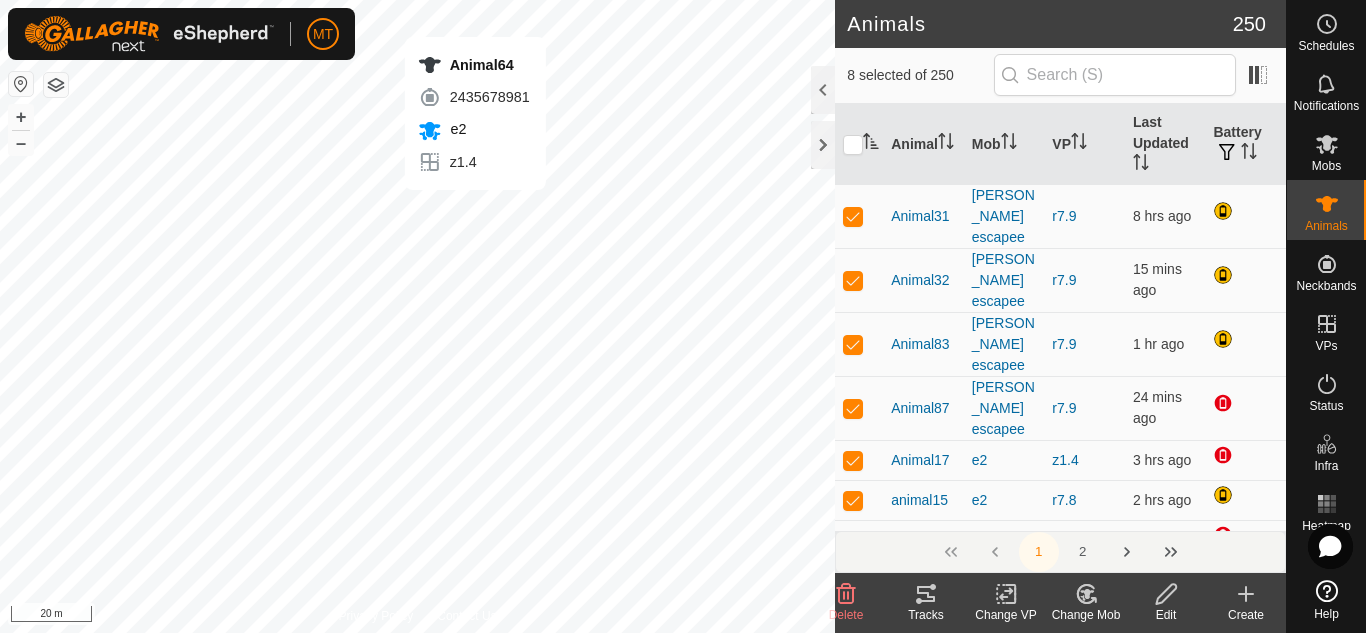 click on "Animal64
2435678981
e2
z1.4 + – ⇧ i 20 m" at bounding box center (417, 316) 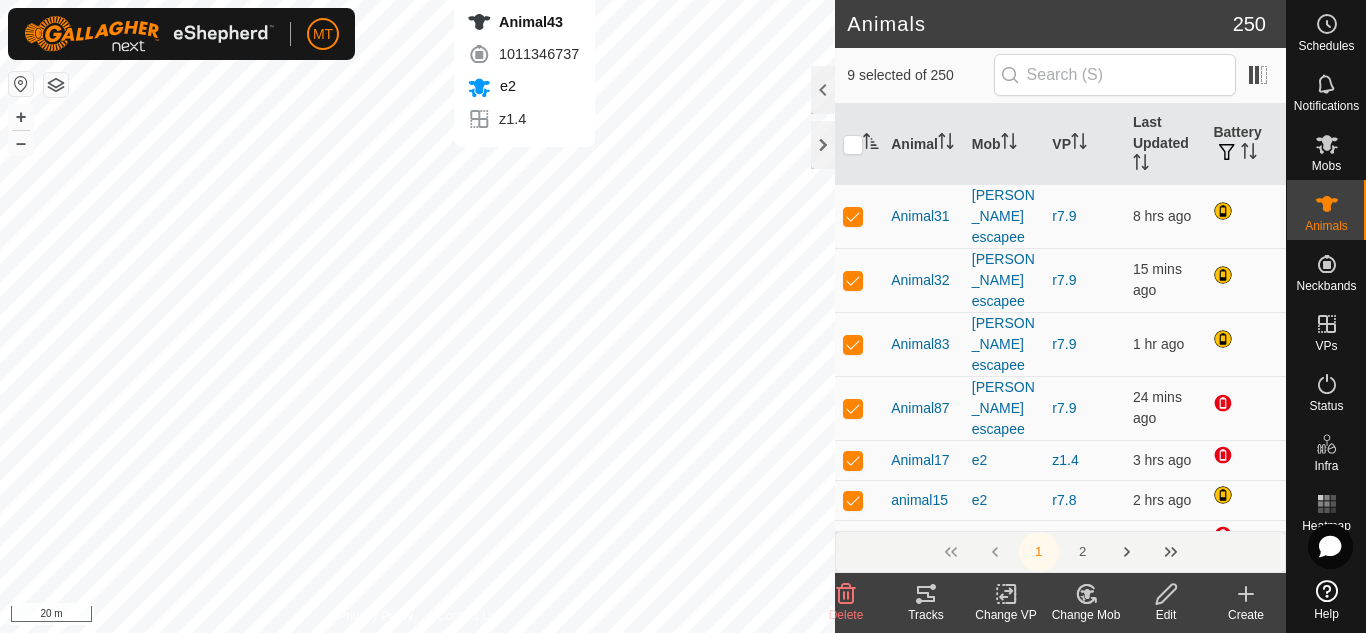 click on "Animal43
1011346737
e2
z1.4 + – ⇧ i 20 m" at bounding box center (417, 316) 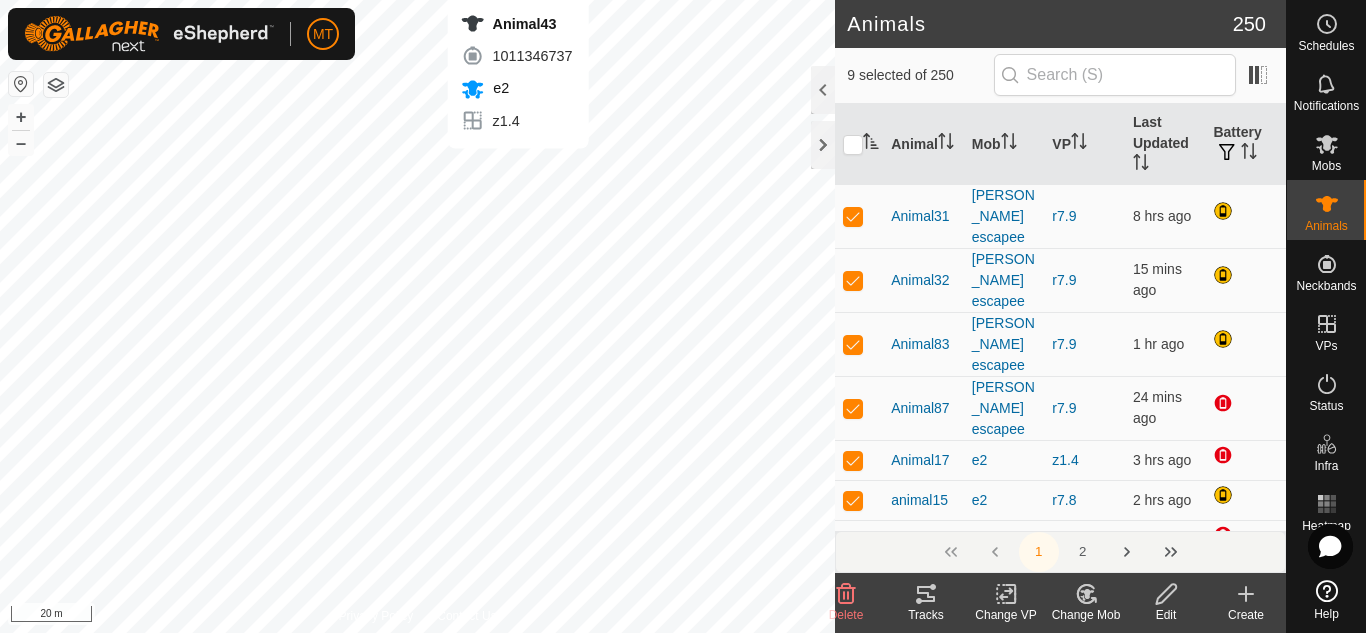 checkbox on "true" 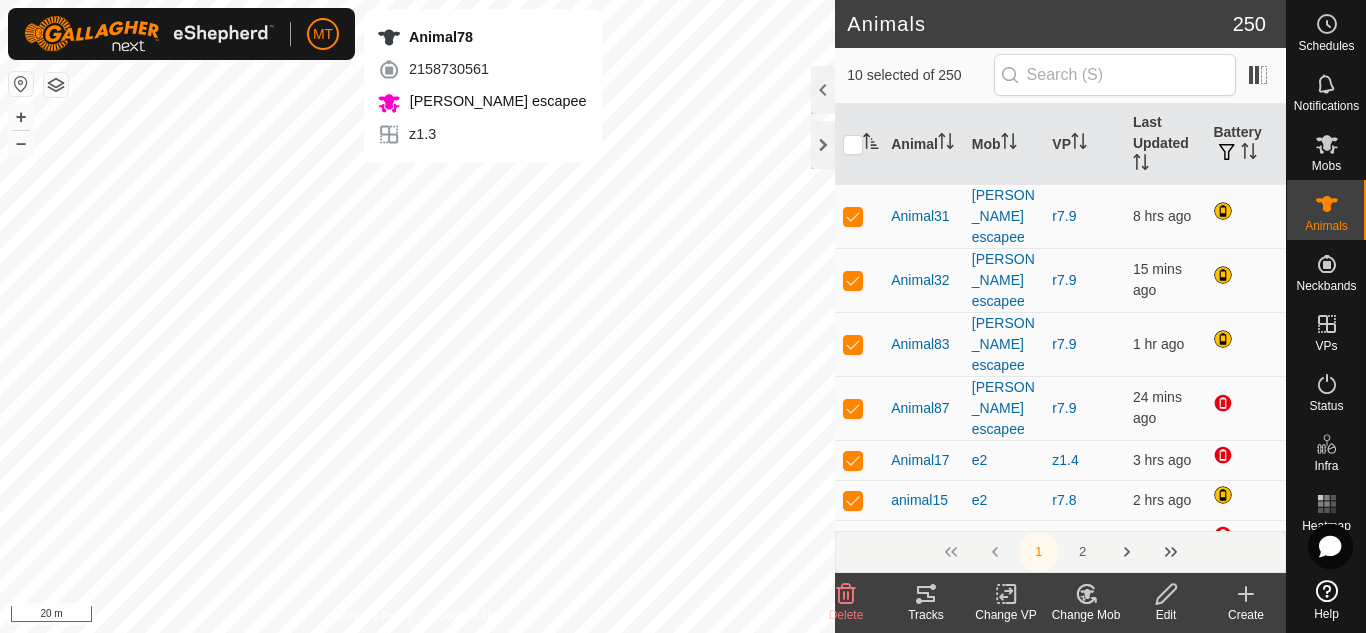 click on "Animal78
2158730561
[PERSON_NAME] escapee
z1.3 + – ⇧ i 20 m" at bounding box center [417, 316] 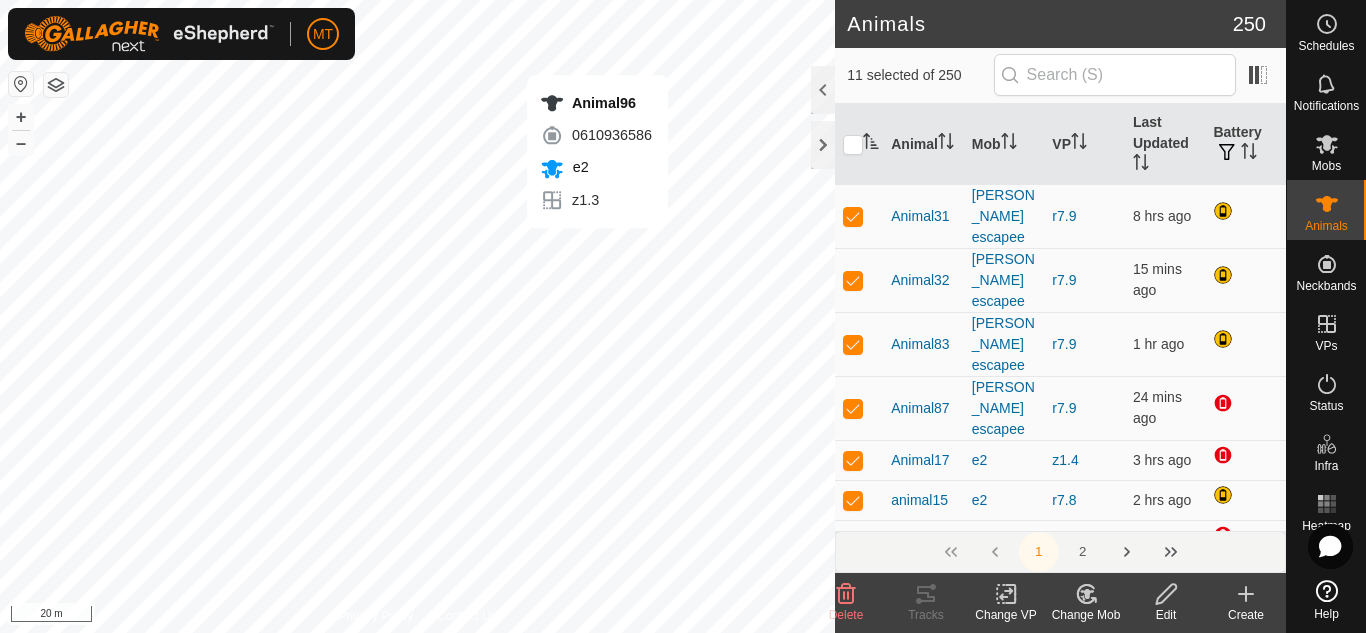 click on "Animal96
0610936586
e2
z1.3 + – ⇧ i 20 m" at bounding box center (417, 316) 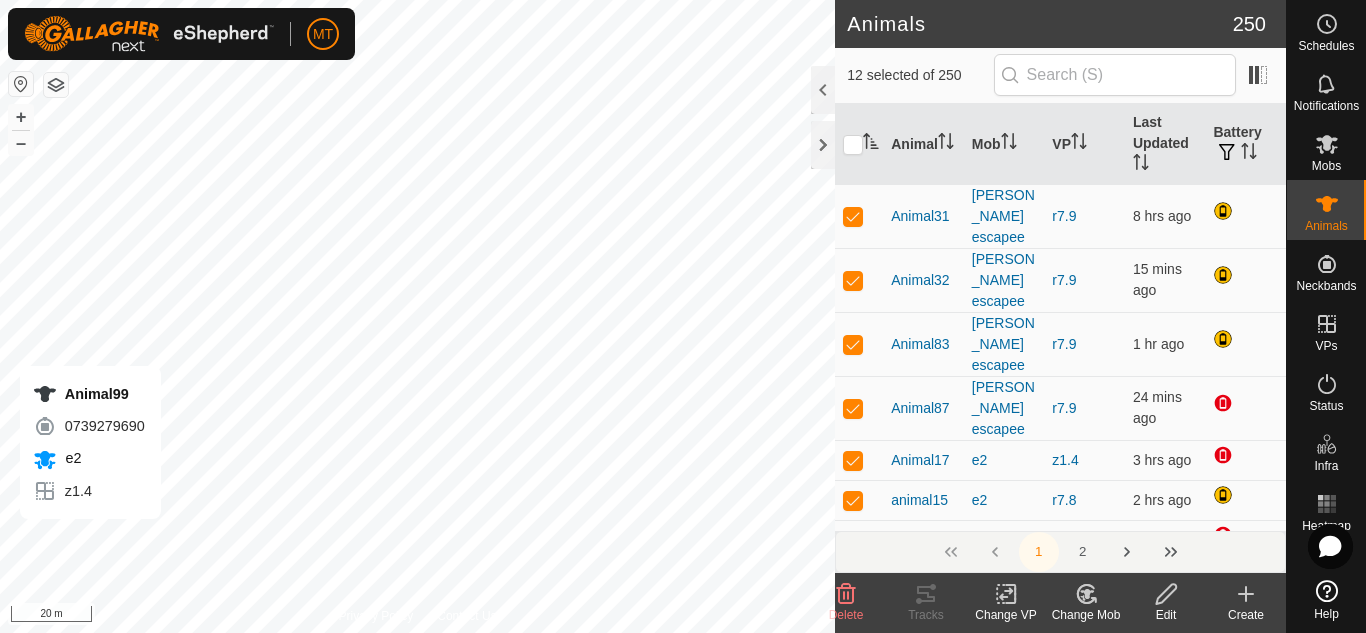 click on "Animal99
0739279690
e2
z1.4 + – ⇧ i 20 m" at bounding box center (417, 316) 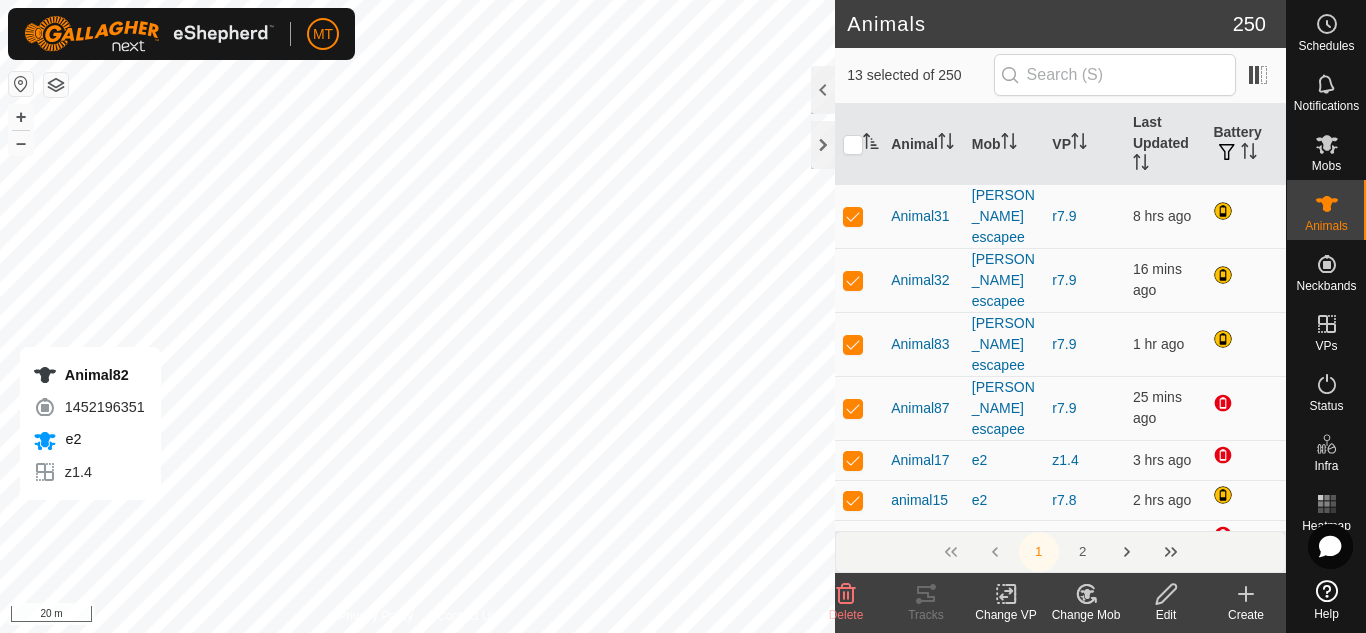 click on "Animal82
1452196351
e2
z1.4 + – ⇧ i 20 m" at bounding box center (417, 316) 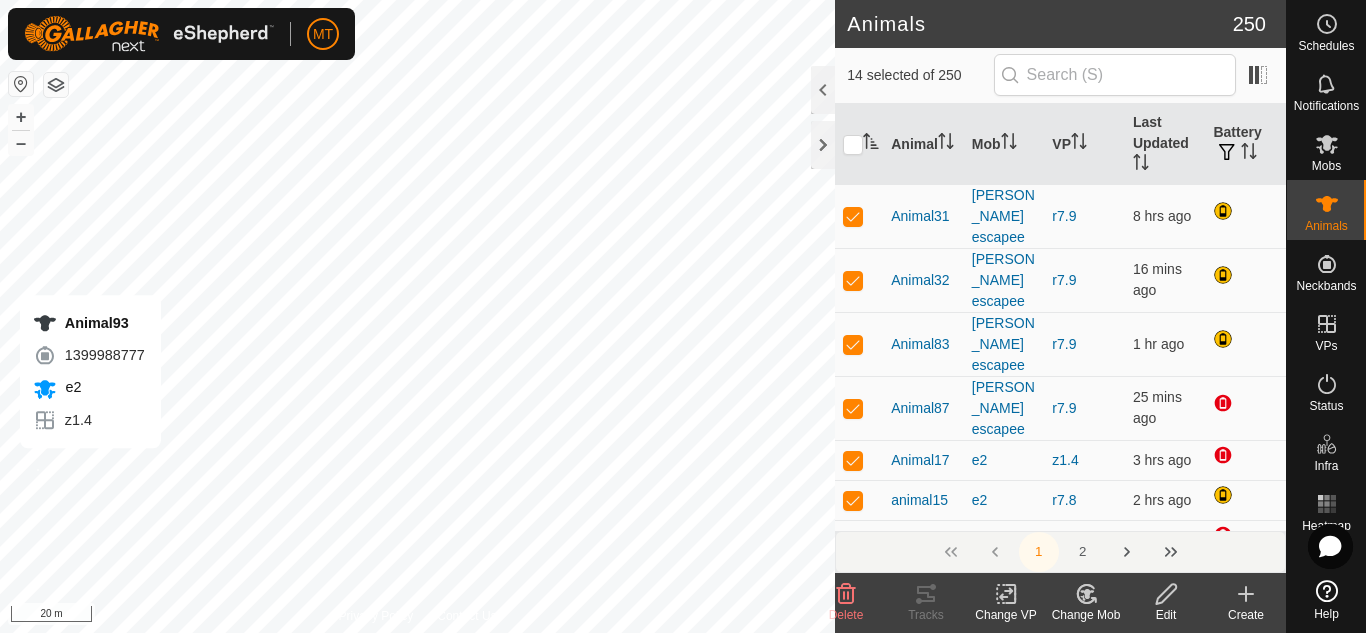 click on "Animal93
1399988777
e2
z1.4 + – ⇧ i 20 m" at bounding box center (417, 316) 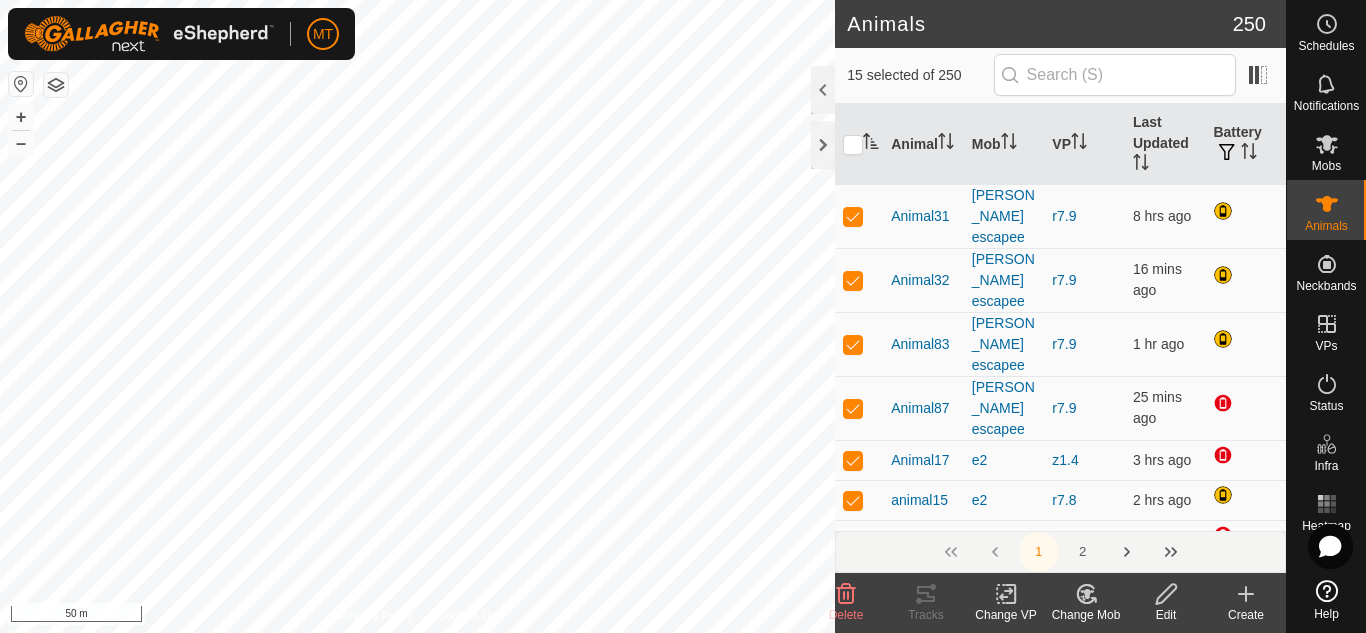 click at bounding box center [853, 540] 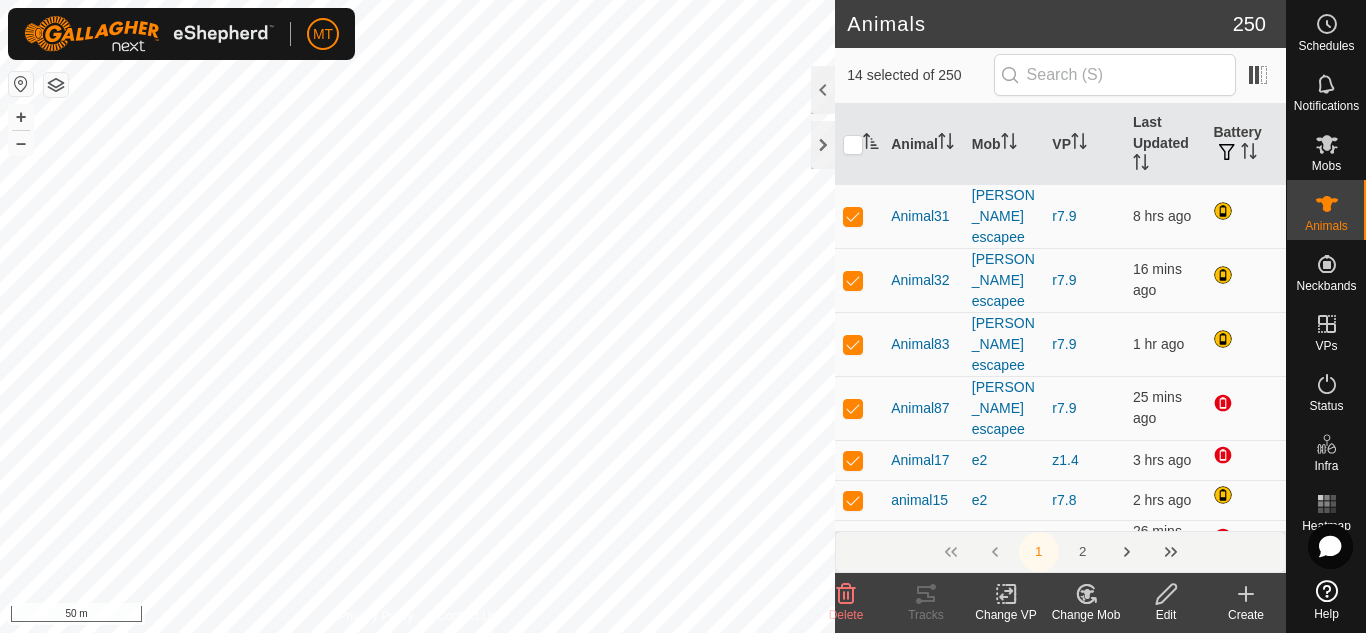 click at bounding box center [853, 584] 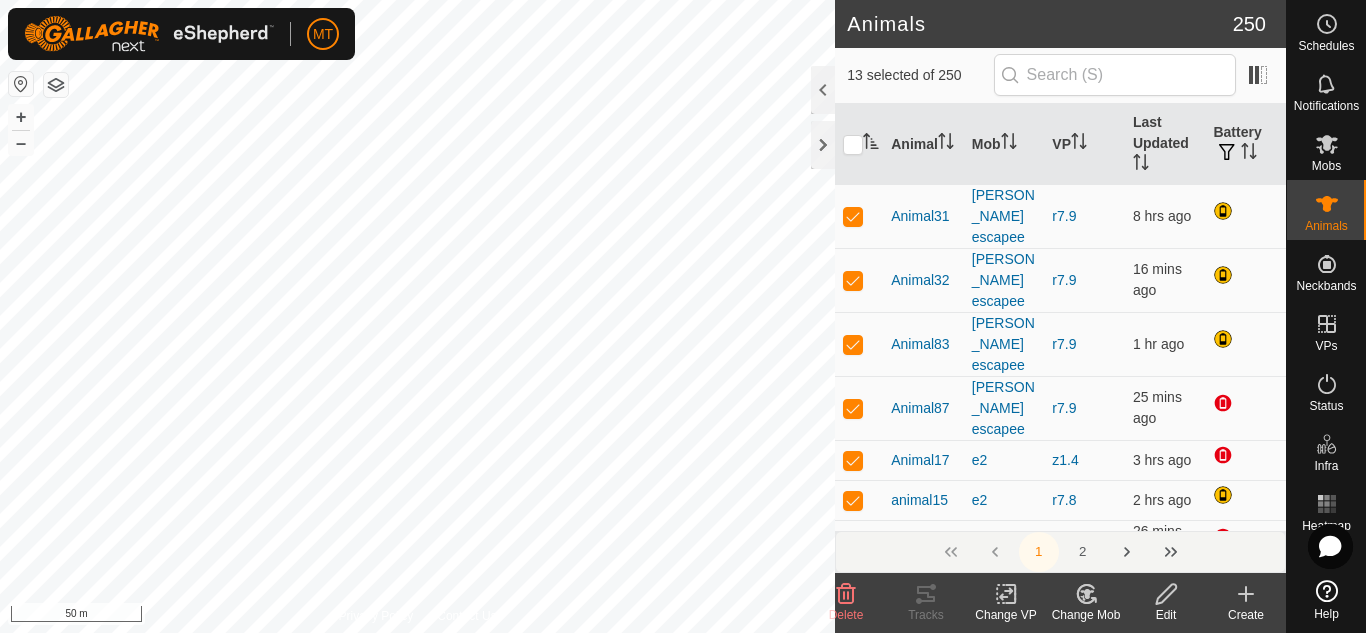 click at bounding box center [853, 583] 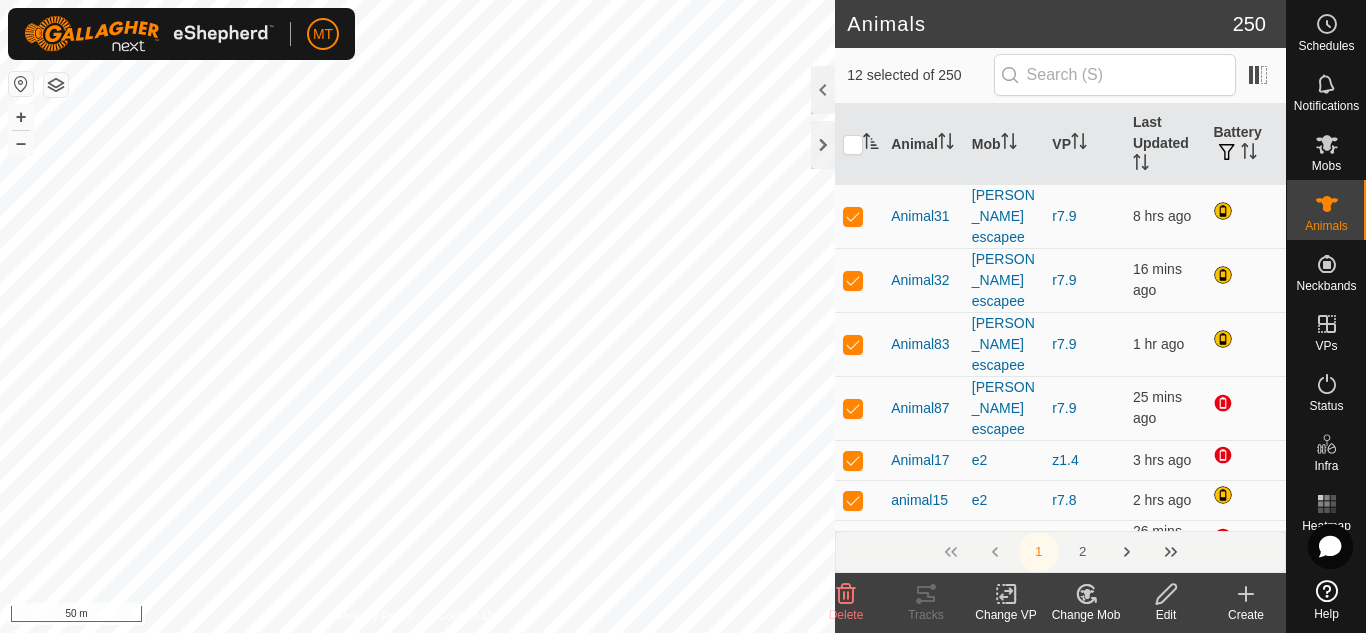 checkbox on "false" 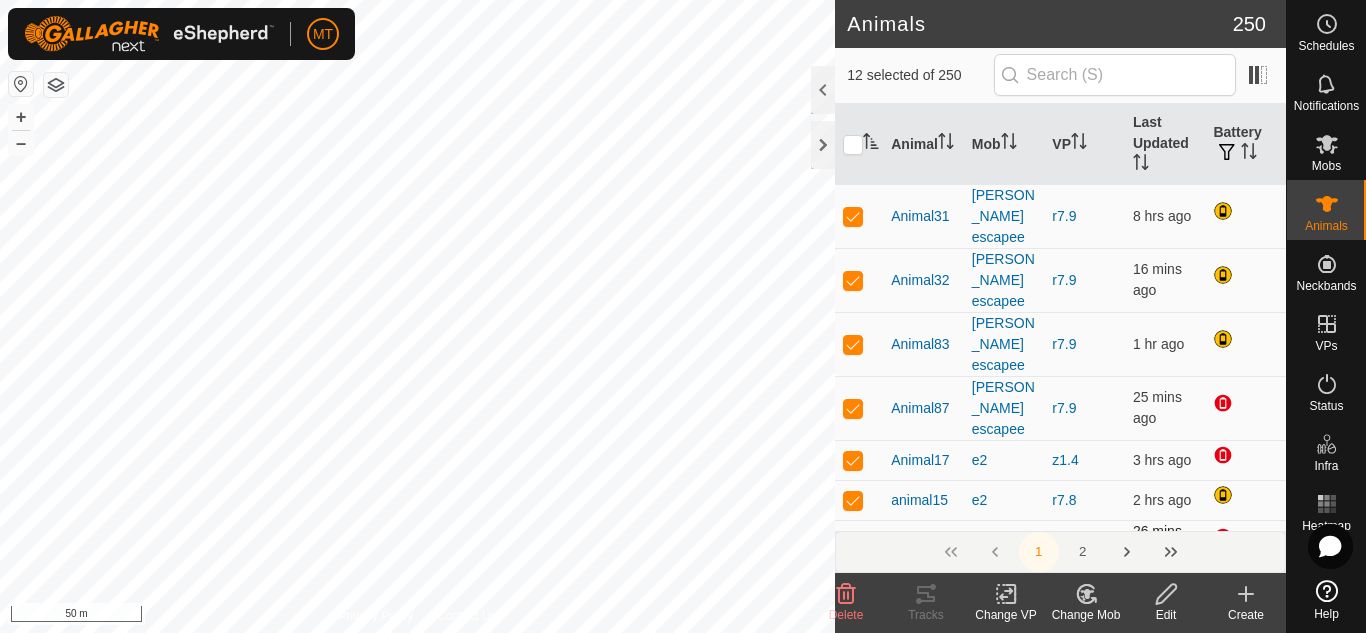click at bounding box center (853, 541) 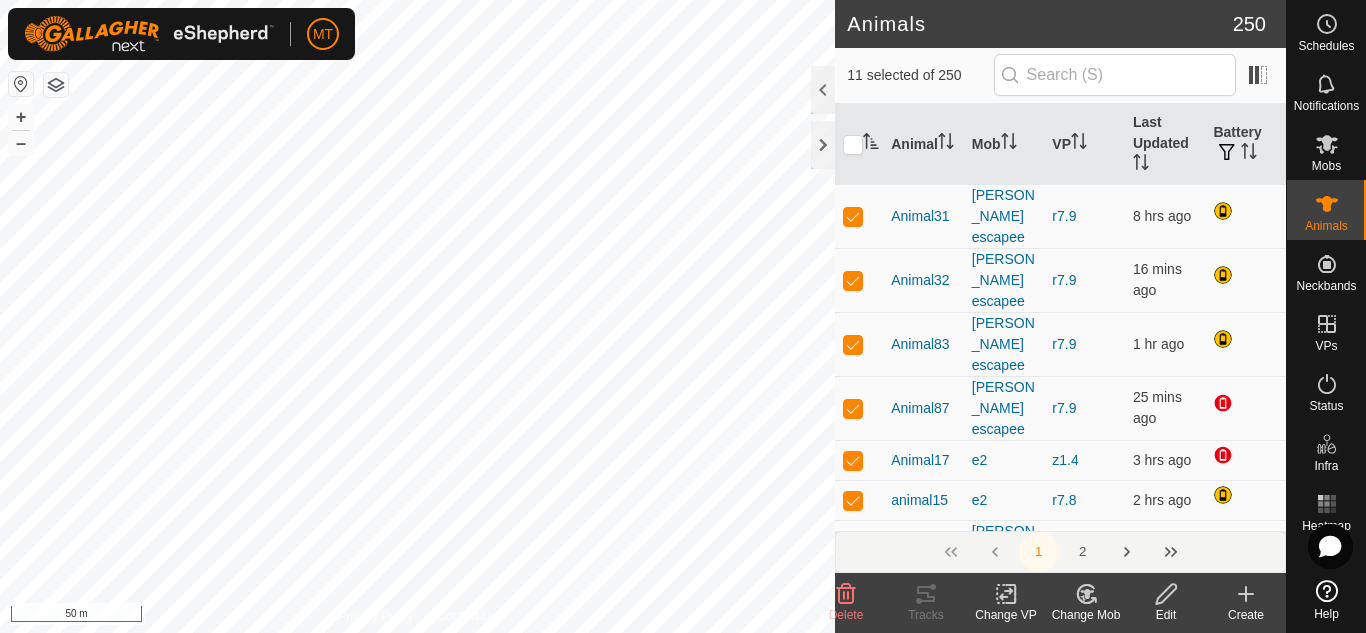 checkbox on "false" 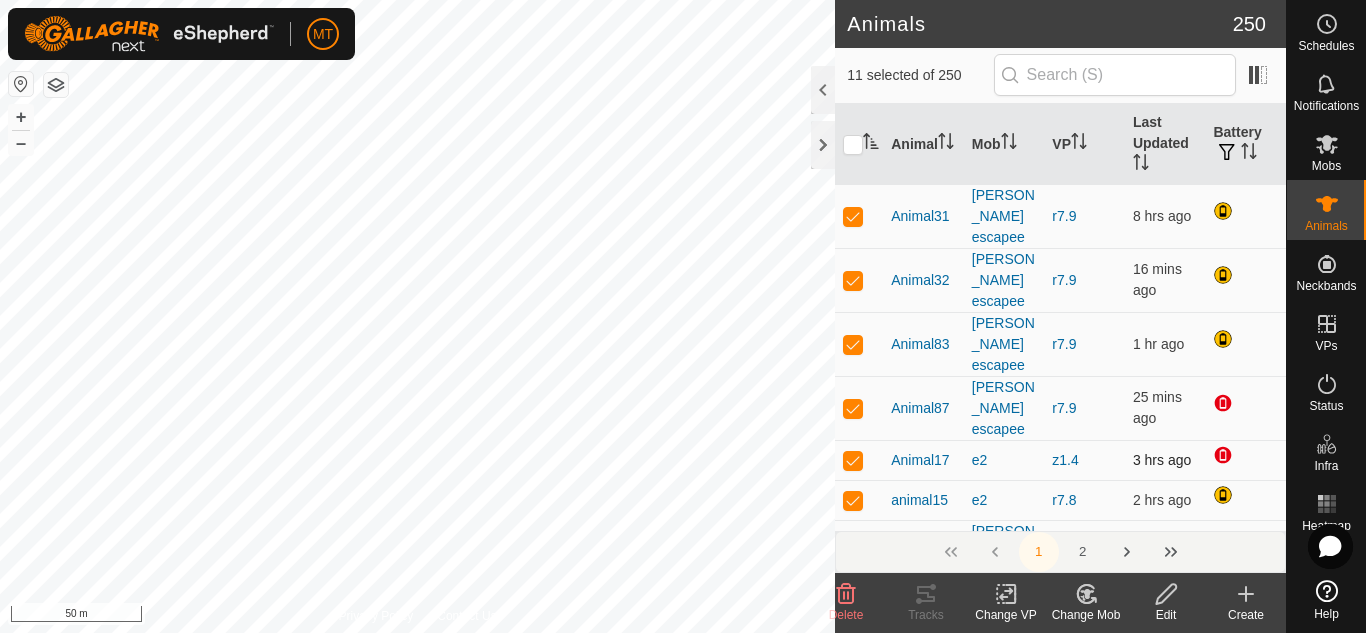 click at bounding box center [859, 460] 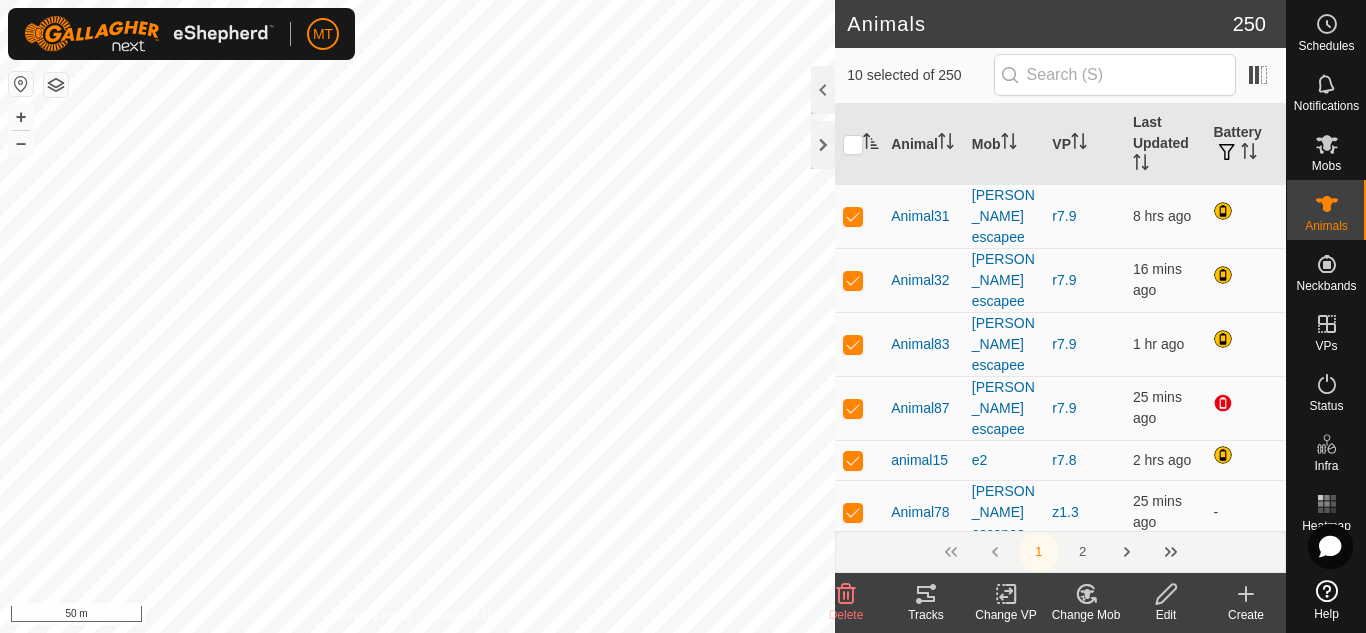 checkbox on "false" 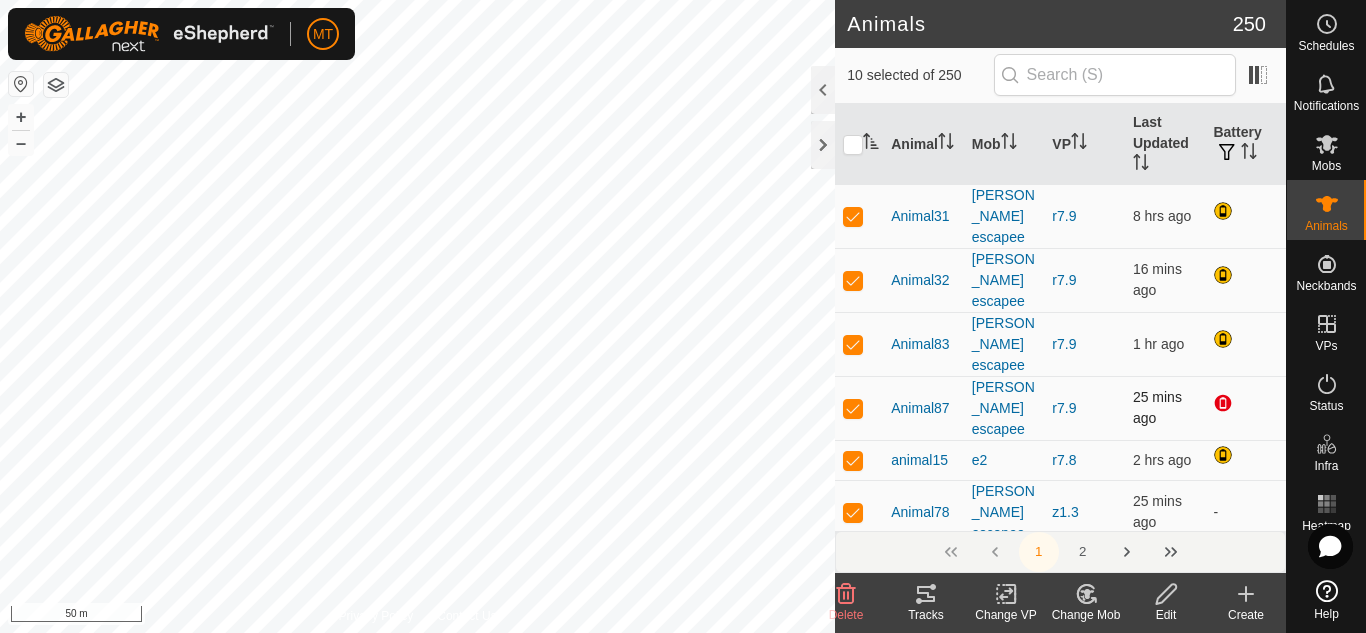 click at bounding box center [853, 408] 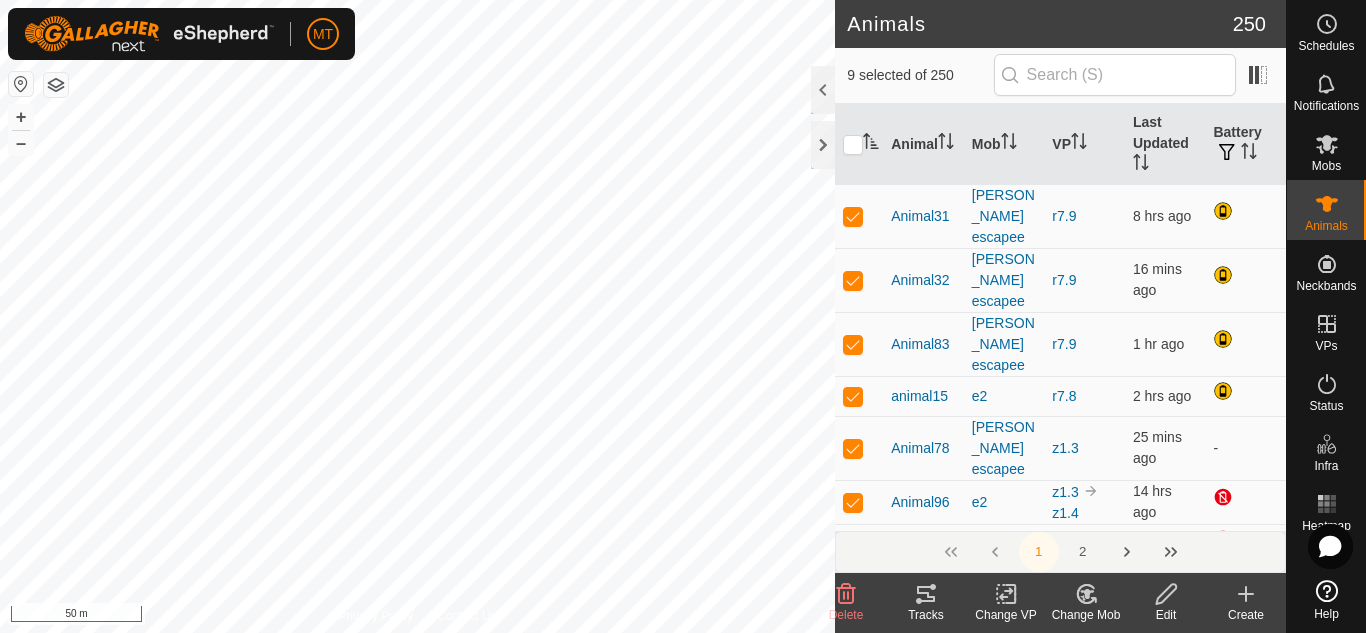 checkbox on "false" 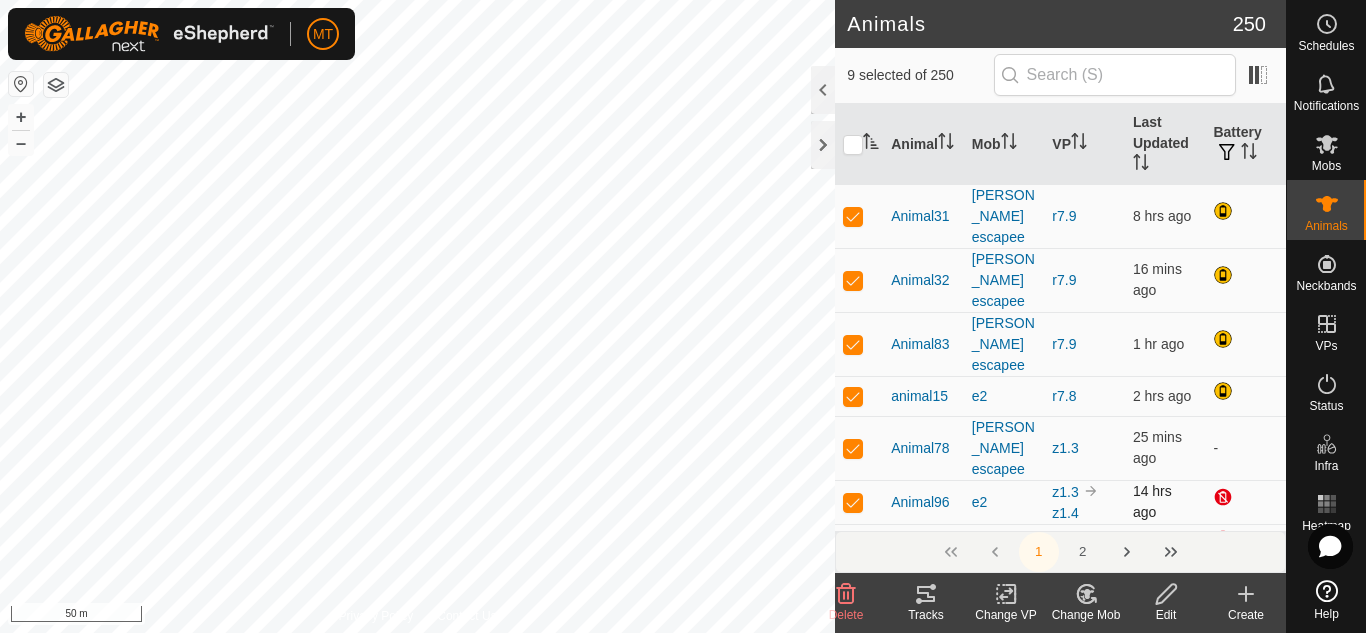 click at bounding box center [853, 502] 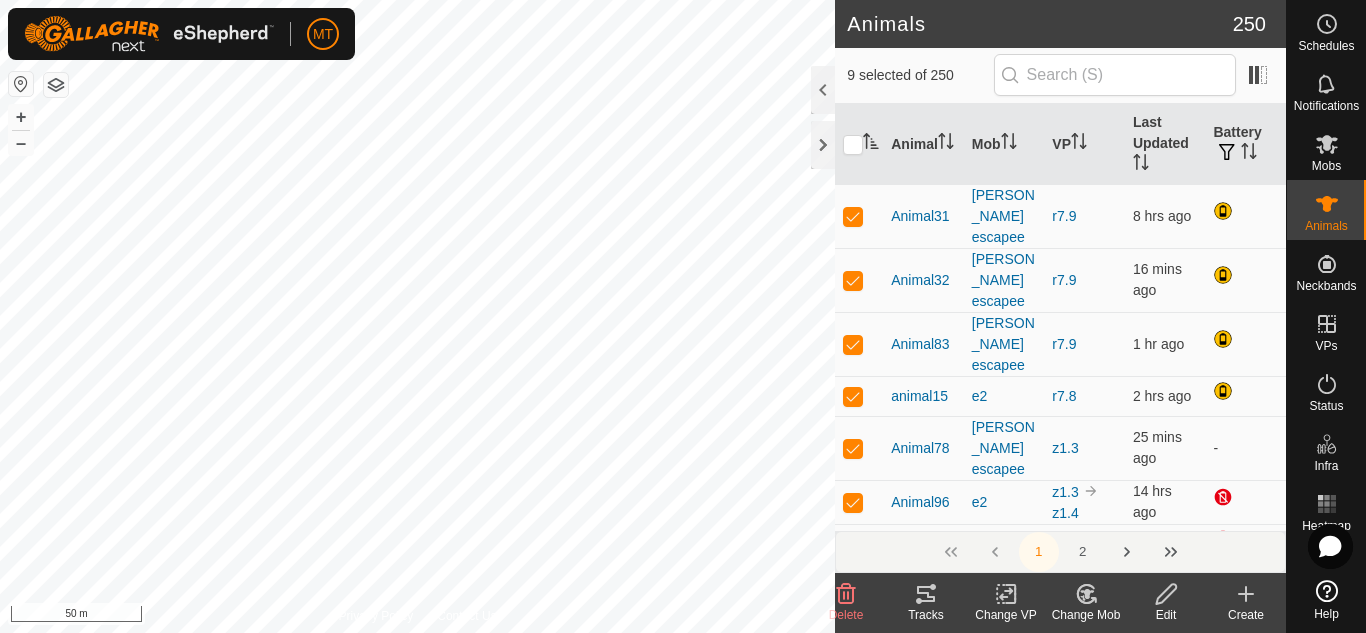 checkbox on "false" 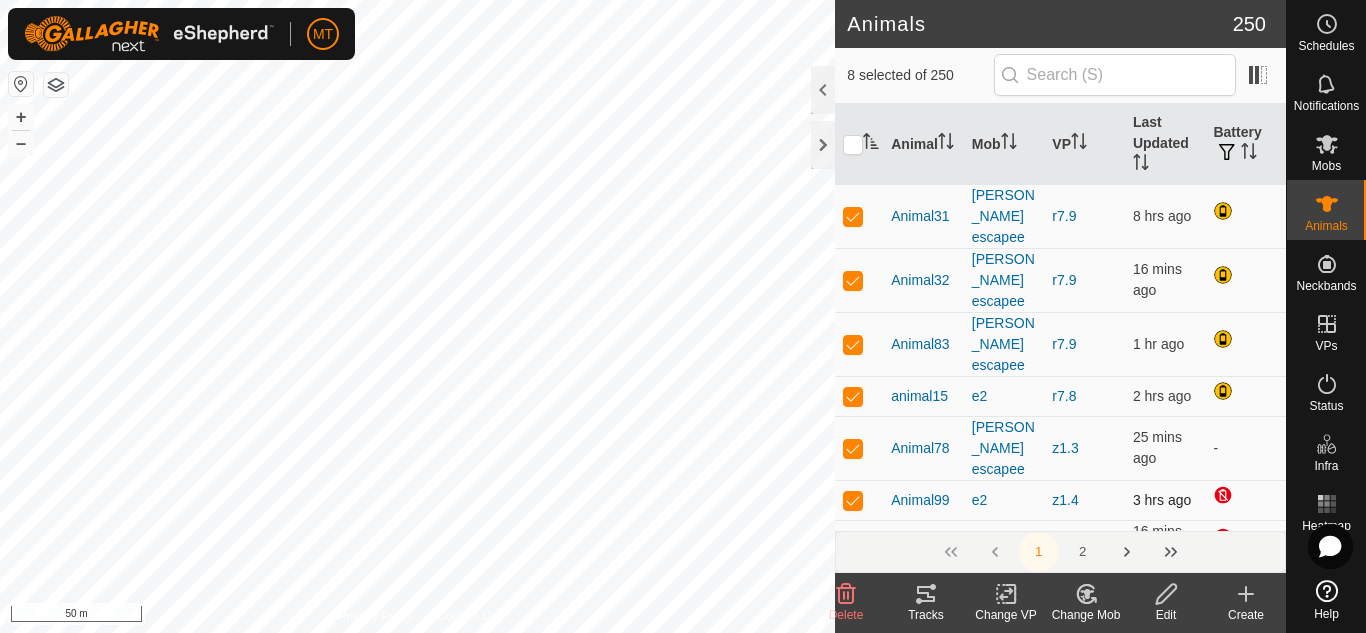 click at bounding box center (853, 500) 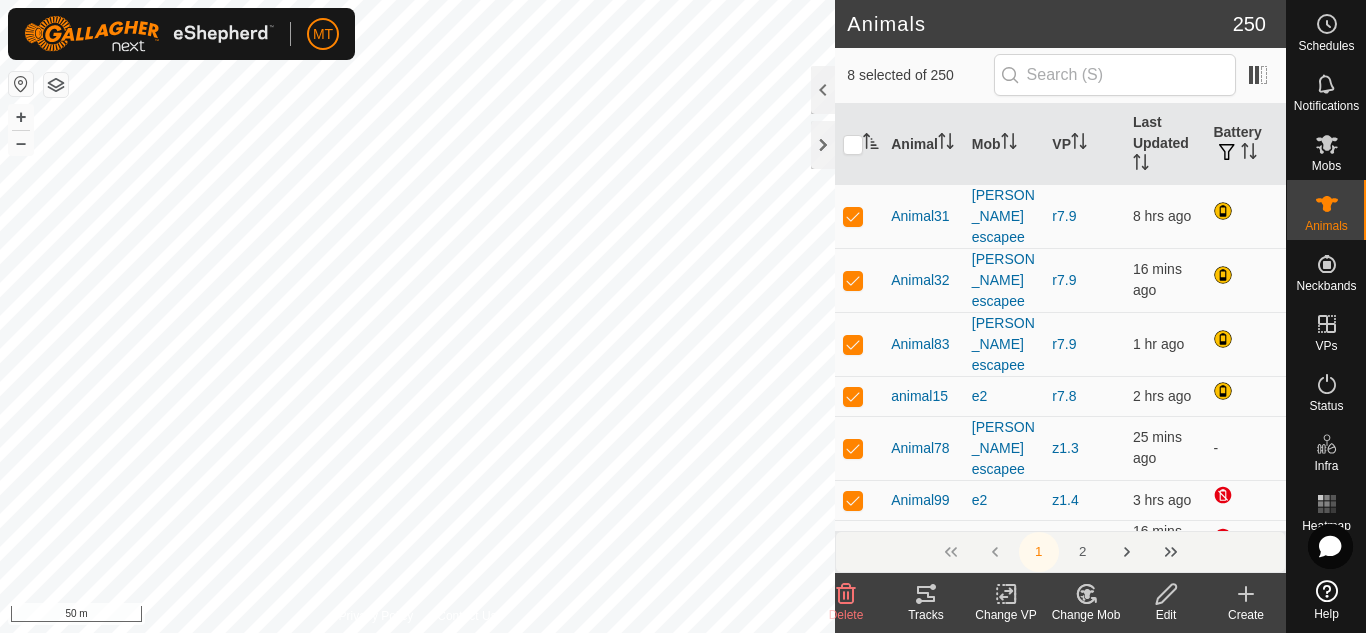 checkbox on "false" 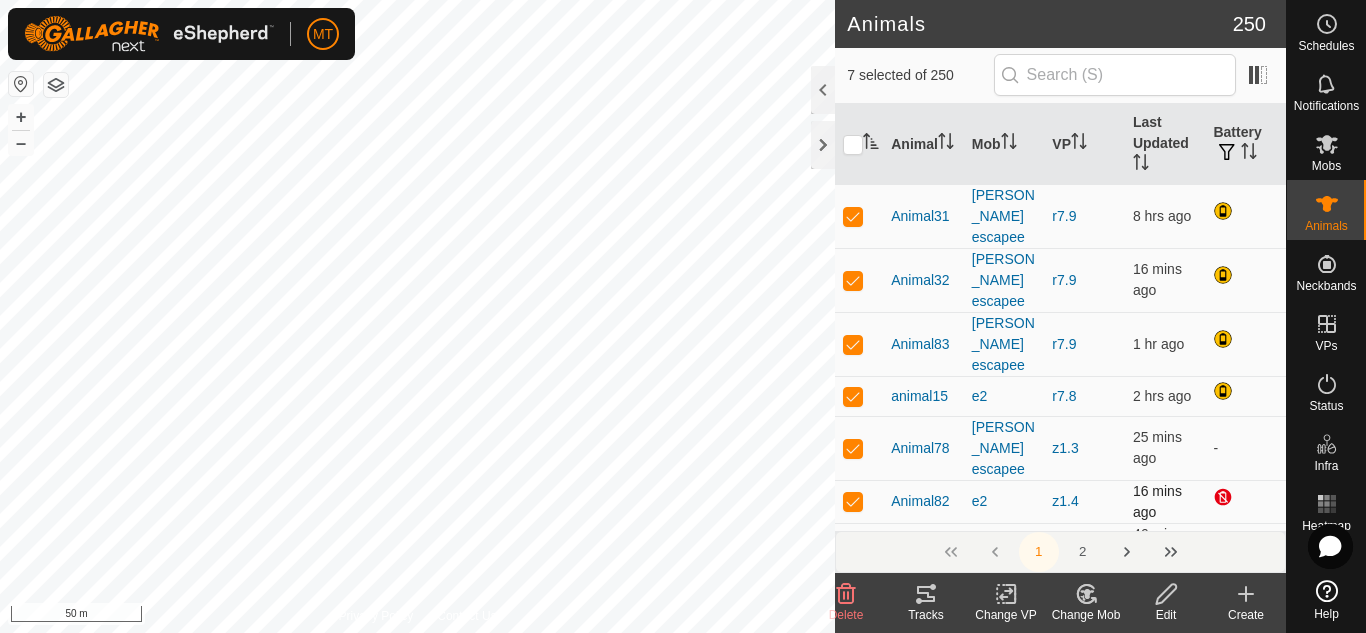 click at bounding box center (853, 501) 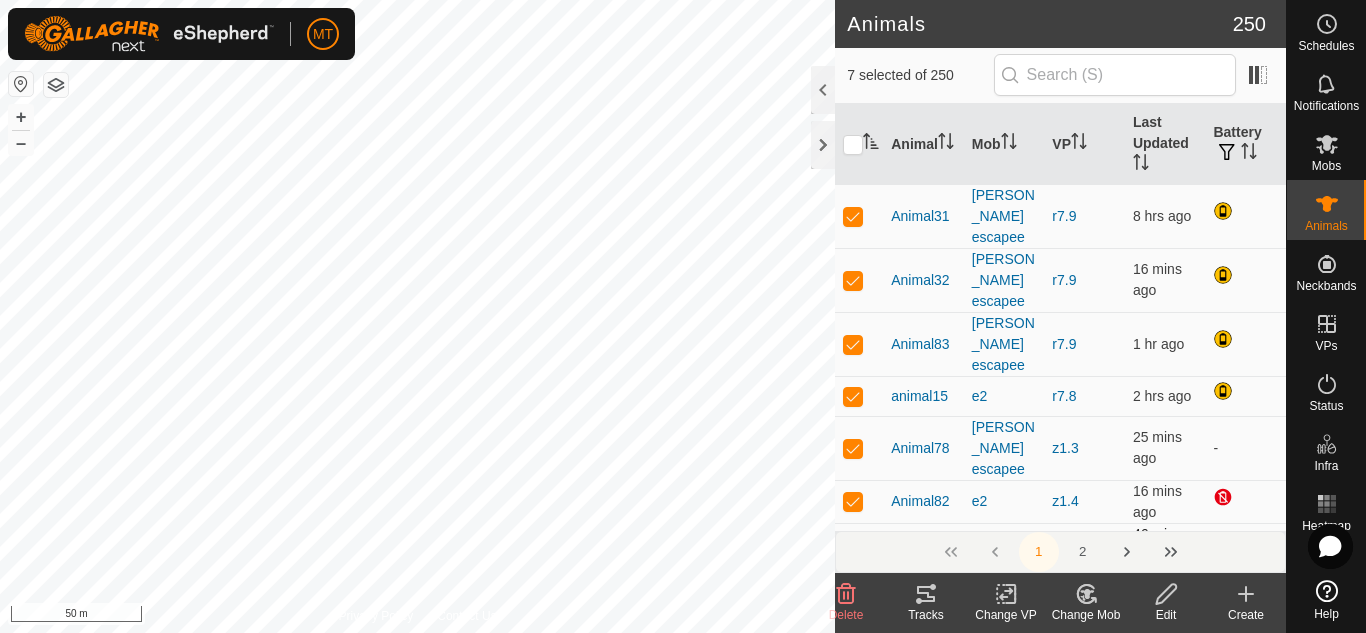 checkbox on "false" 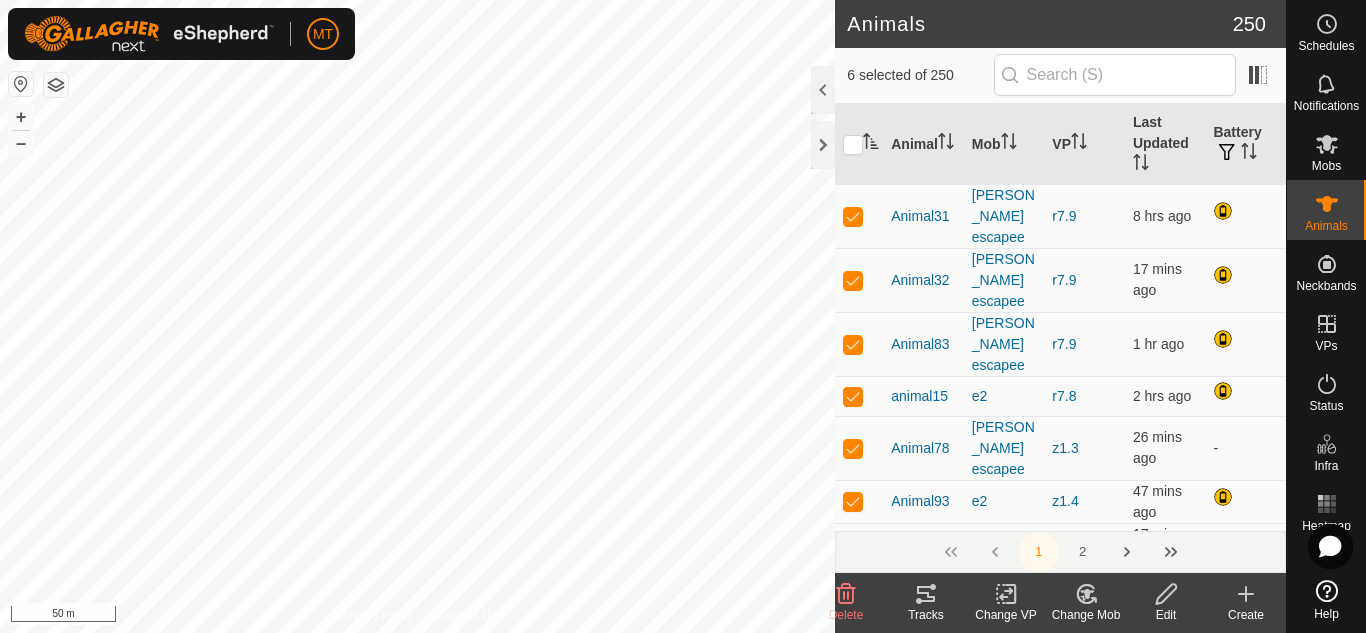 click 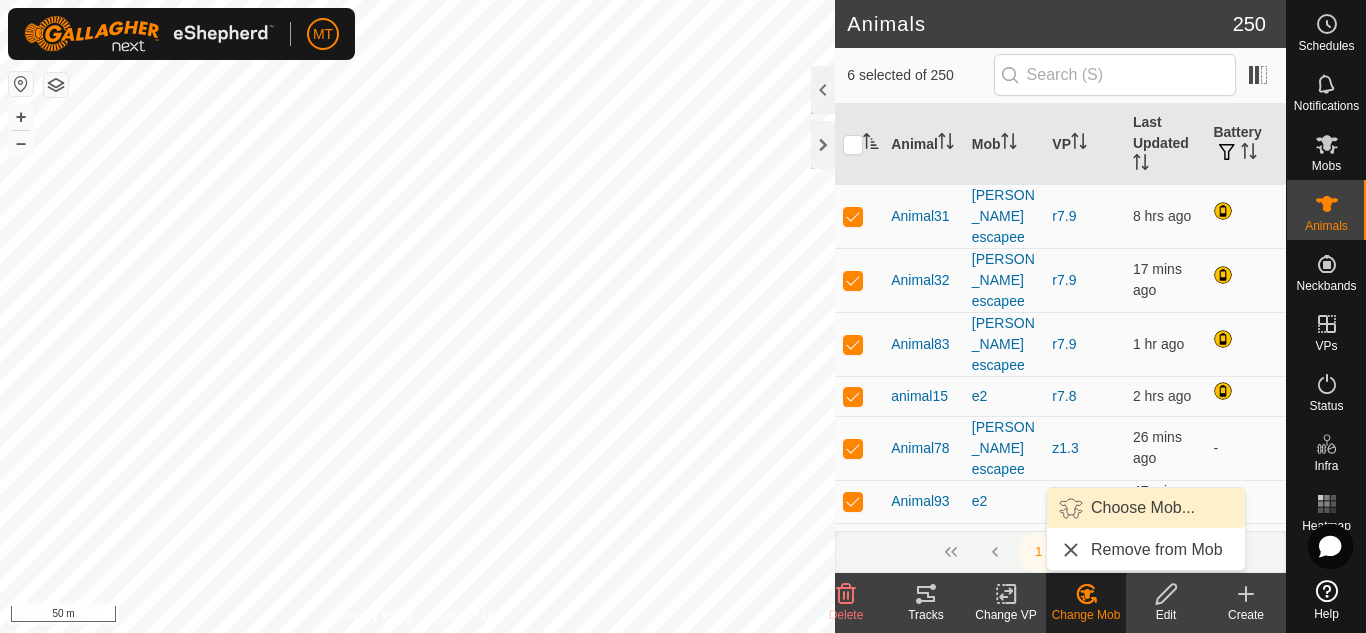 click on "Choose Mob..." at bounding box center [1146, 508] 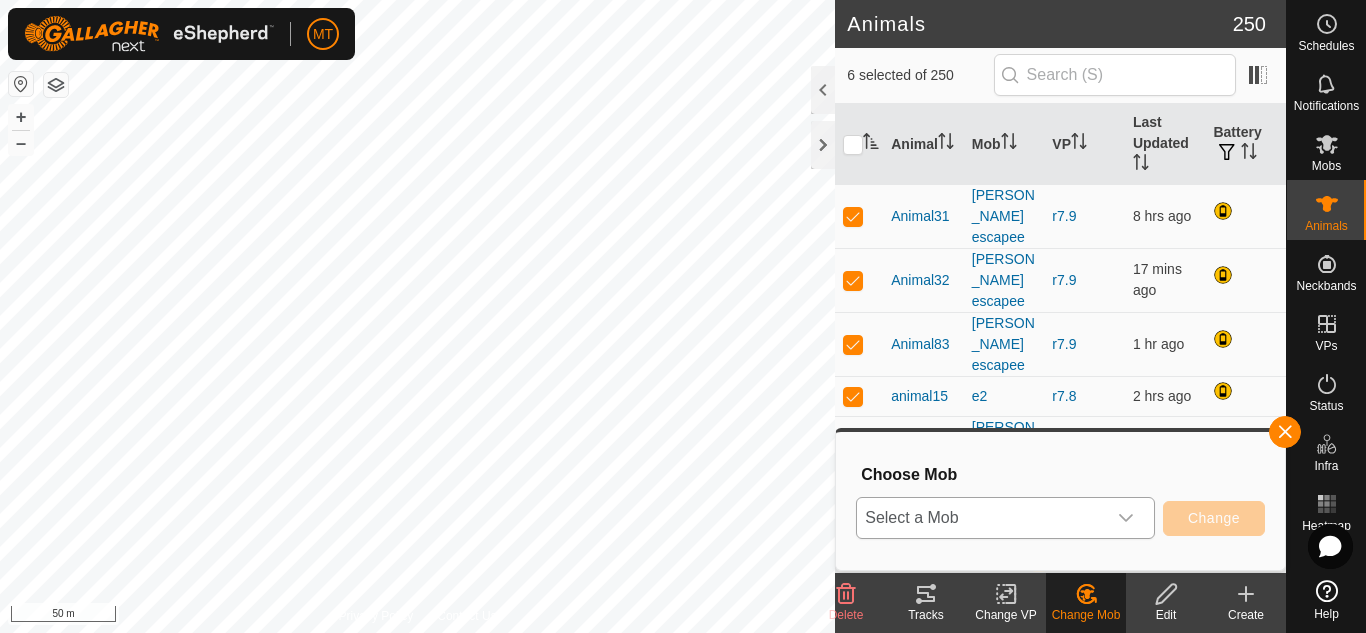 click on "Select a Mob" at bounding box center [981, 518] 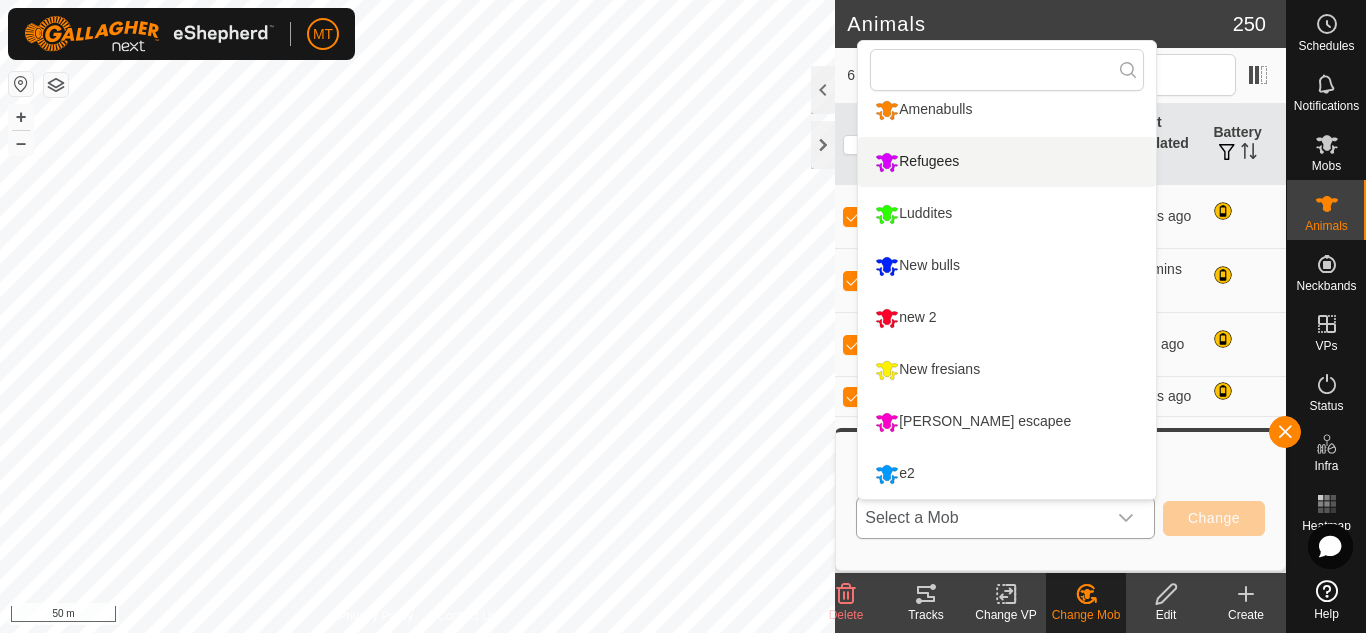 scroll, scrollTop: 0, scrollLeft: 0, axis: both 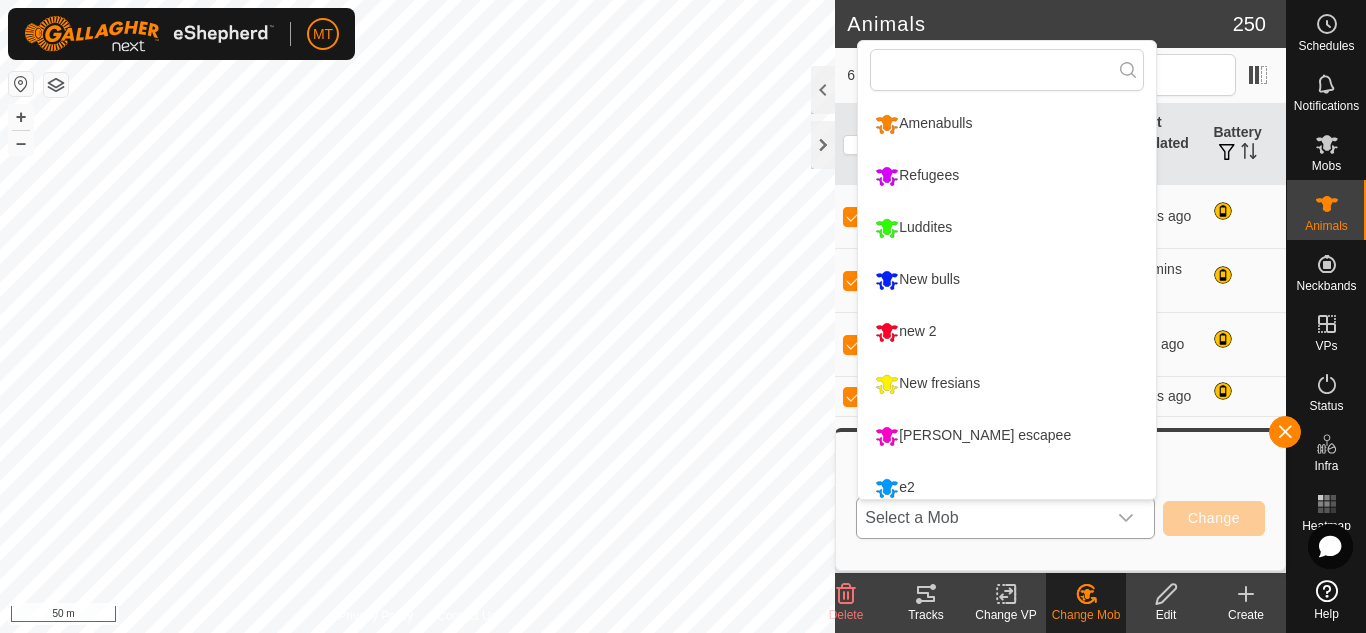 click on "Amenabulls" at bounding box center [1007, 124] 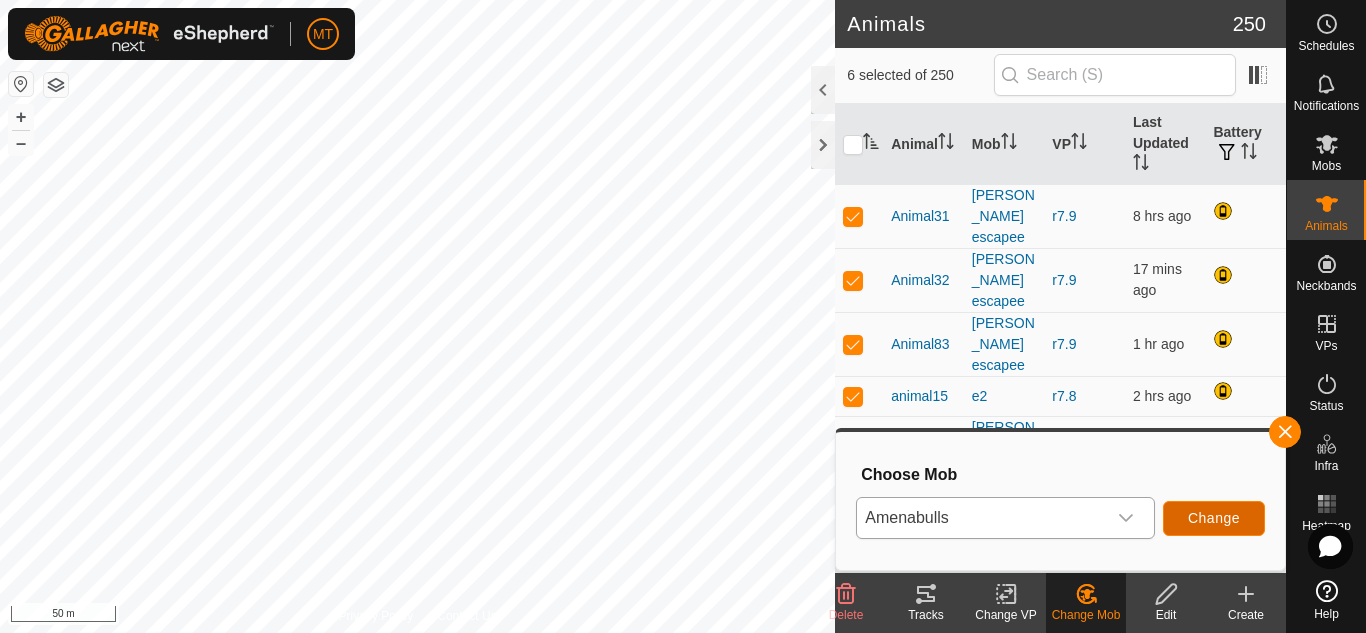click on "Change" at bounding box center (1214, 518) 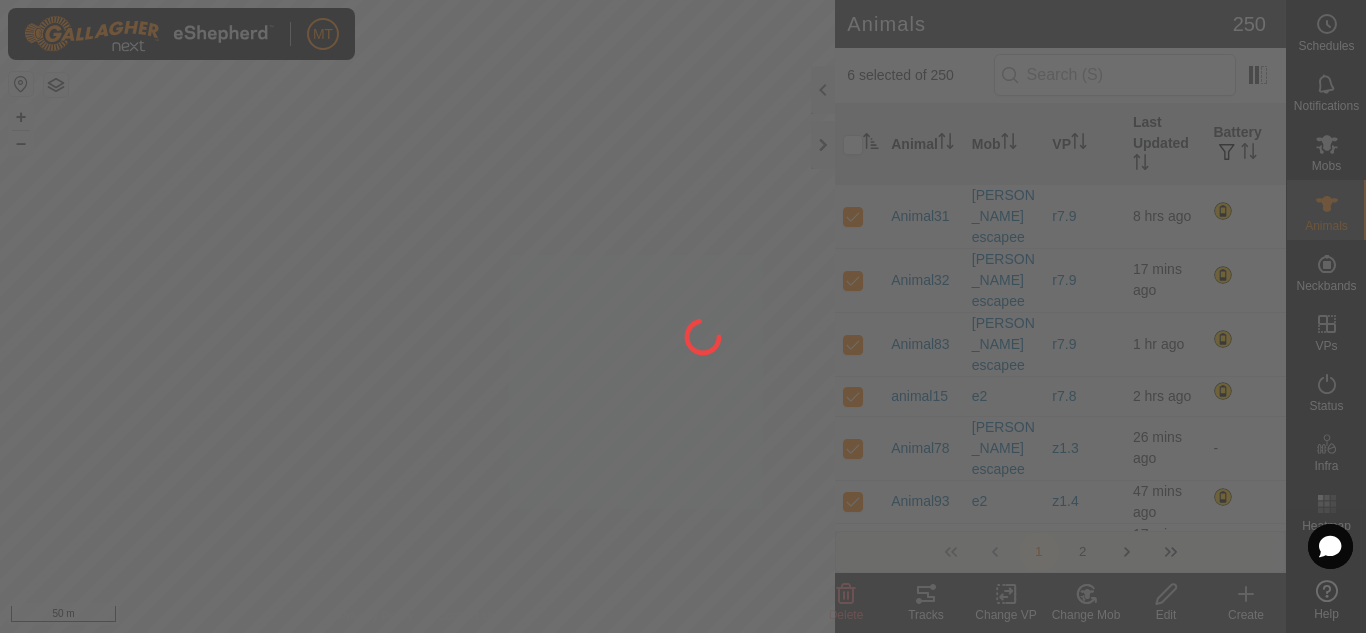 checkbox on "false" 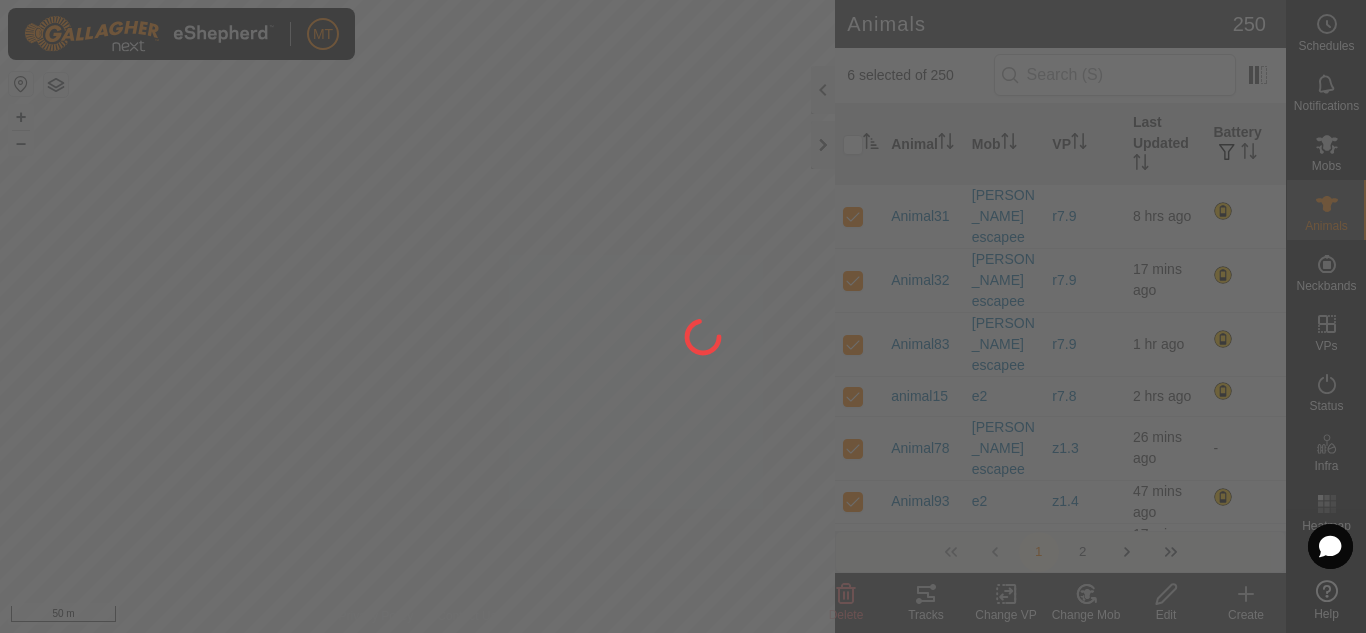 checkbox on "false" 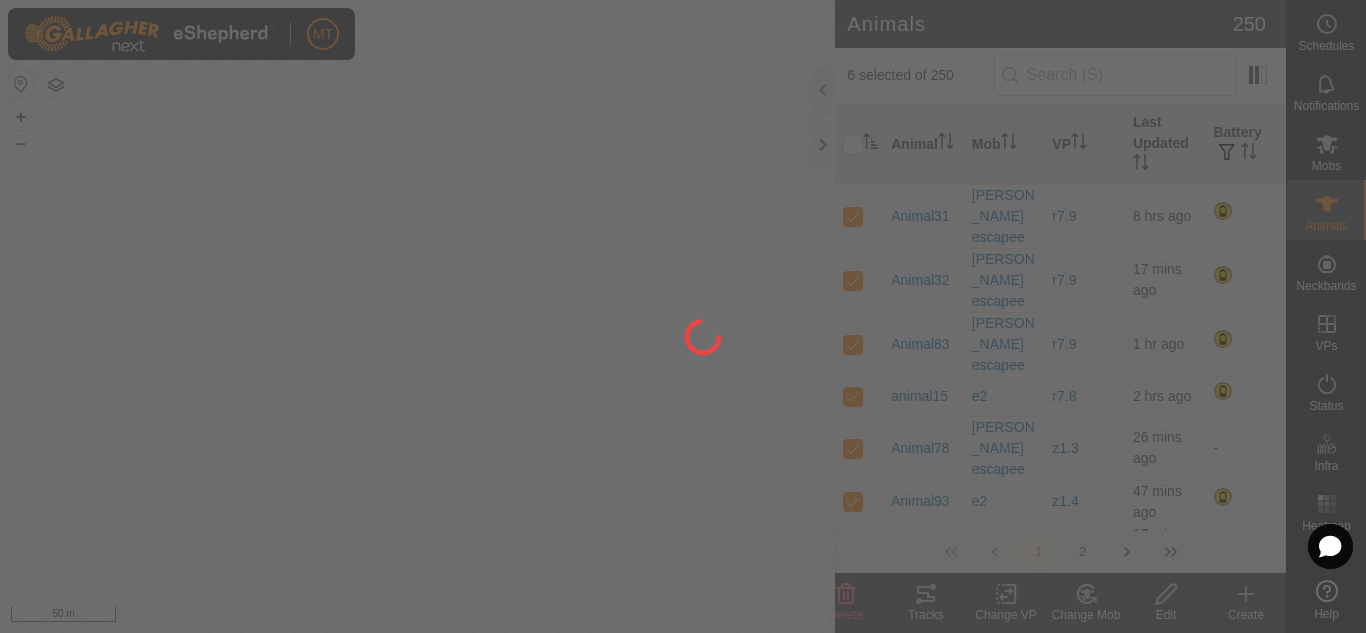 checkbox on "false" 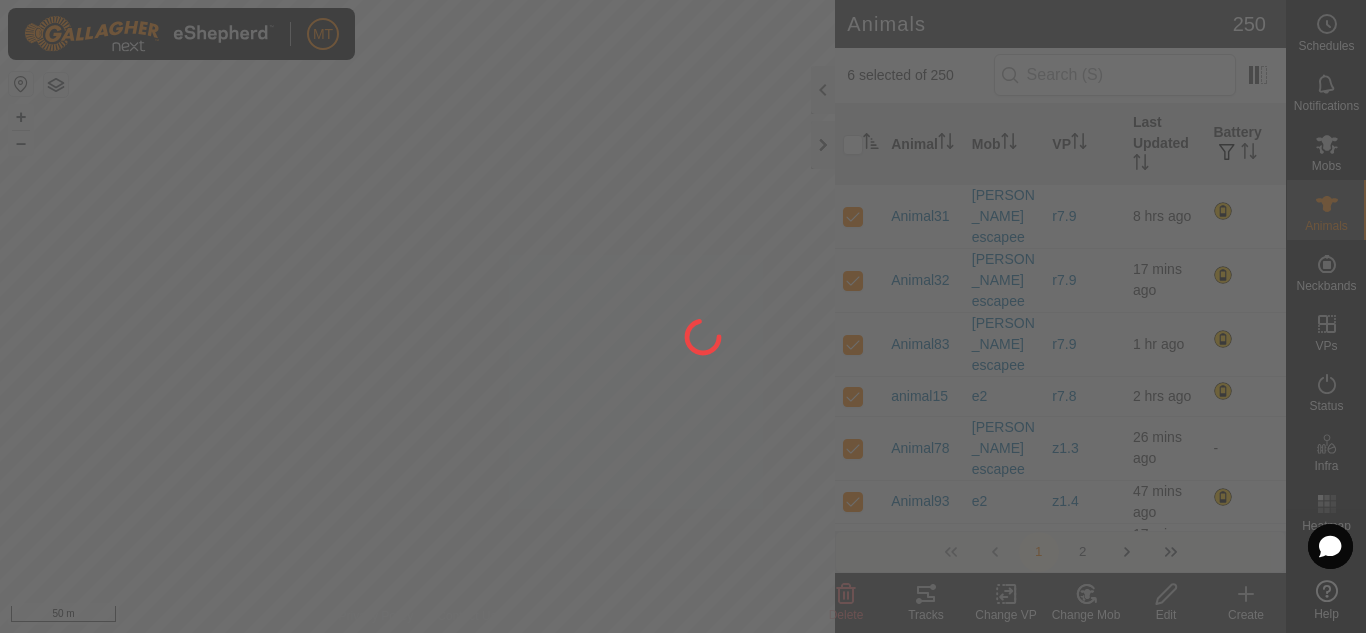 checkbox on "false" 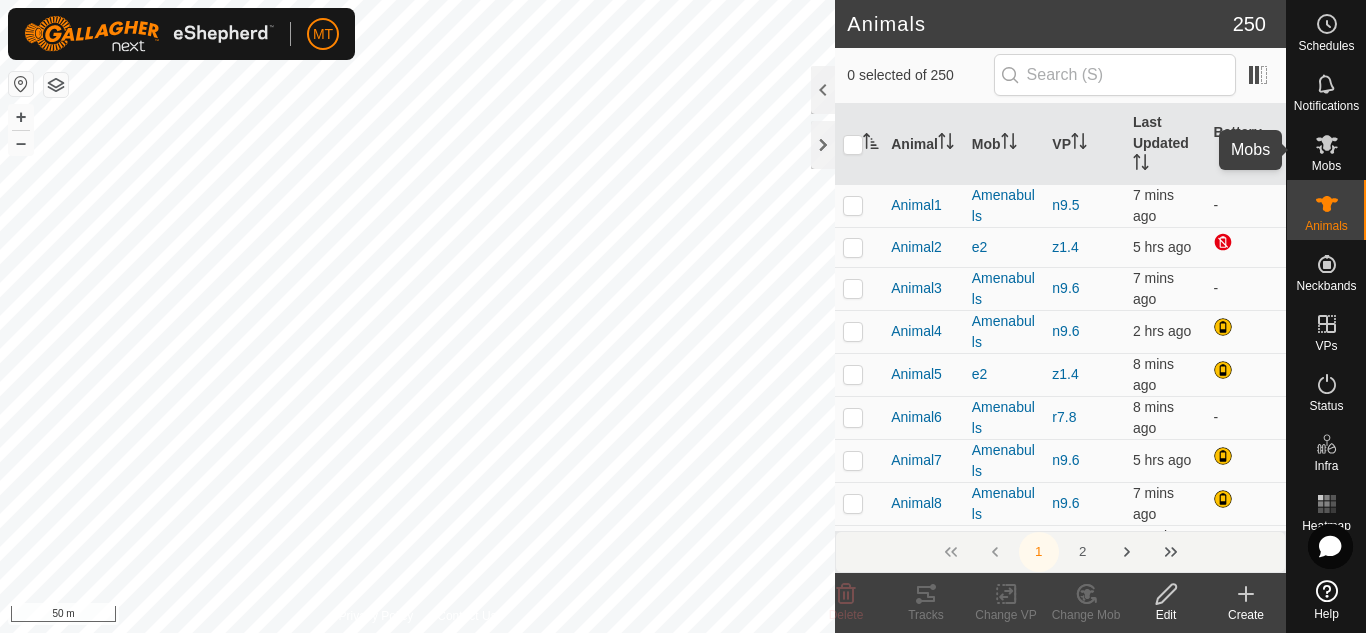 click on "Mobs" at bounding box center [1326, 166] 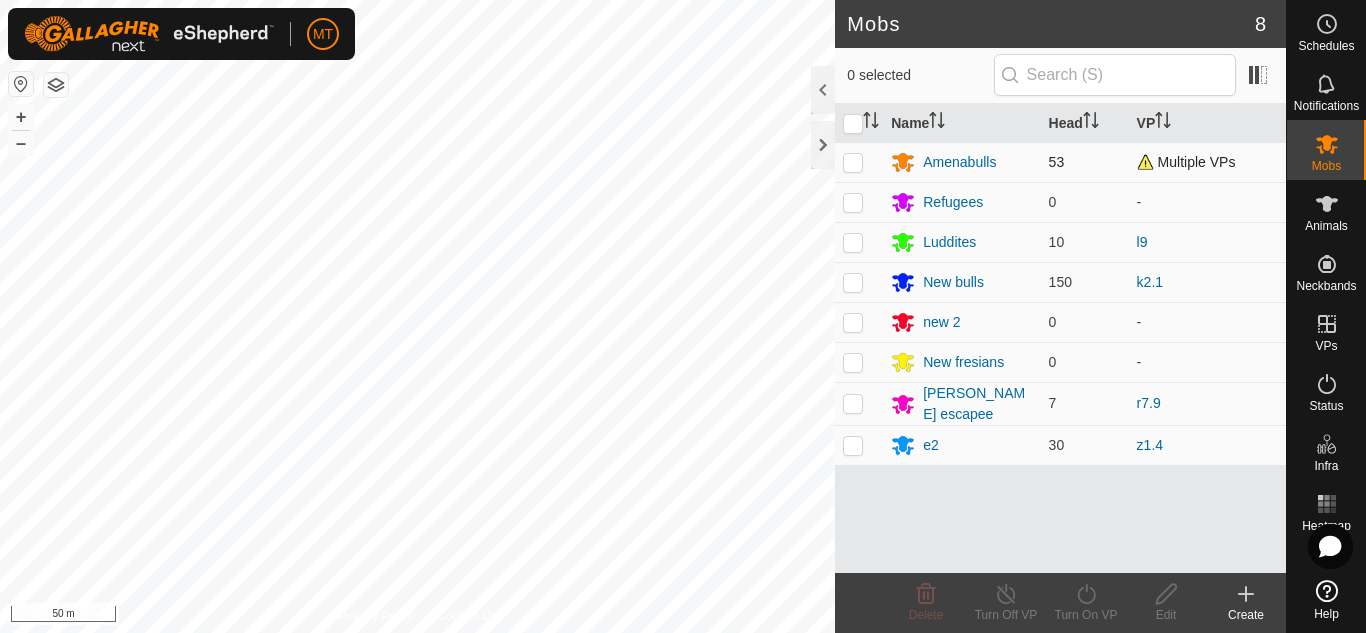 click at bounding box center [853, 162] 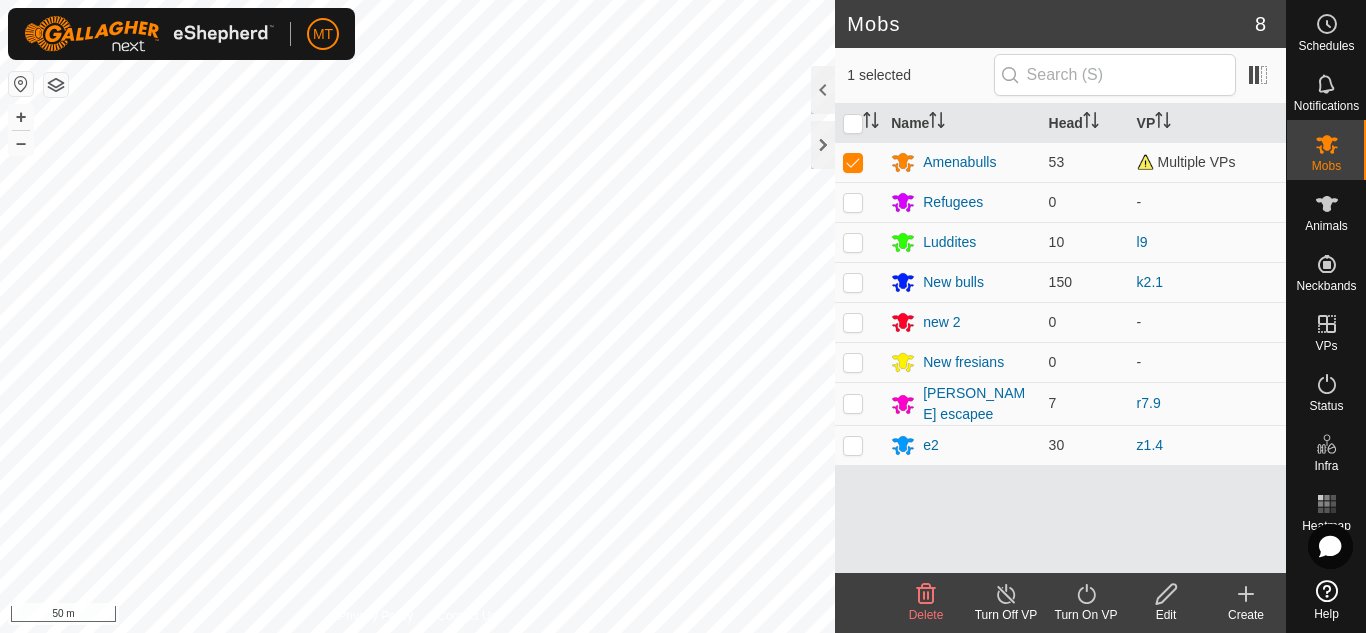 click 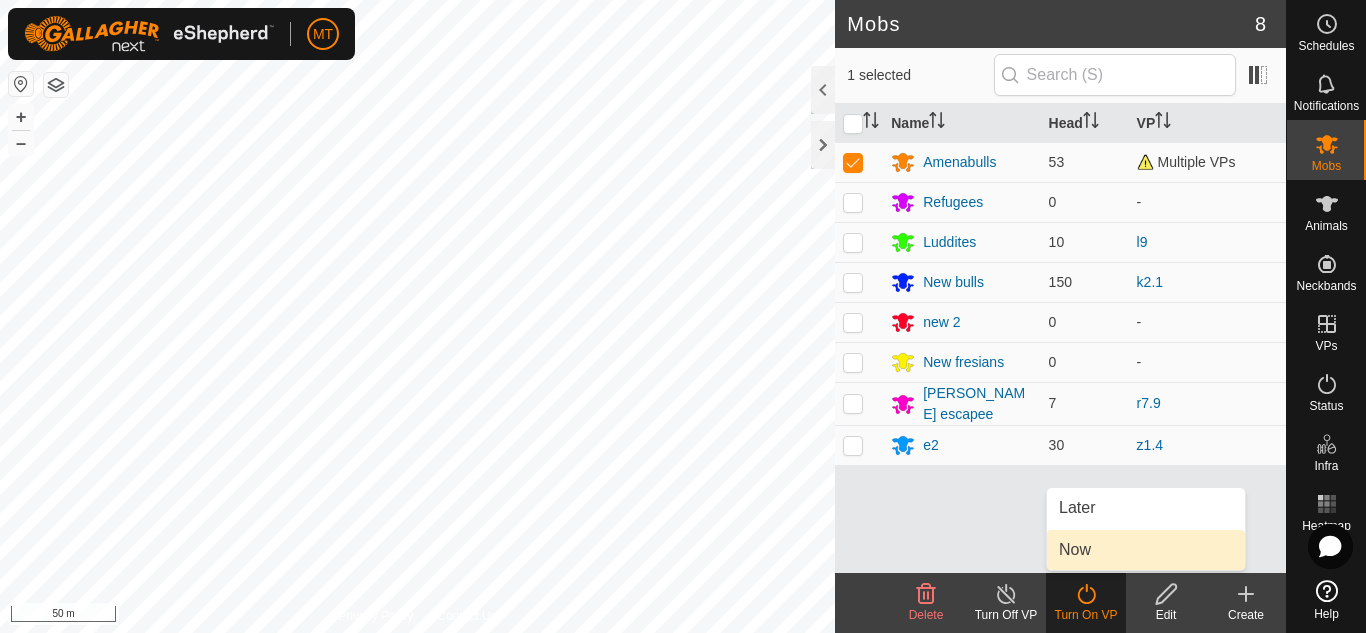 click on "Now" at bounding box center [1146, 550] 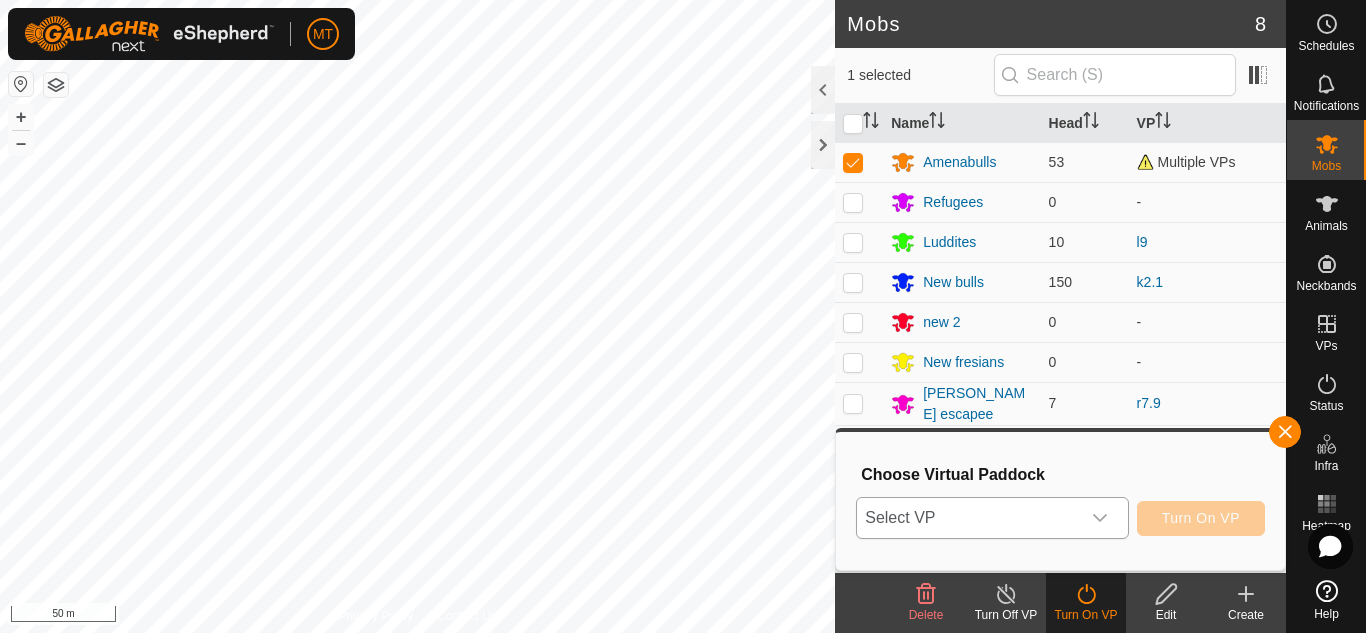click on "Select VP" at bounding box center [968, 518] 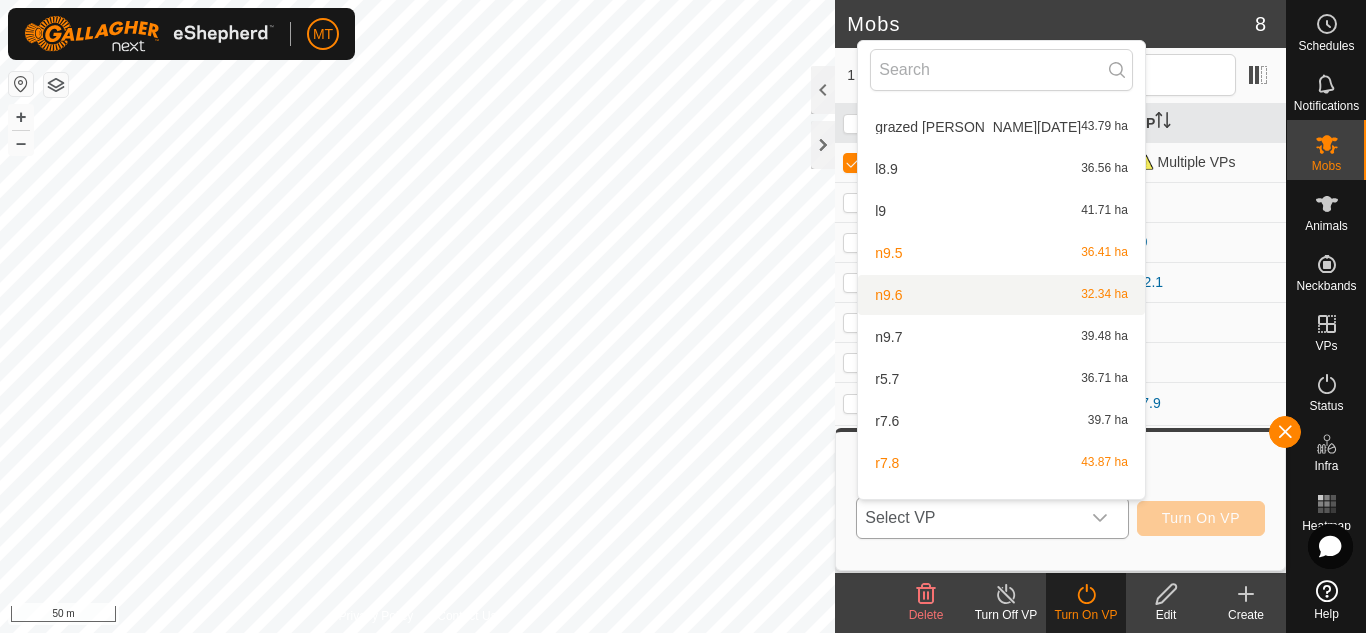scroll, scrollTop: 351, scrollLeft: 0, axis: vertical 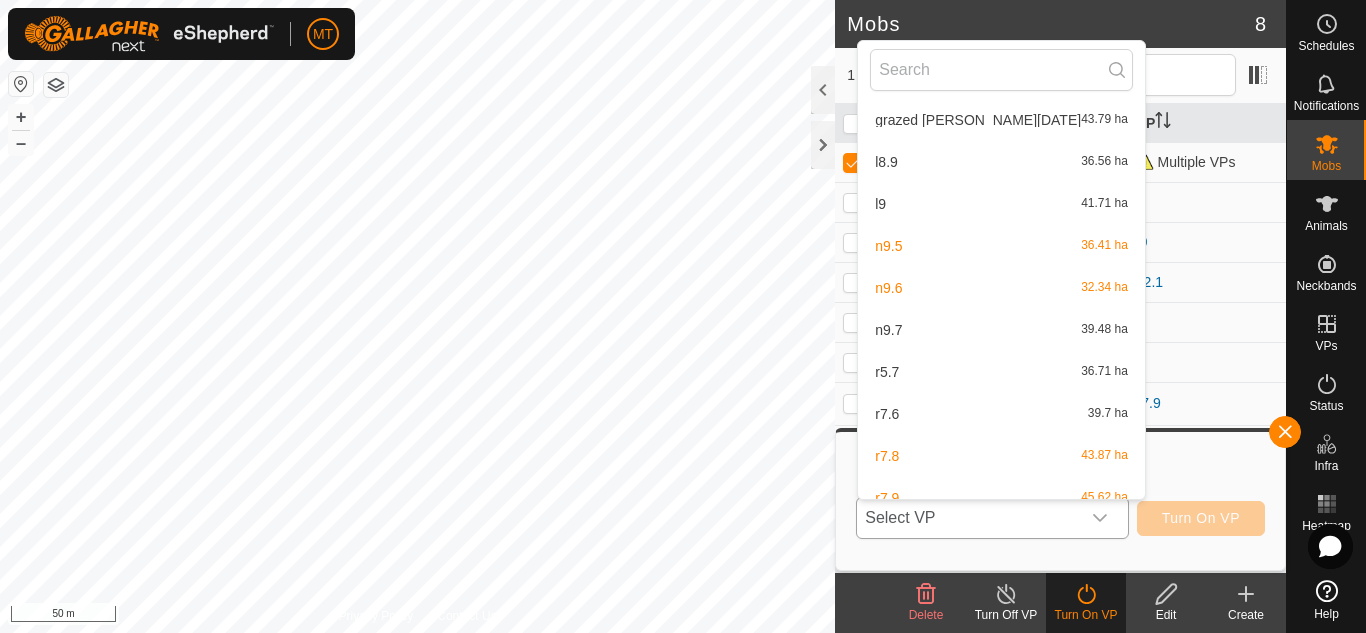 click on "n9.7  39.48 ha" at bounding box center (1001, 330) 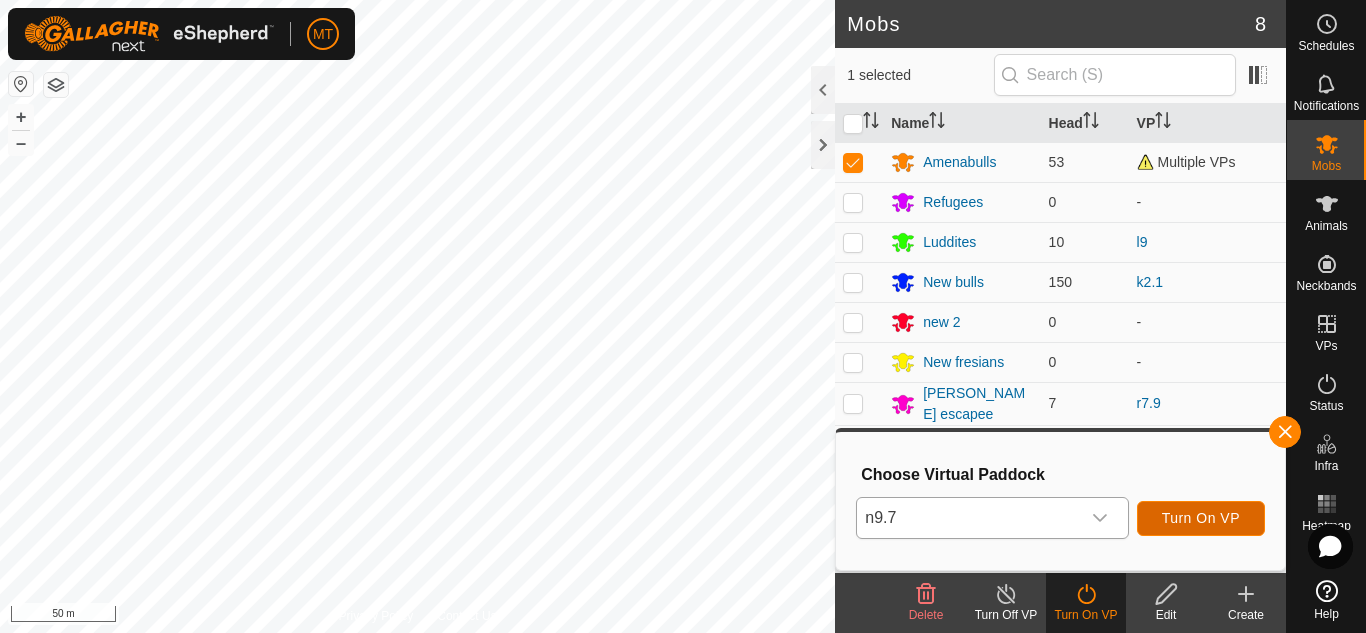 click on "Turn On VP" at bounding box center [1201, 518] 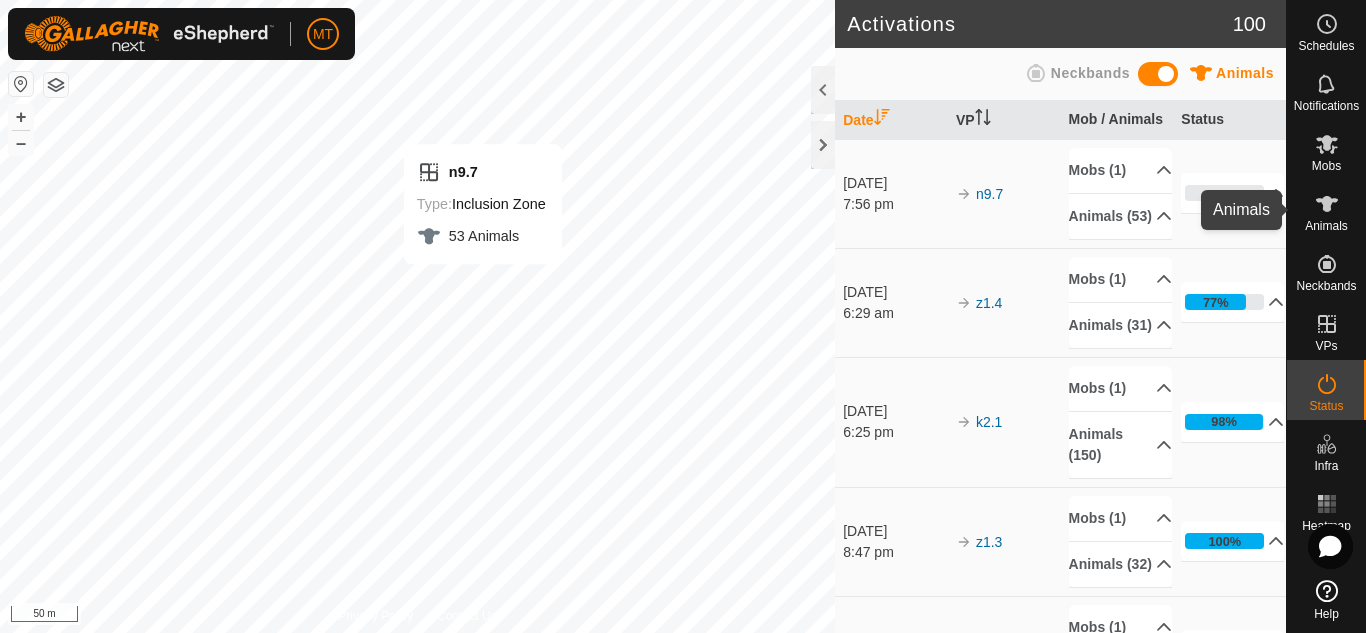 click 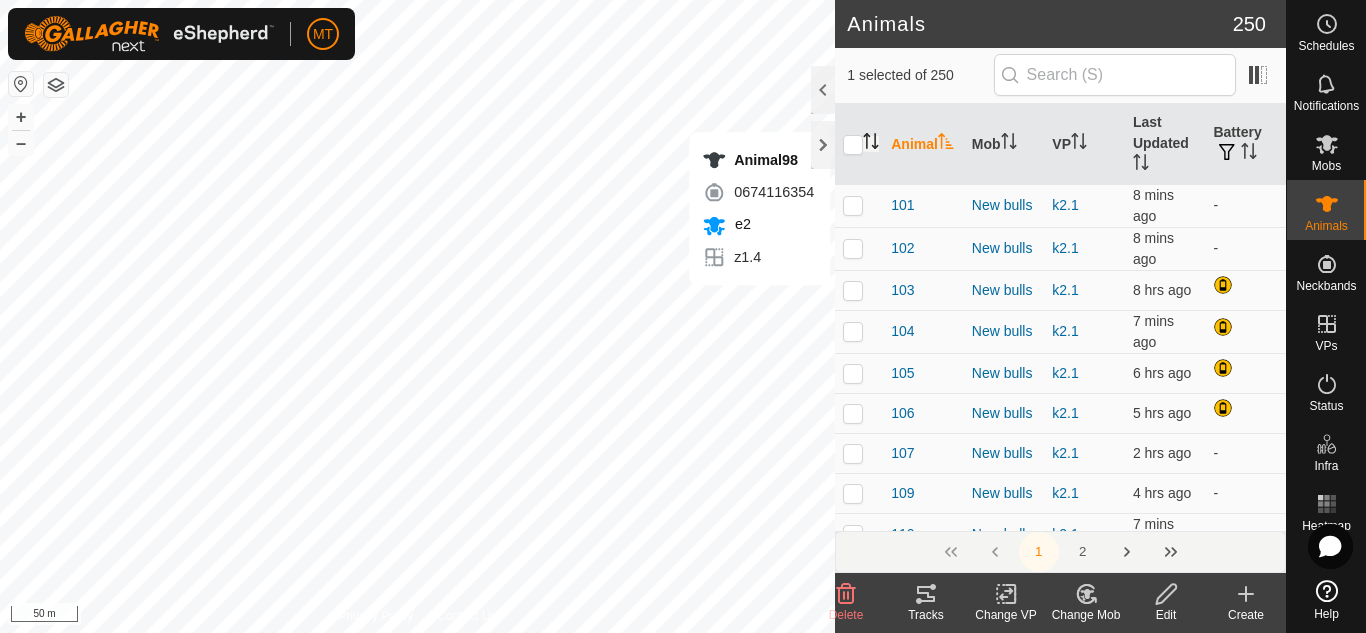 click 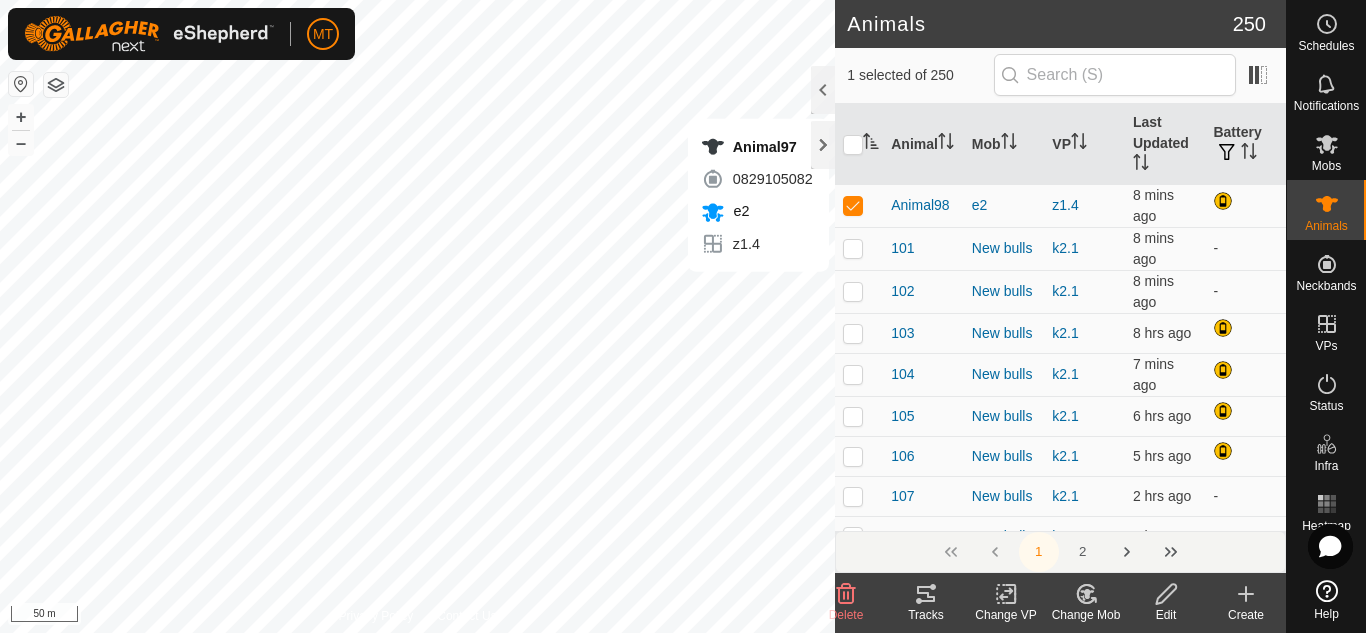 click on "Animal97
0829105082
e2
z1.4 + – ⇧ i 50 m" at bounding box center (417, 316) 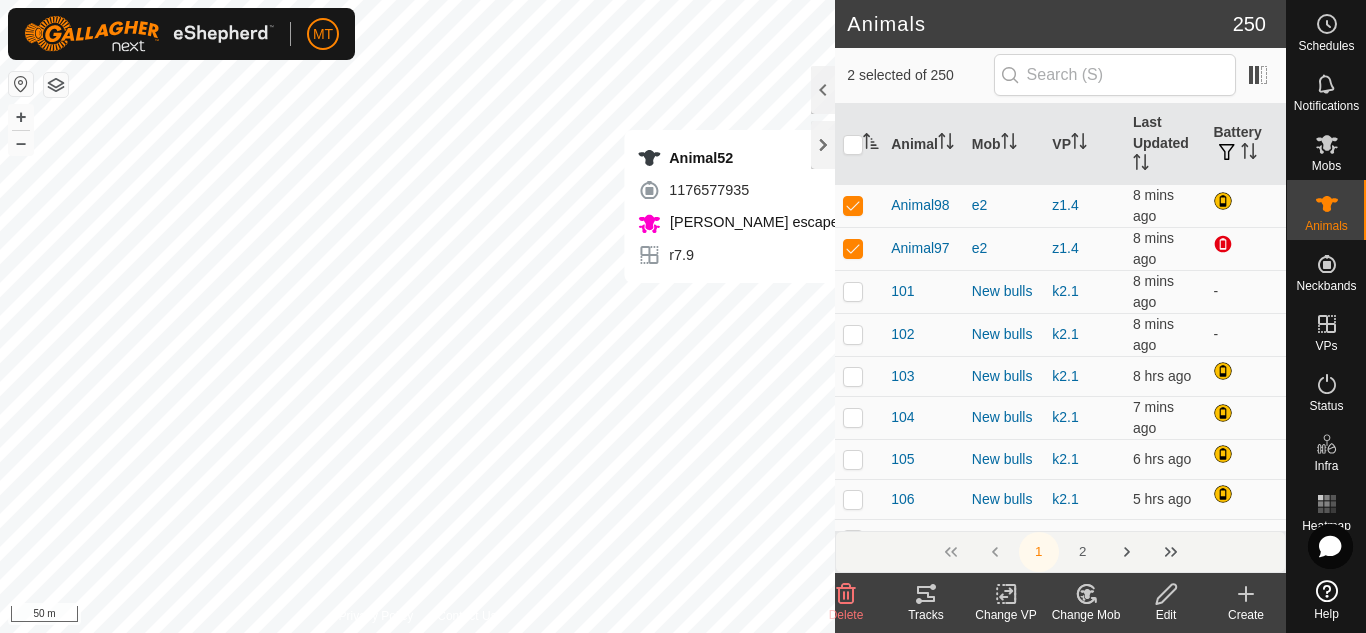 click on "Animal52
1176577935
[PERSON_NAME] escapee
r7.9 + – ⇧ i 50 m" at bounding box center (417, 316) 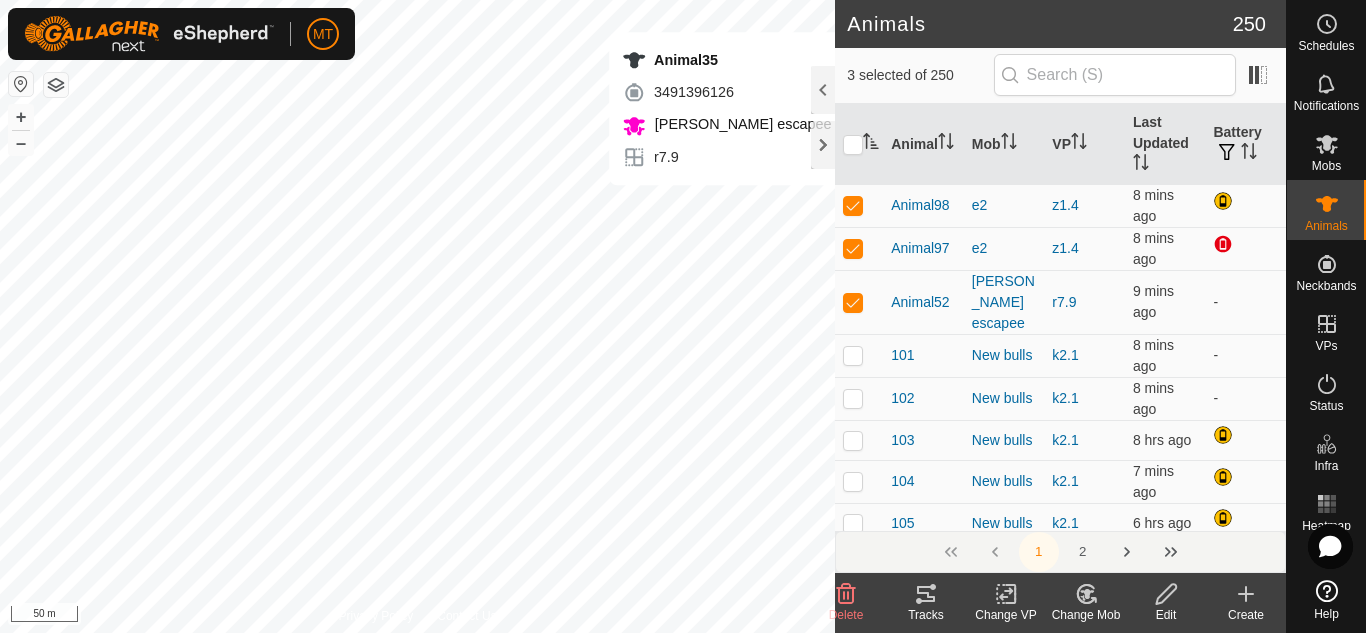 click on "Animal35
3491396126
[PERSON_NAME] escapee
r7.9 + – ⇧ i 50 m" at bounding box center [417, 316] 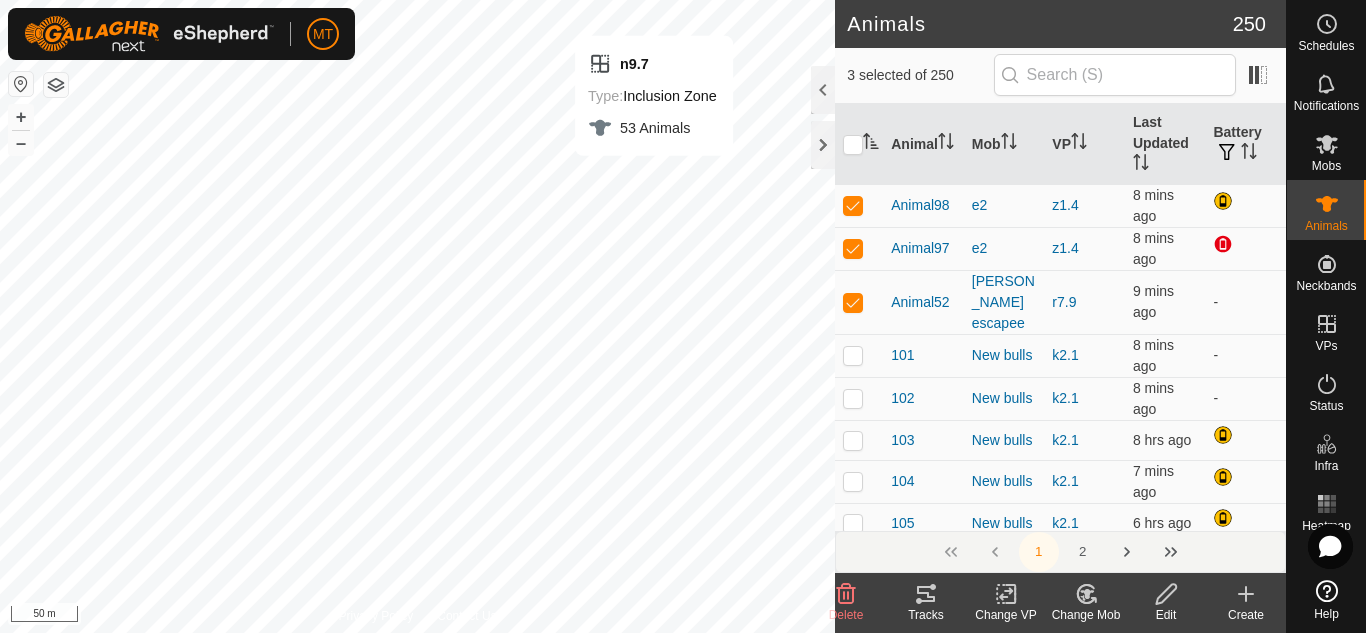 checkbox on "true" 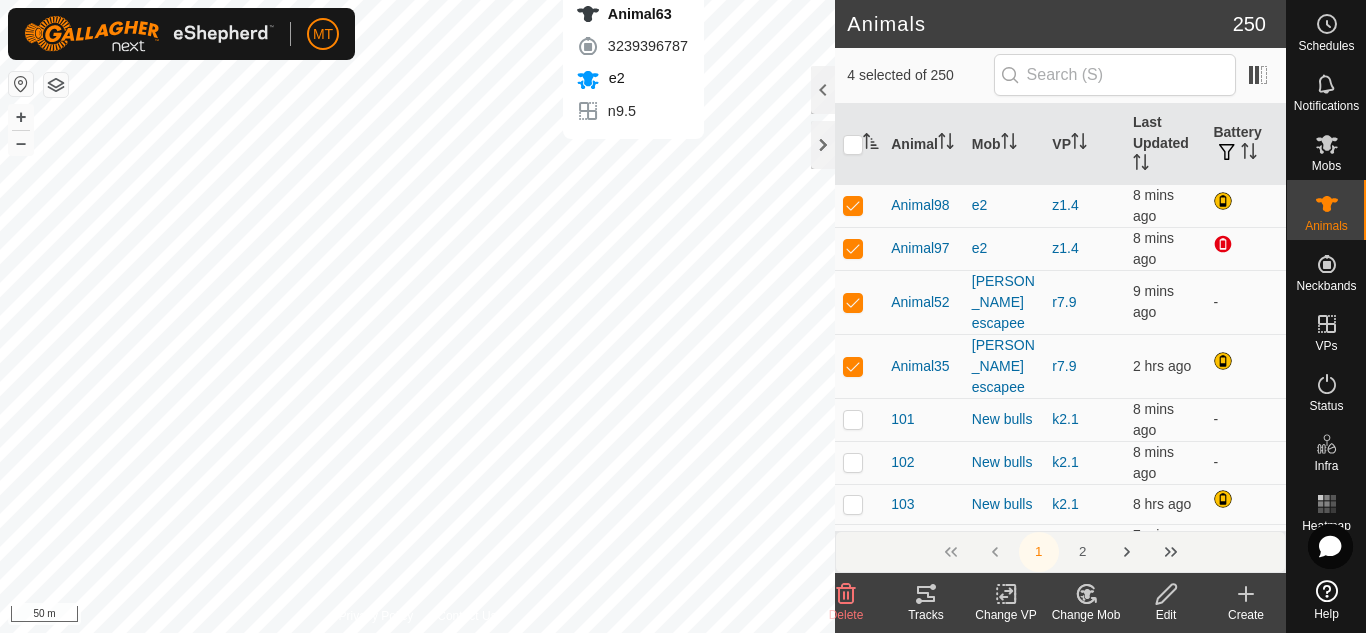 click on "Animal63
3239396787
e2
n9.5 + – ⇧ i 50 m" at bounding box center (417, 316) 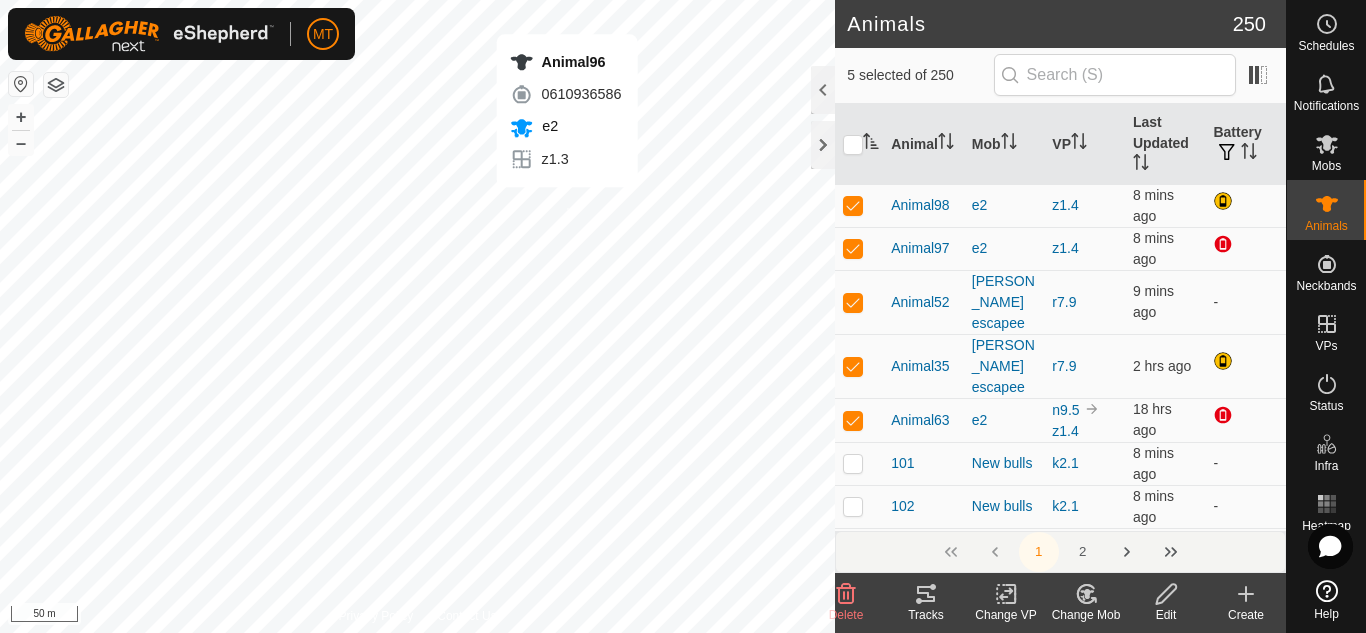 click on "Animal96
0610936586
e2
z1.3 + – ⇧ i 50 m" at bounding box center (417, 316) 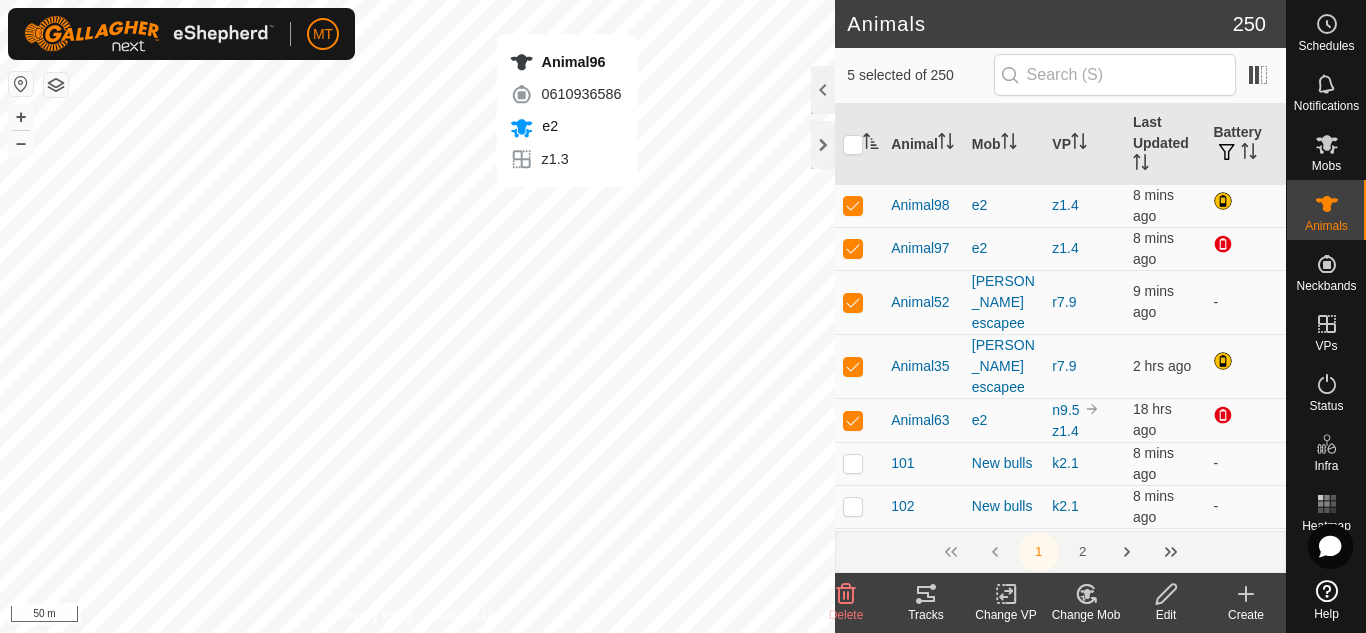 click on "Animal96
0610936586
e2
z1.3 + – ⇧ i 50 m" at bounding box center (417, 316) 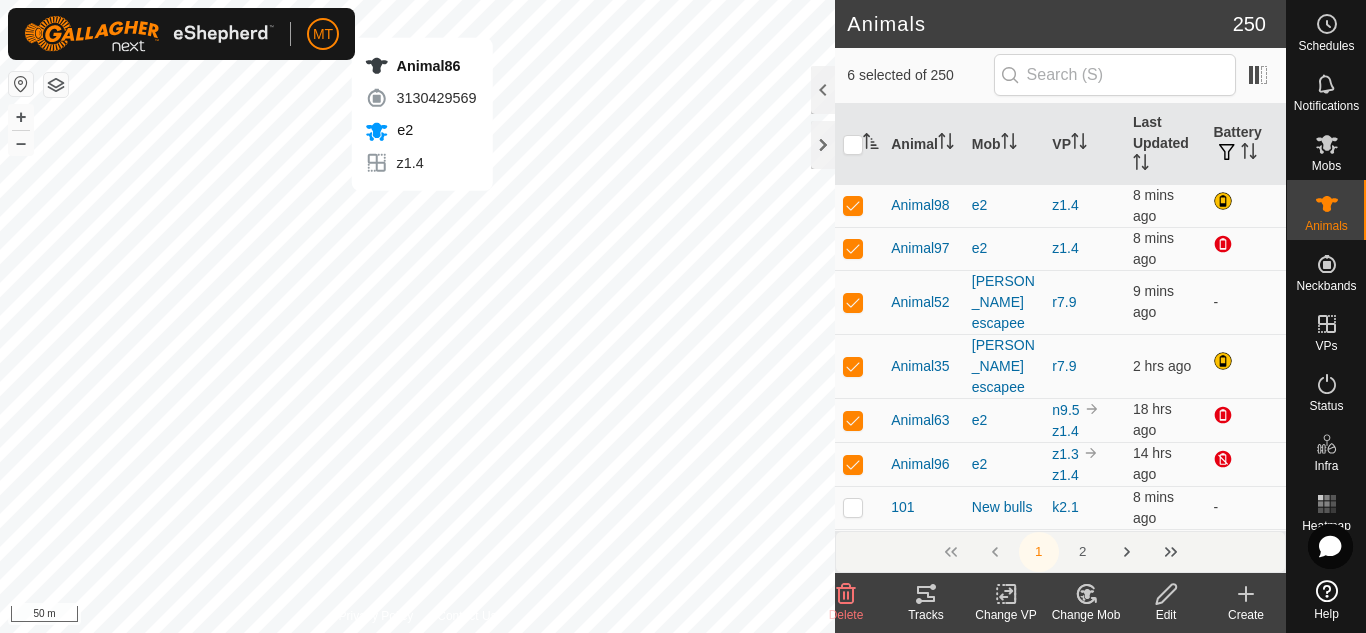 click on "Animal86
3130429569
e2
z1.4 + – ⇧ i 50 m" at bounding box center [417, 316] 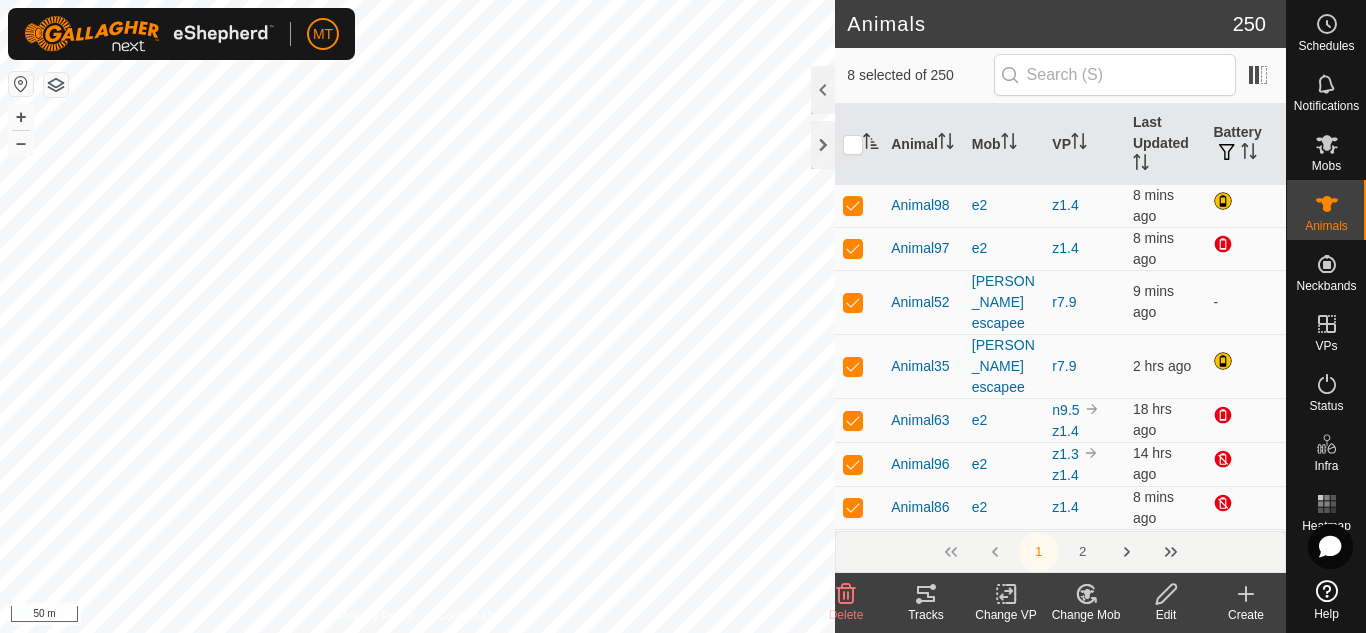 click on "Animal80
0398906575
e2
z1.4 + – ⇧ i 50 m" at bounding box center [417, 316] 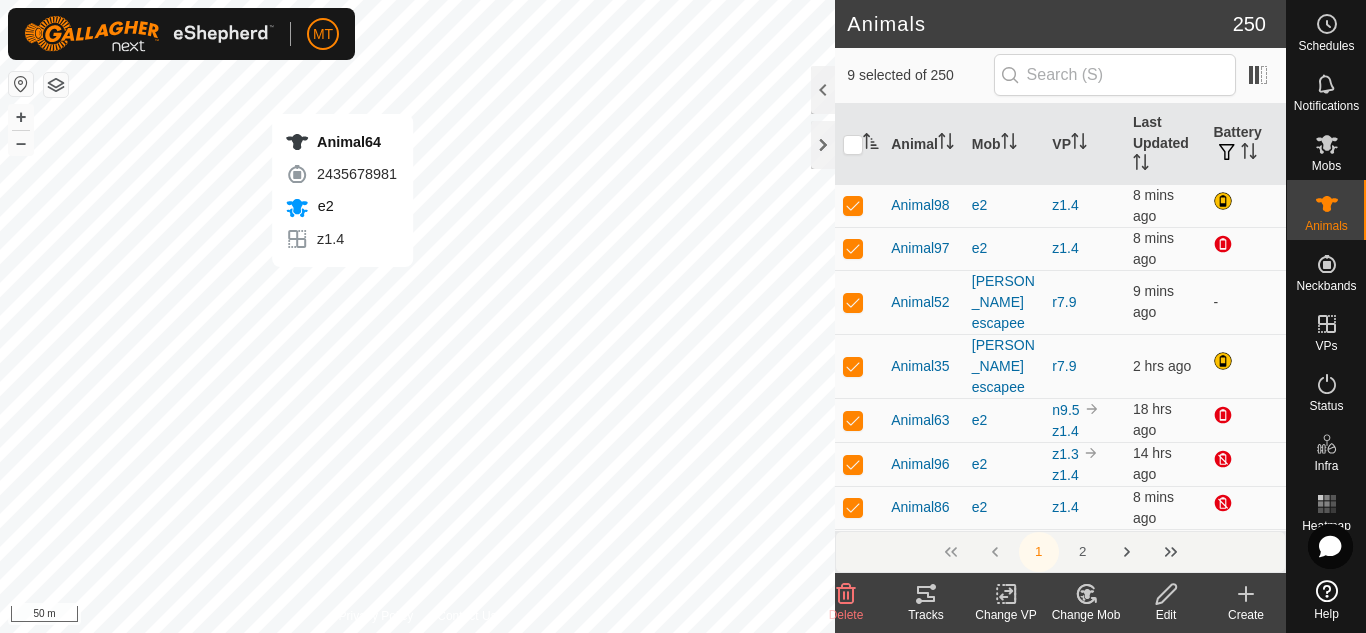click on "Animal64
2435678981
e2
z1.4 + – ⇧ i 50 m" at bounding box center [417, 316] 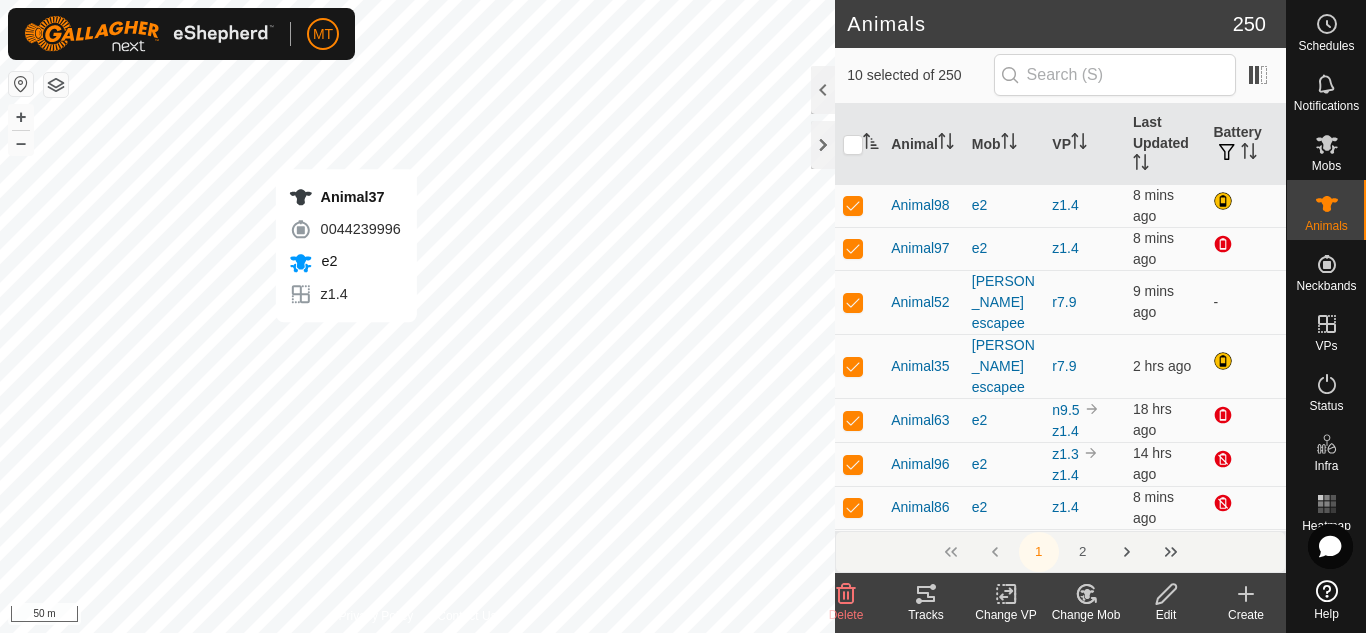 click on "Animal37
0044239996
e2
z1.4 + – ⇧ i 50 m" at bounding box center (417, 316) 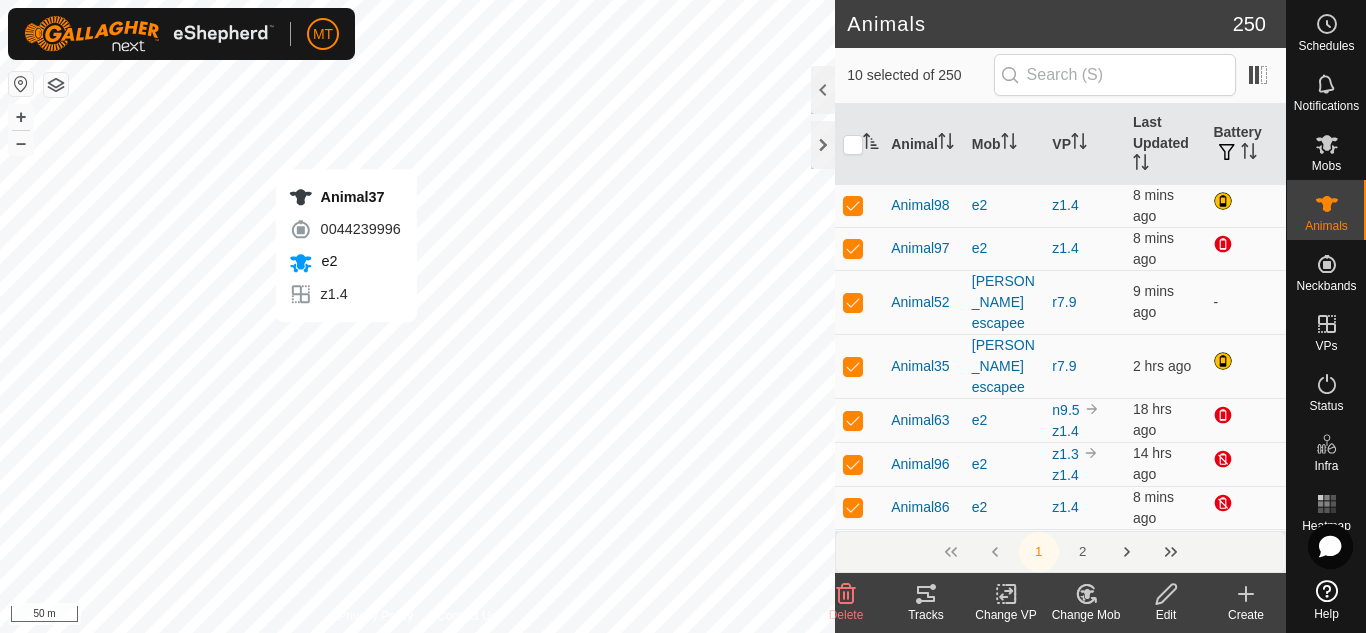 checkbox on "true" 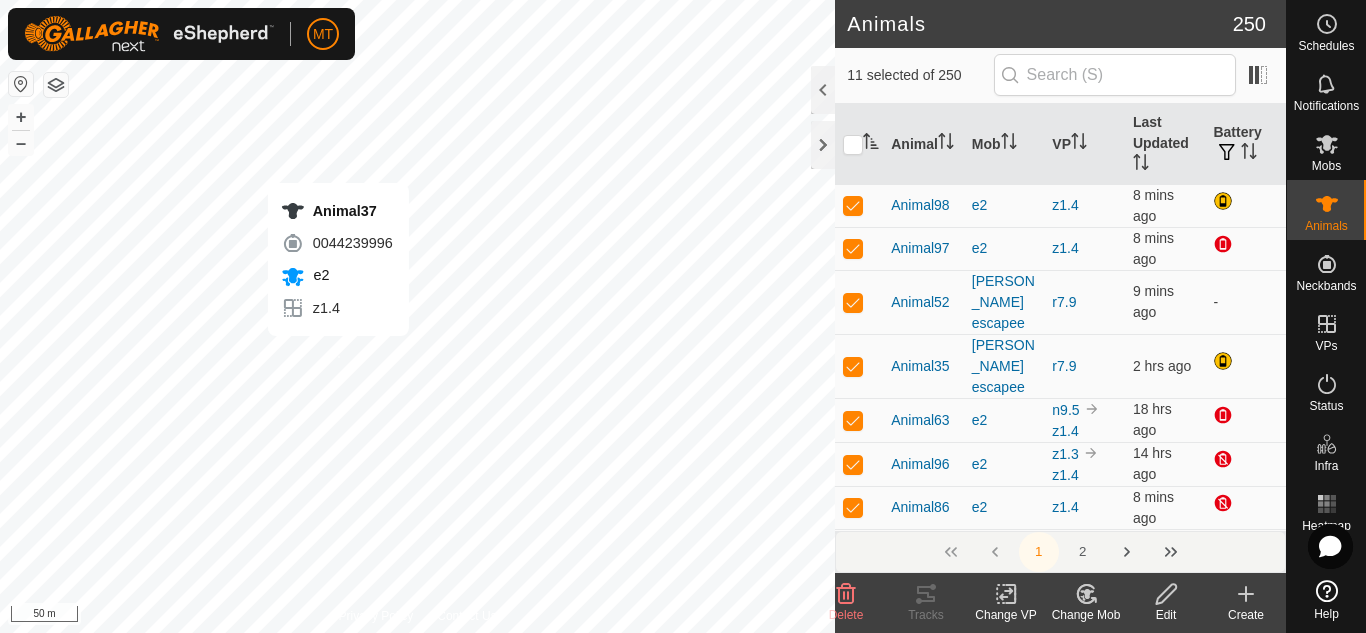 click on "Animal37
0044239996
e2
z1.4 + – ⇧ i 50 m" at bounding box center (417, 316) 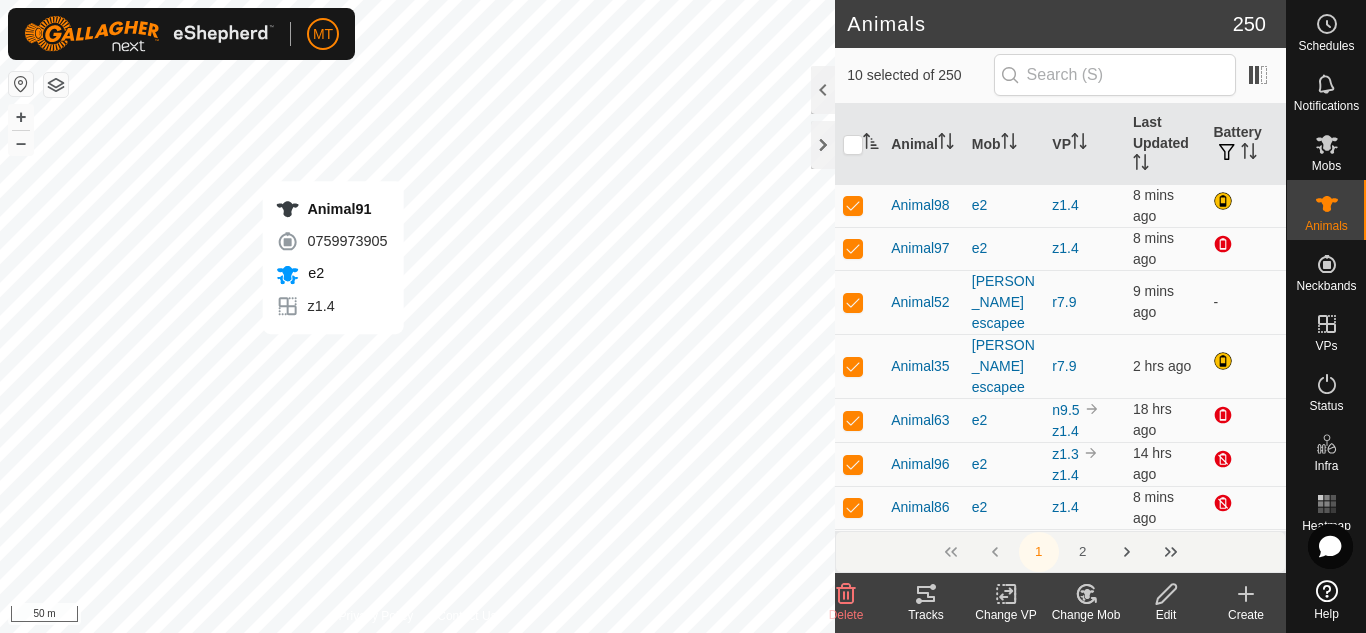 click on "Animal91
0759973905
e2
z1.4 + – ⇧ i 50 m" at bounding box center (417, 316) 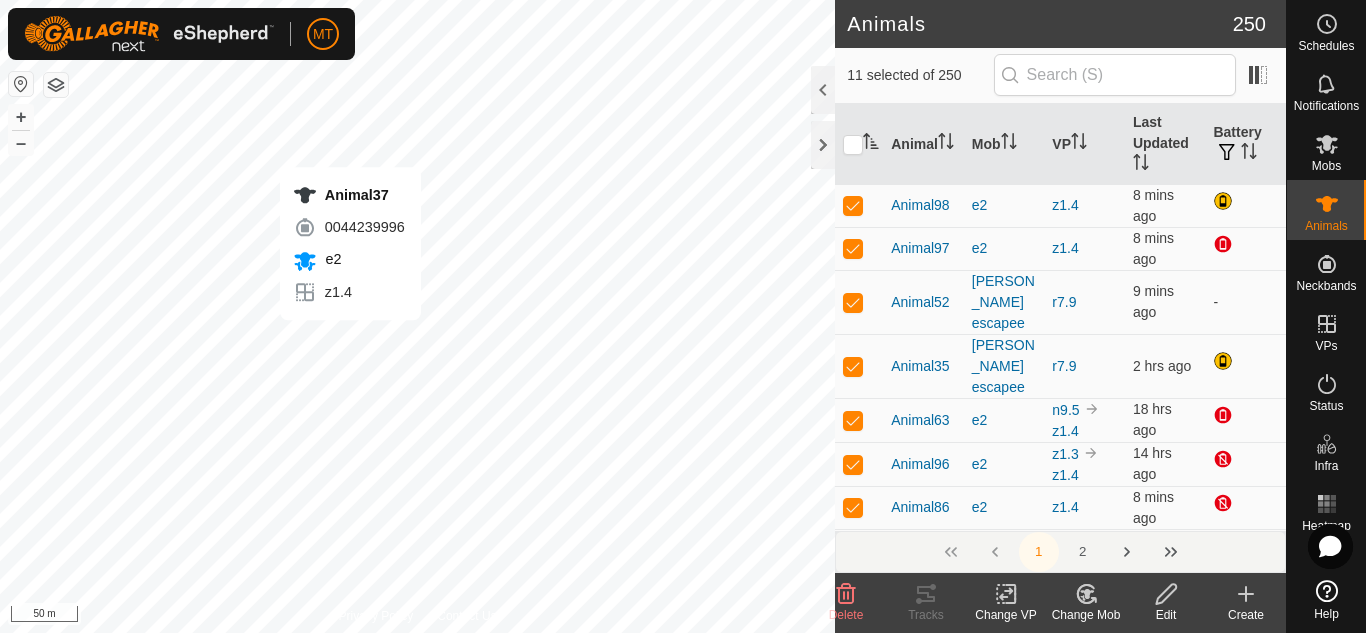 click on "Animal37
0044239996
e2
z1.4 + – ⇧ i 50 m" at bounding box center [417, 316] 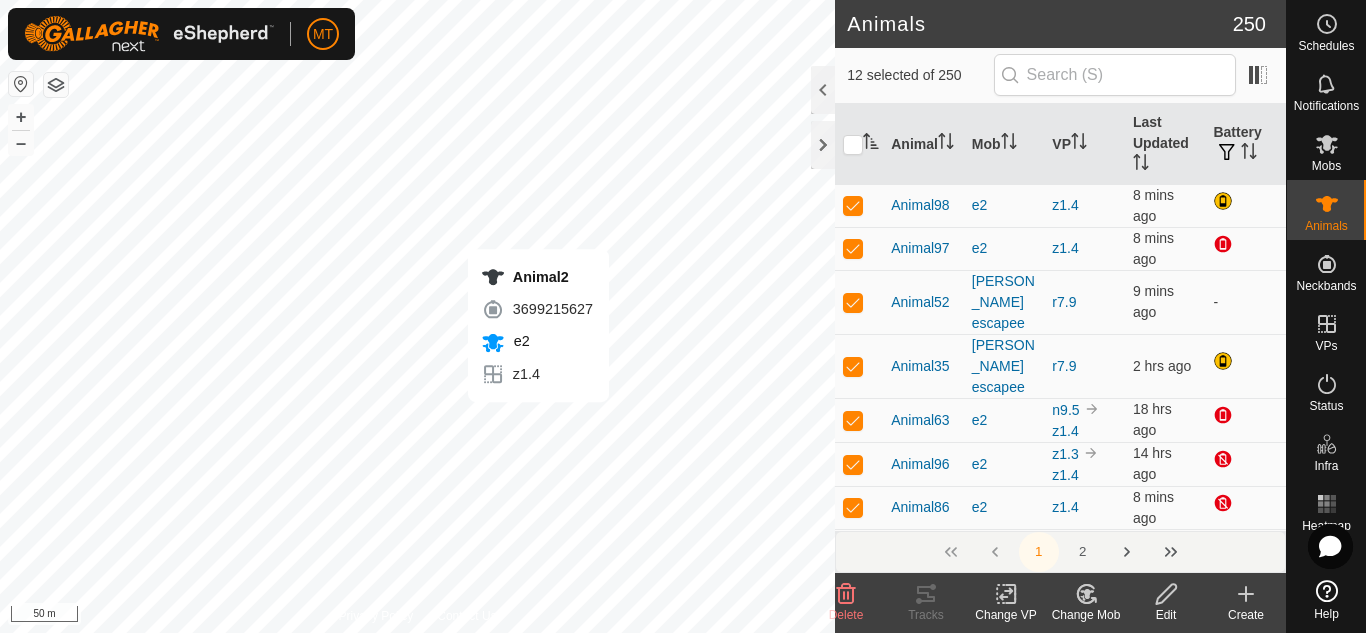 click on "Animal2
3699215627
e2
z1.4 + – ⇧ i 50 m" at bounding box center (417, 316) 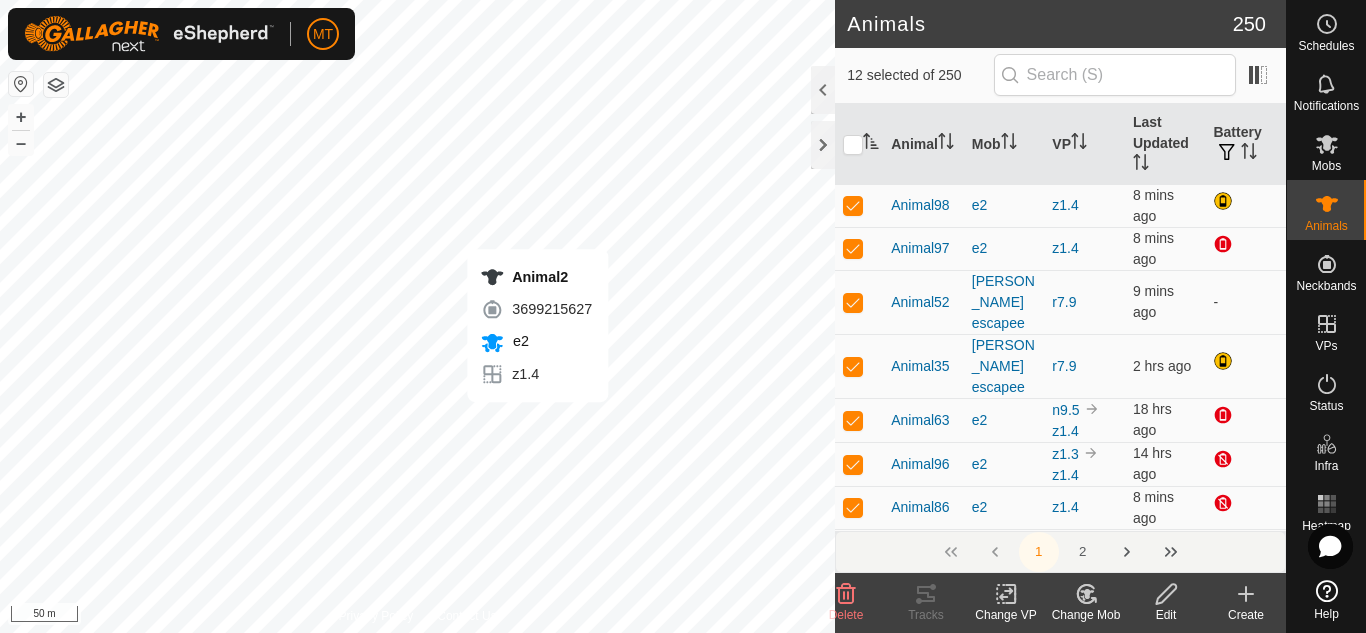 checkbox on "true" 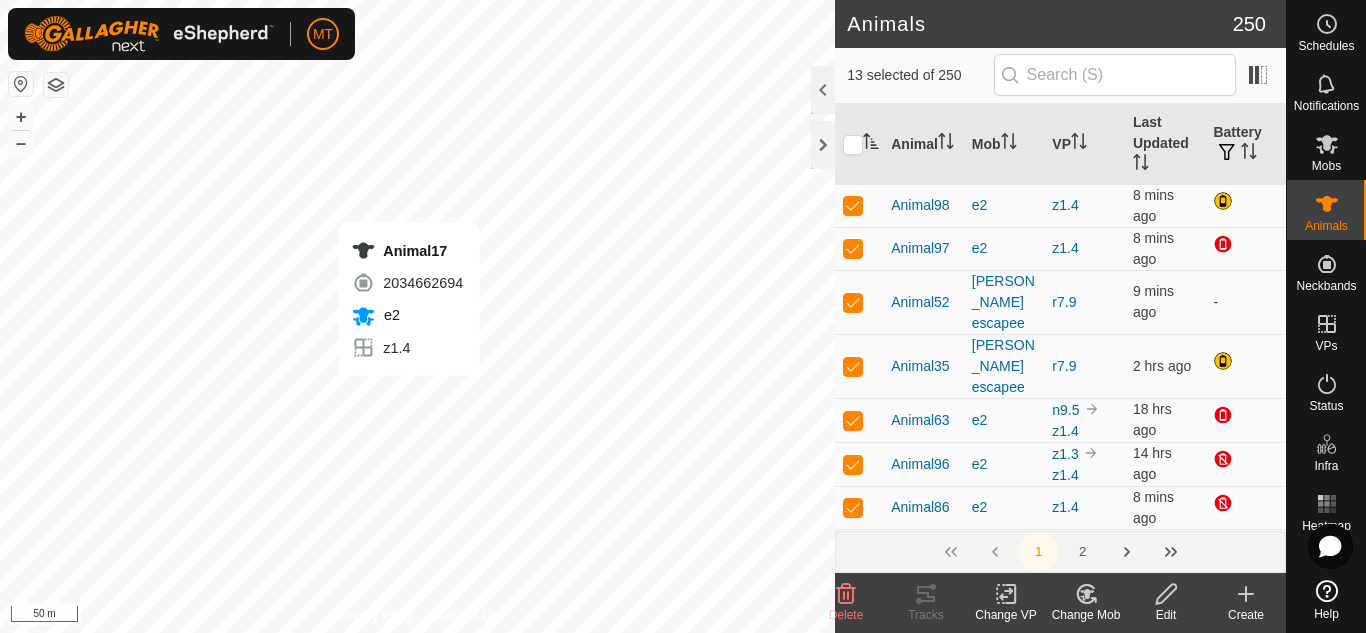 click on "Animal17
2034662694
e2
z1.4 + – ⇧ i 50 m" at bounding box center (417, 316) 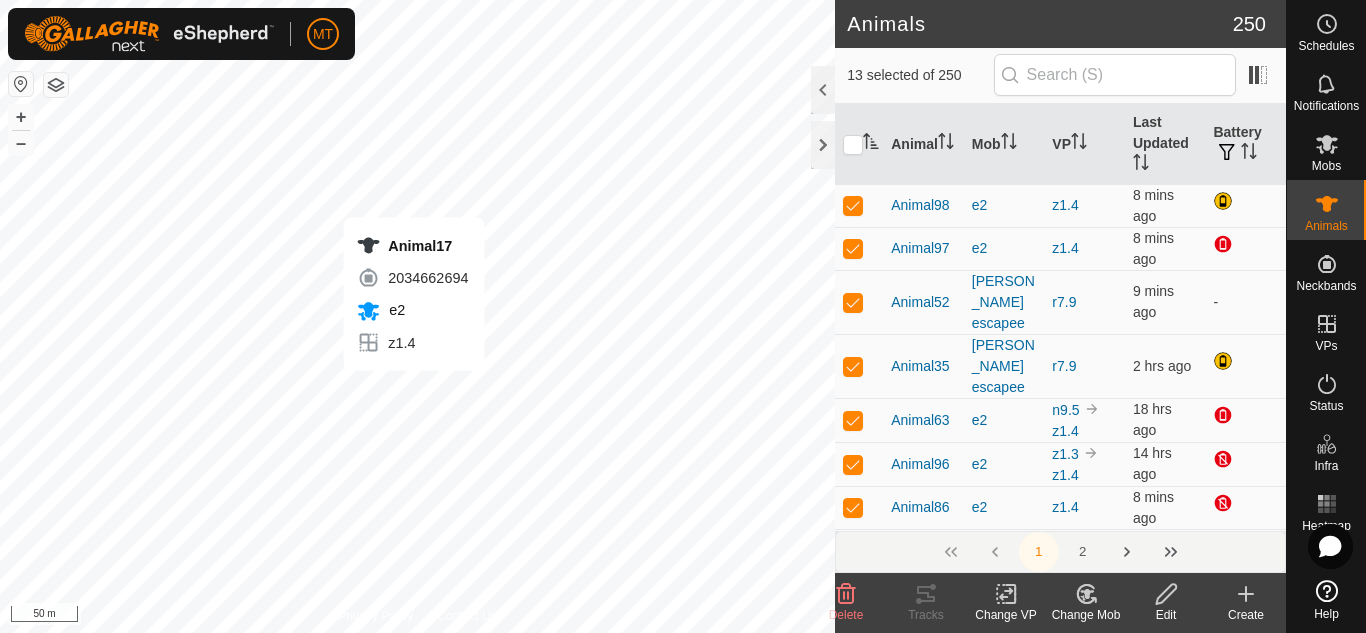 checkbox on "true" 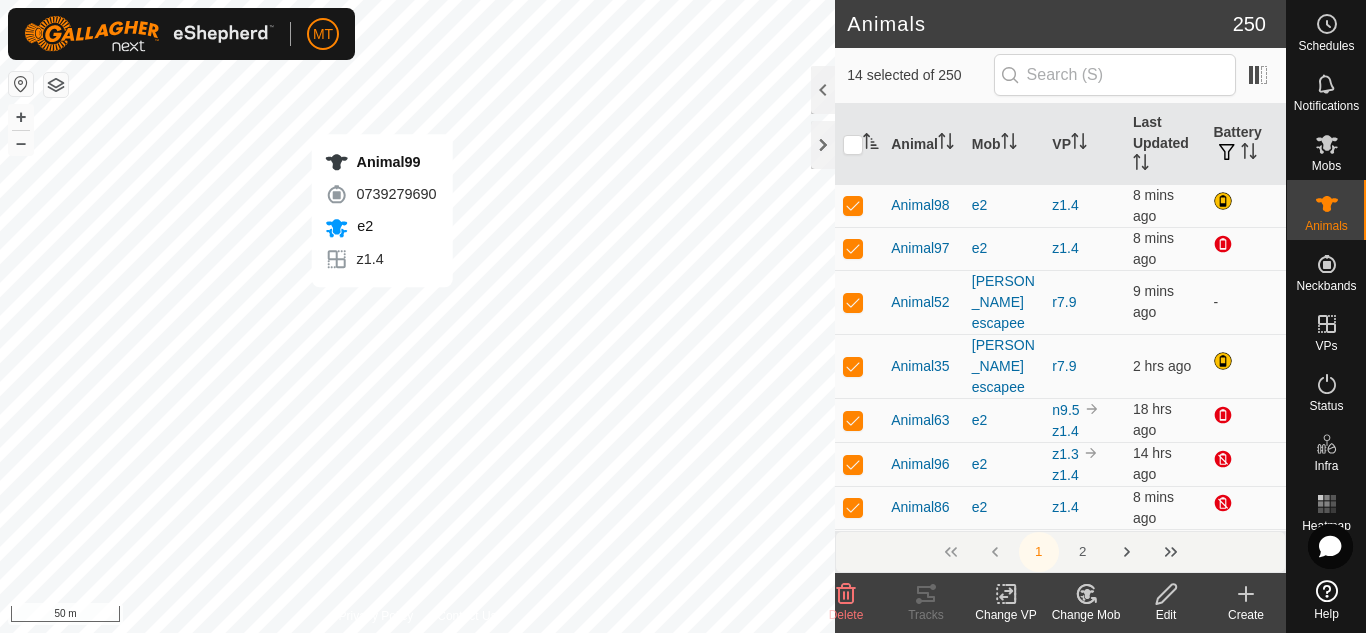 click on "Animal99
0739279690
e2
z1.4 + – ⇧ i 50 m" at bounding box center (417, 316) 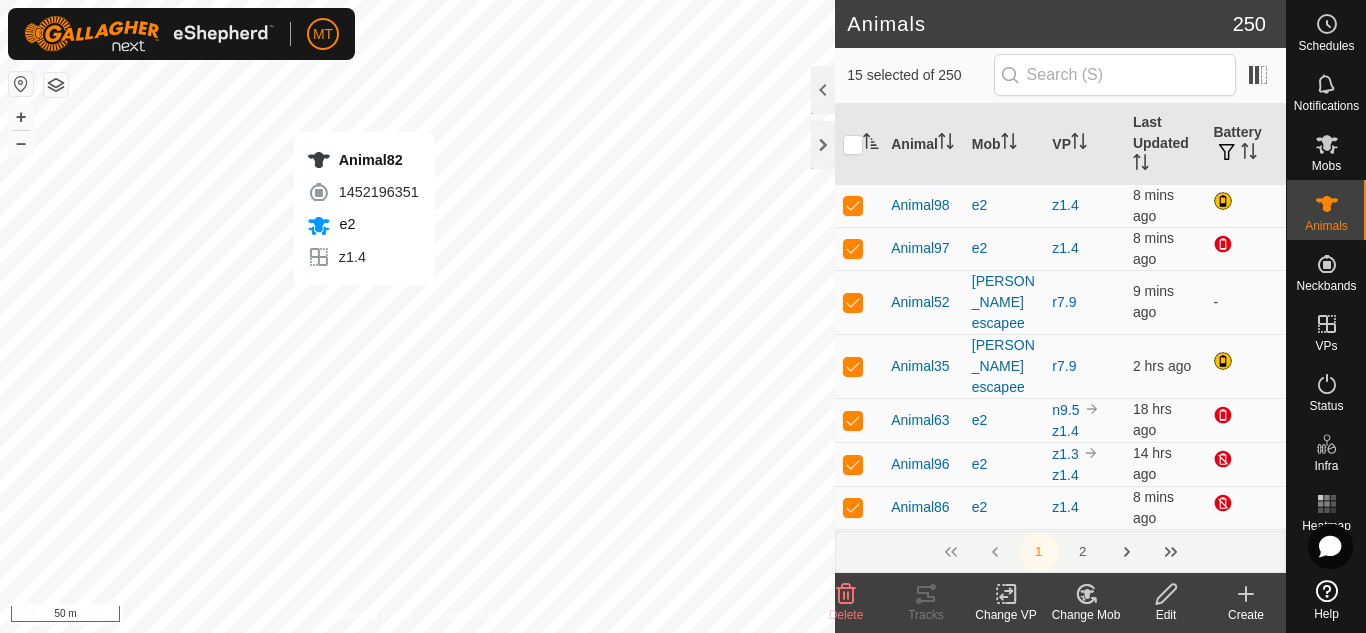 click on "Animal82
1452196351
e2
z1.4 + – ⇧ i 50 m" at bounding box center [417, 316] 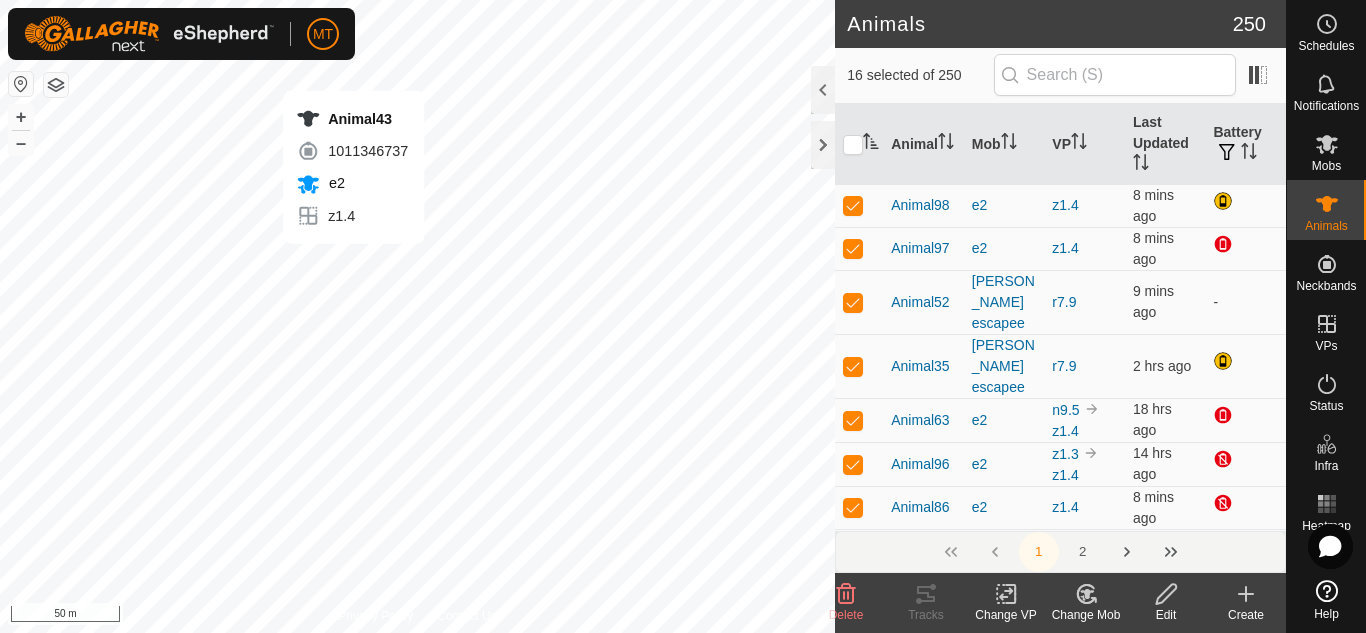 click on "Animal43
1011346737
e2
z1.4 + – ⇧ i 50 m" at bounding box center [417, 316] 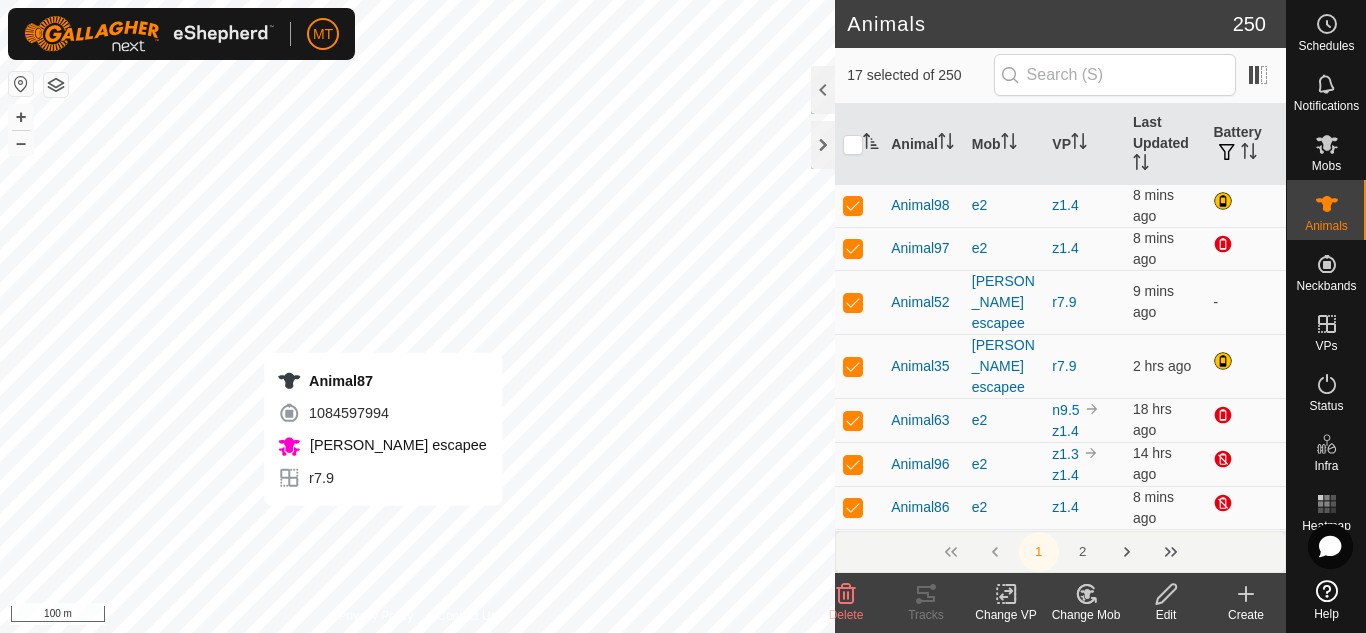 click on "Animal87
1084597994
[PERSON_NAME] escapee
r7.9 + – ⇧ i 100 m" at bounding box center (417, 316) 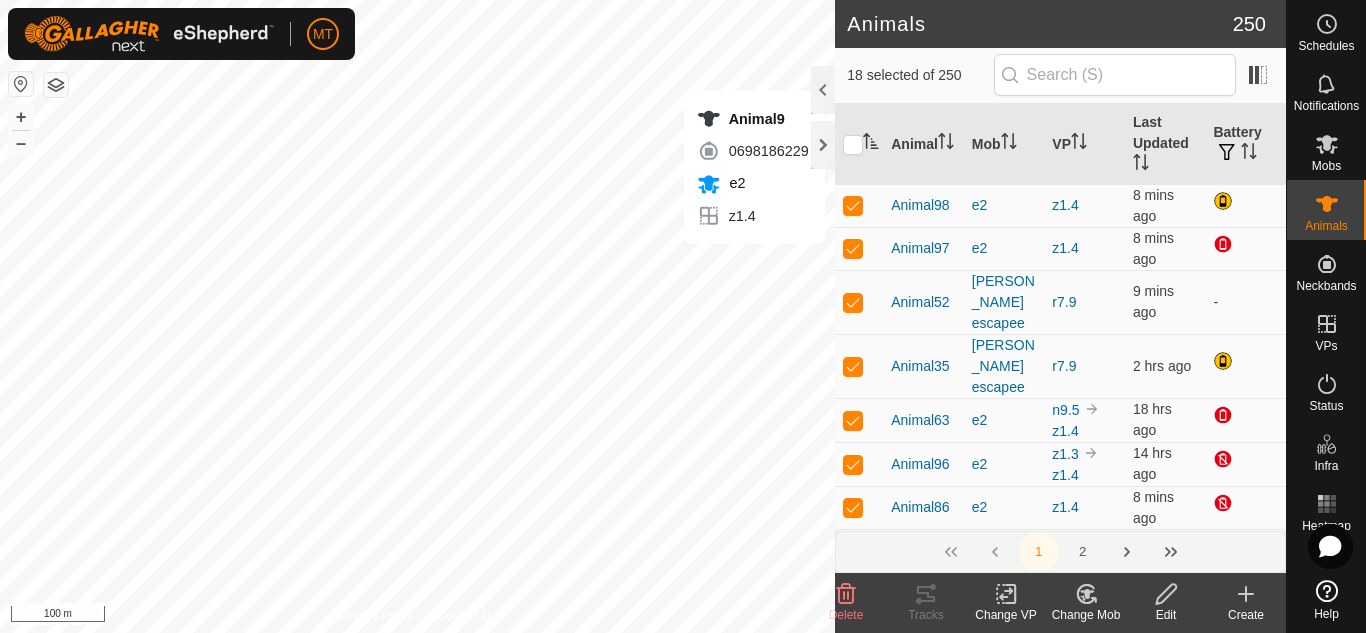 click on "Animal9
0698186229
e2
z1.4 + – ⇧ i 100 m" at bounding box center [417, 316] 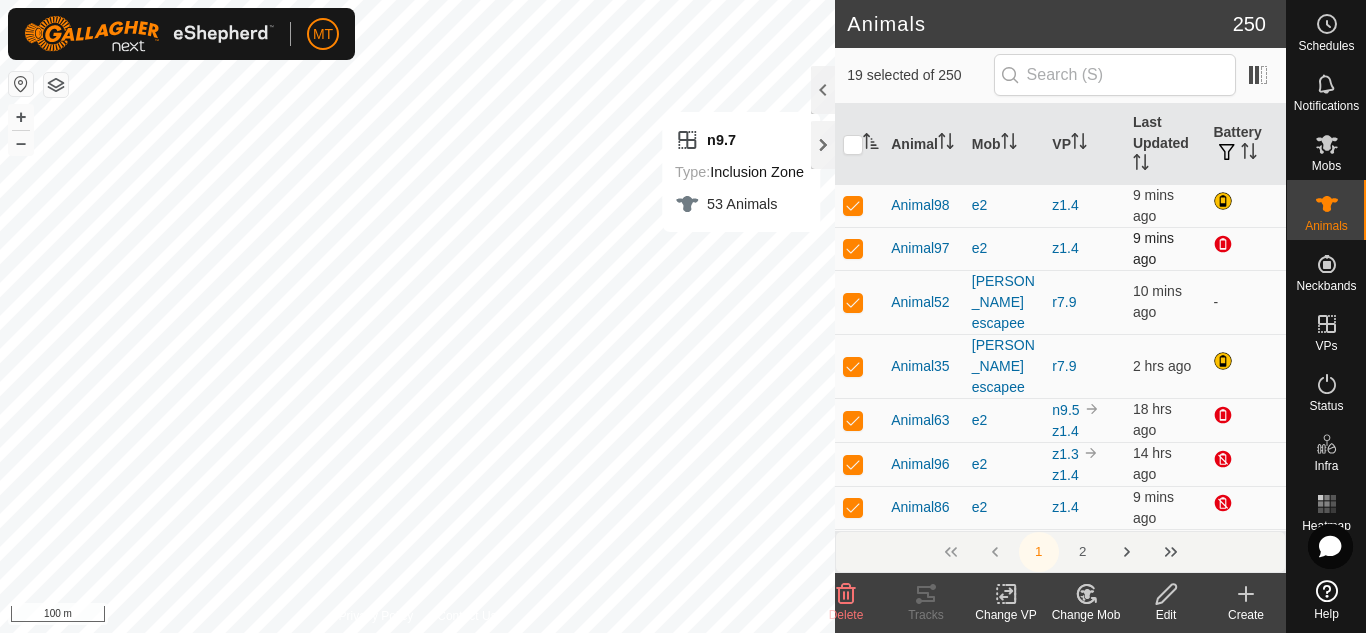 click at bounding box center (853, 248) 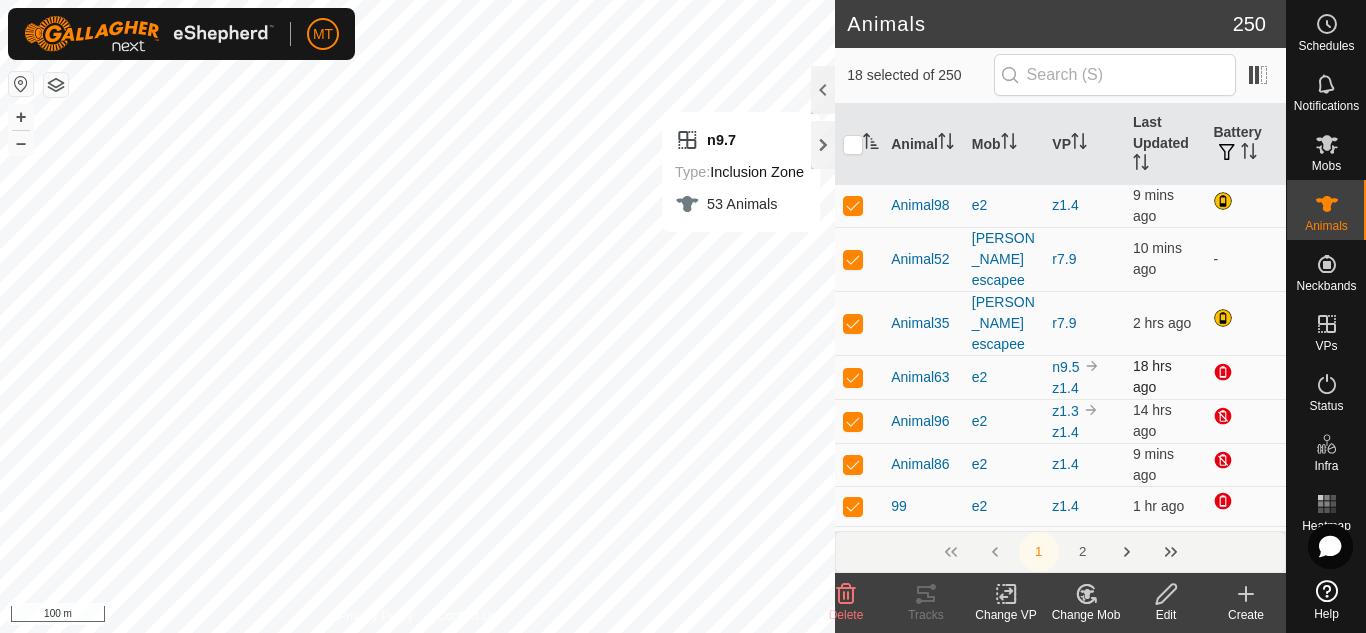 click at bounding box center (853, 377) 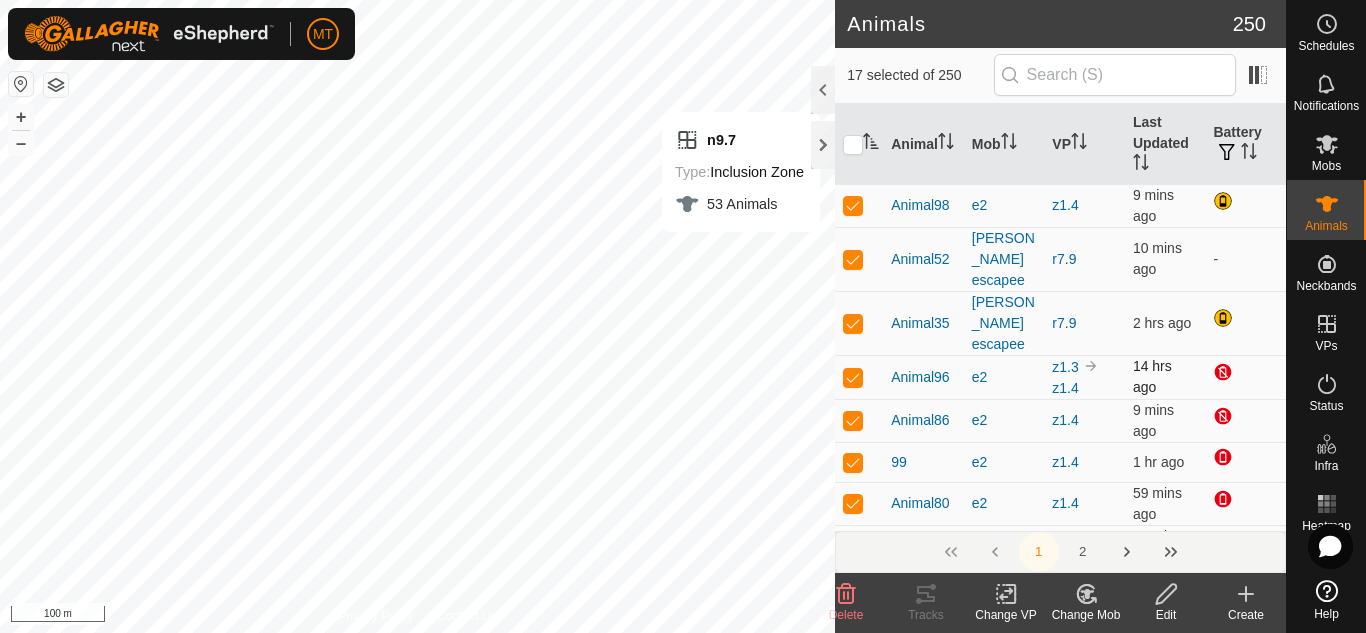 click at bounding box center [853, 377] 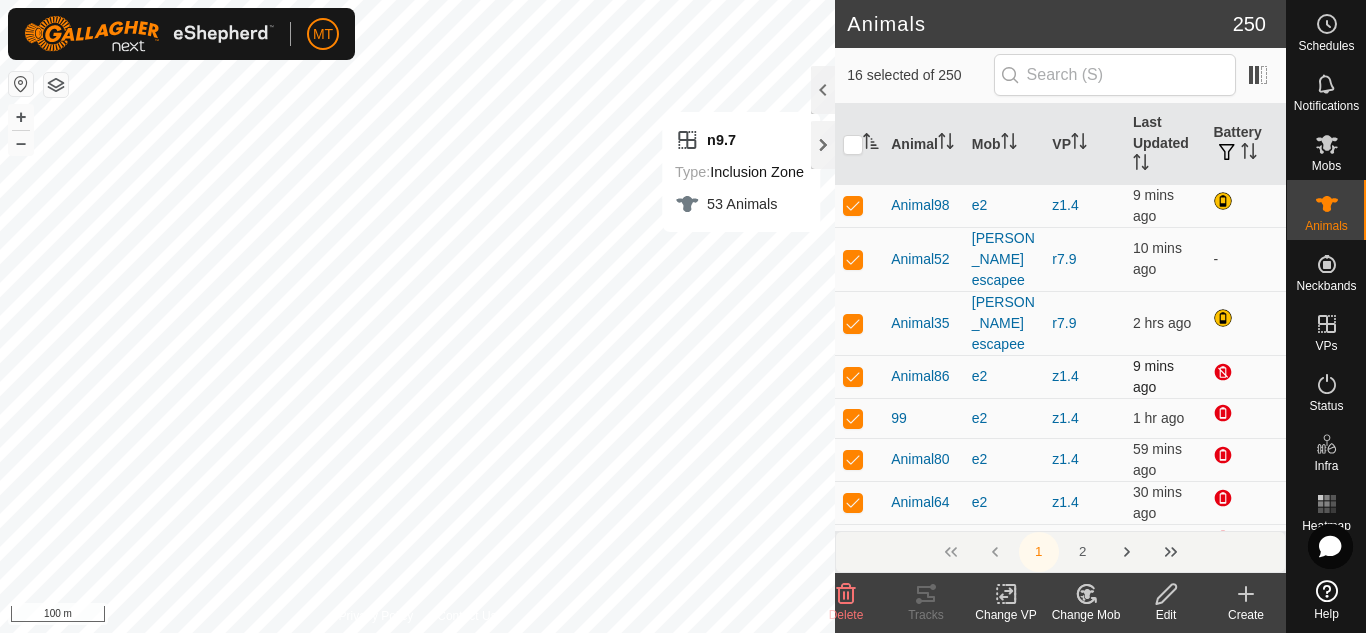click at bounding box center [859, 376] 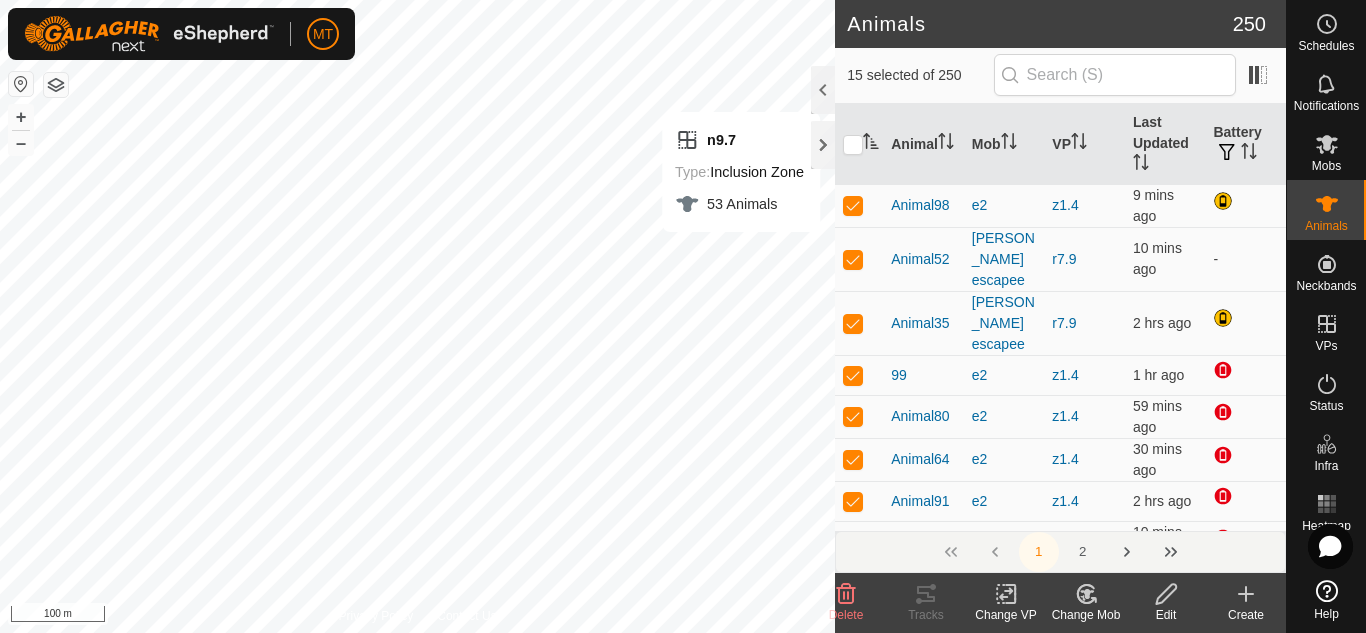 click at bounding box center [859, 375] 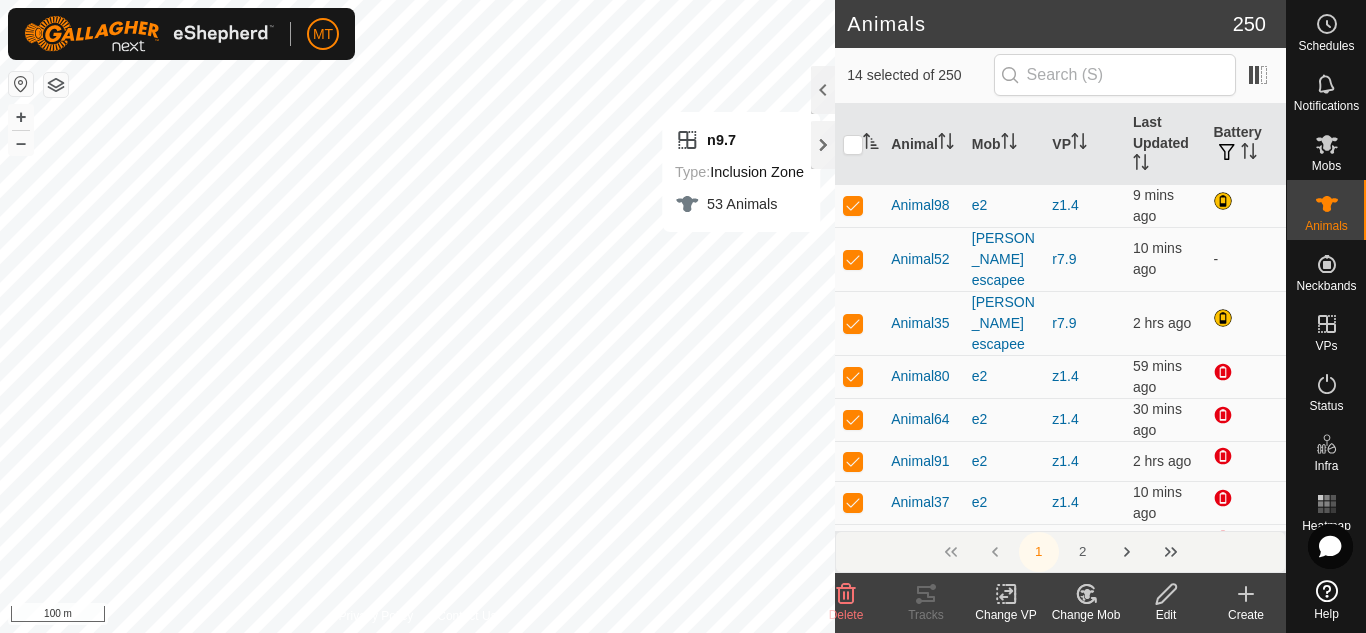 click at bounding box center [859, 376] 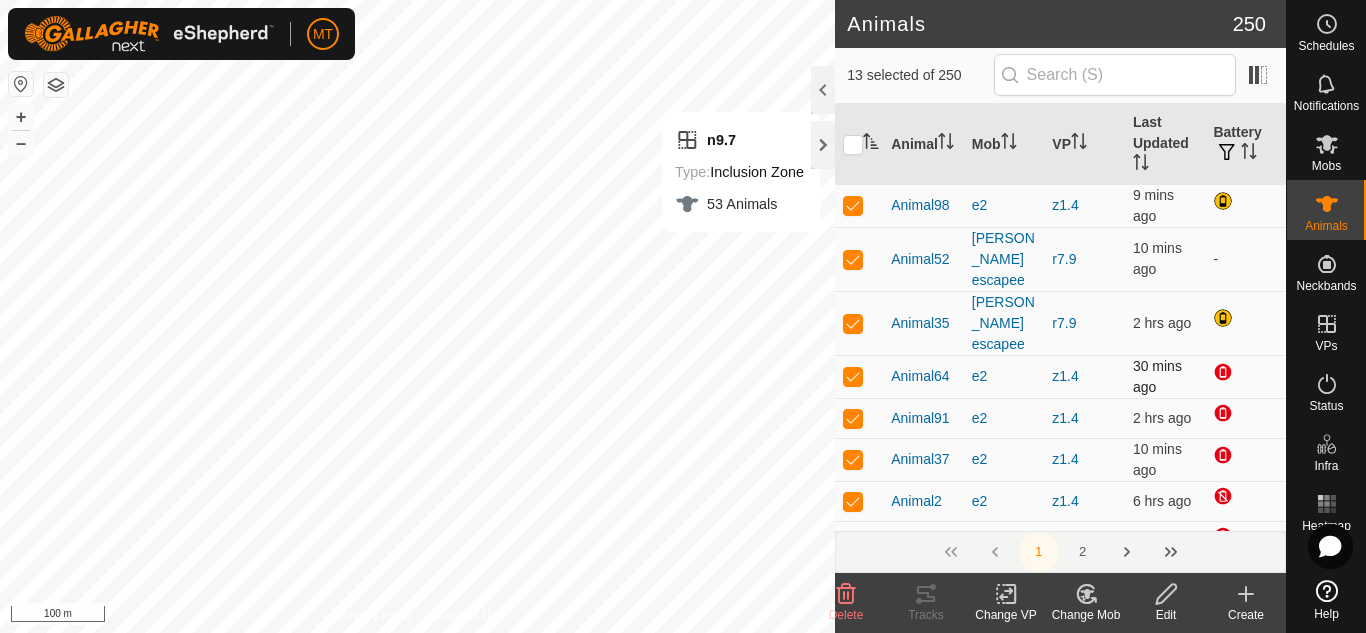 click at bounding box center (859, 376) 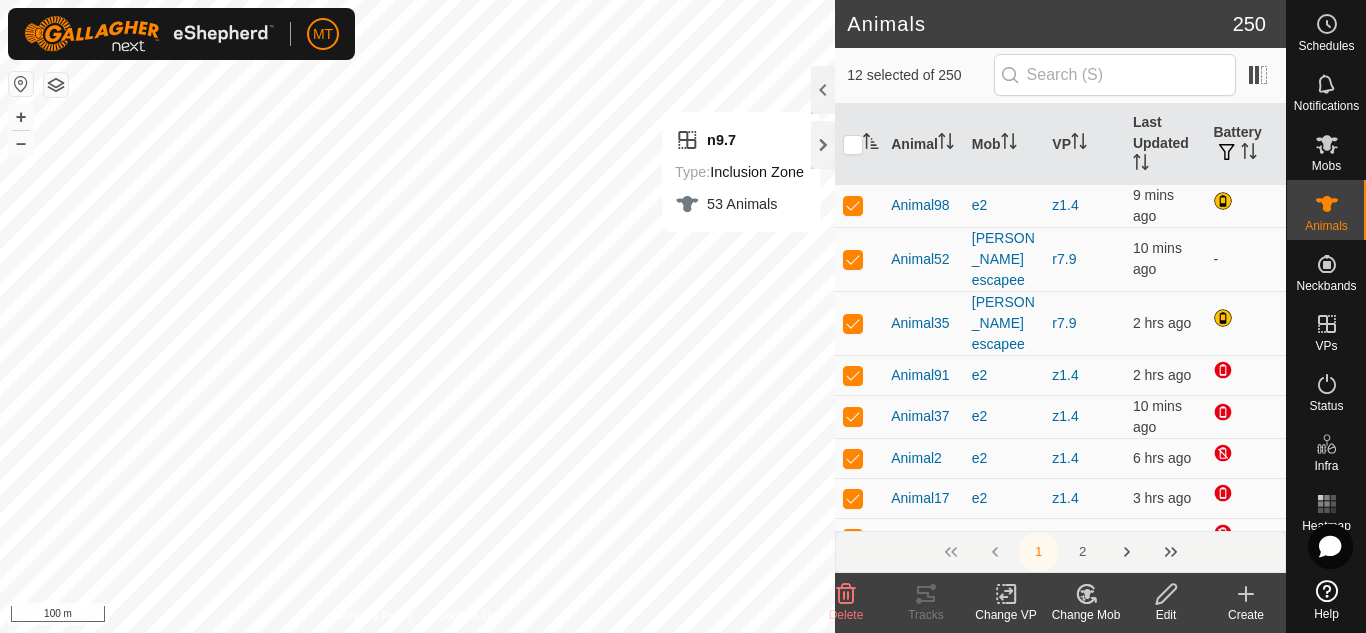 click at bounding box center [859, 375] 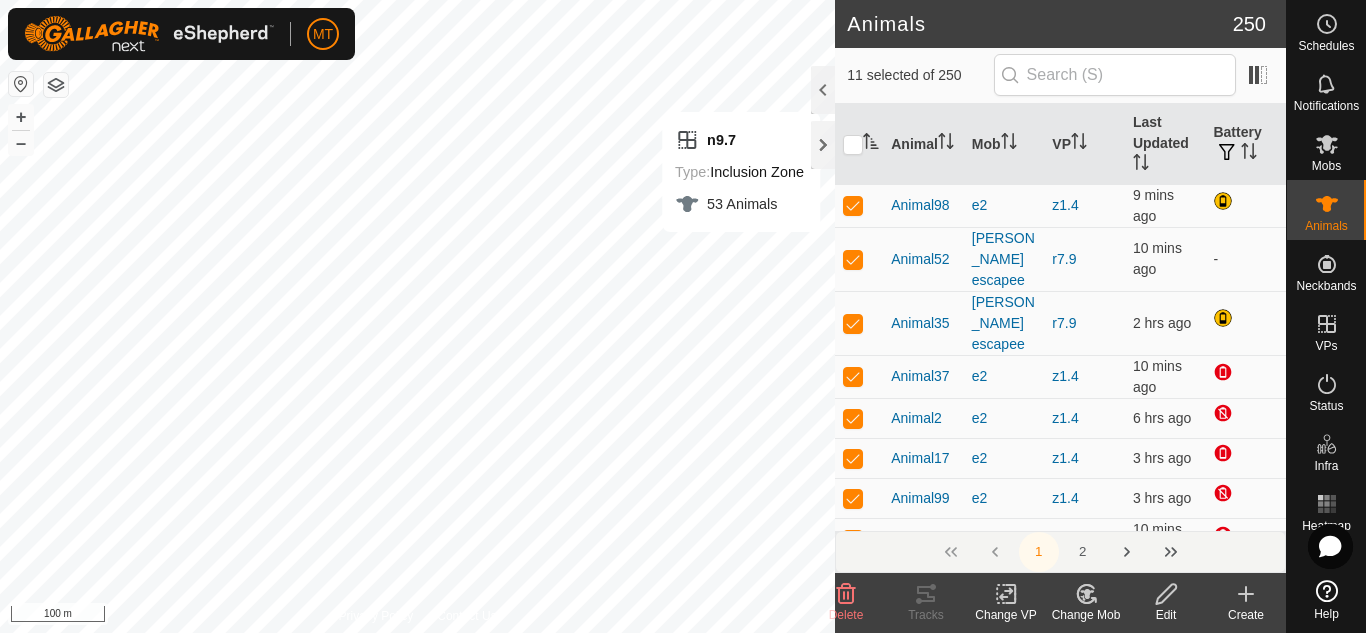 click at bounding box center (859, 376) 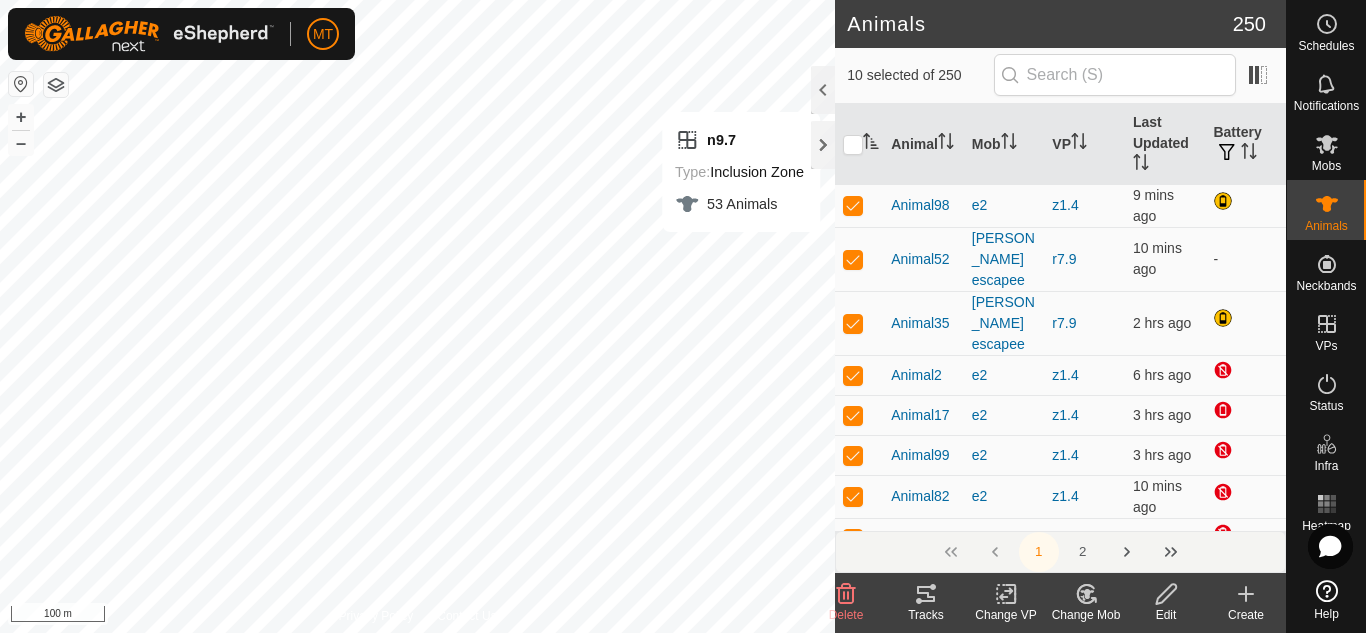 click at bounding box center (859, 375) 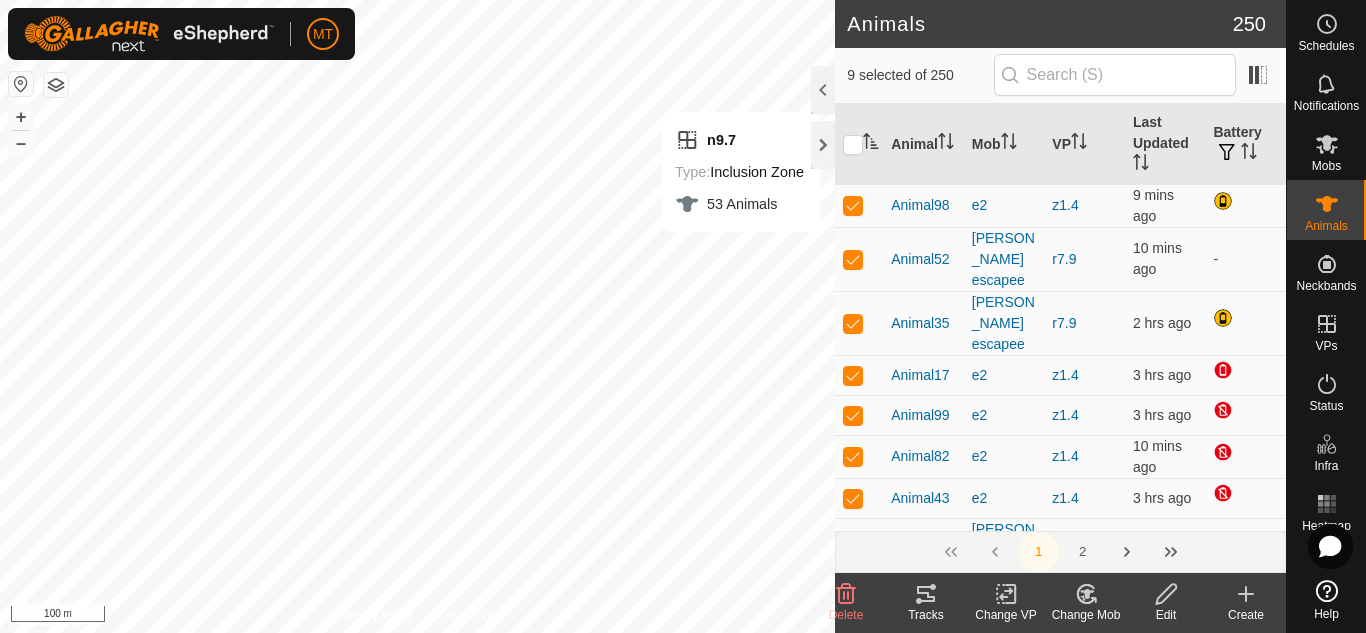 click at bounding box center (859, 375) 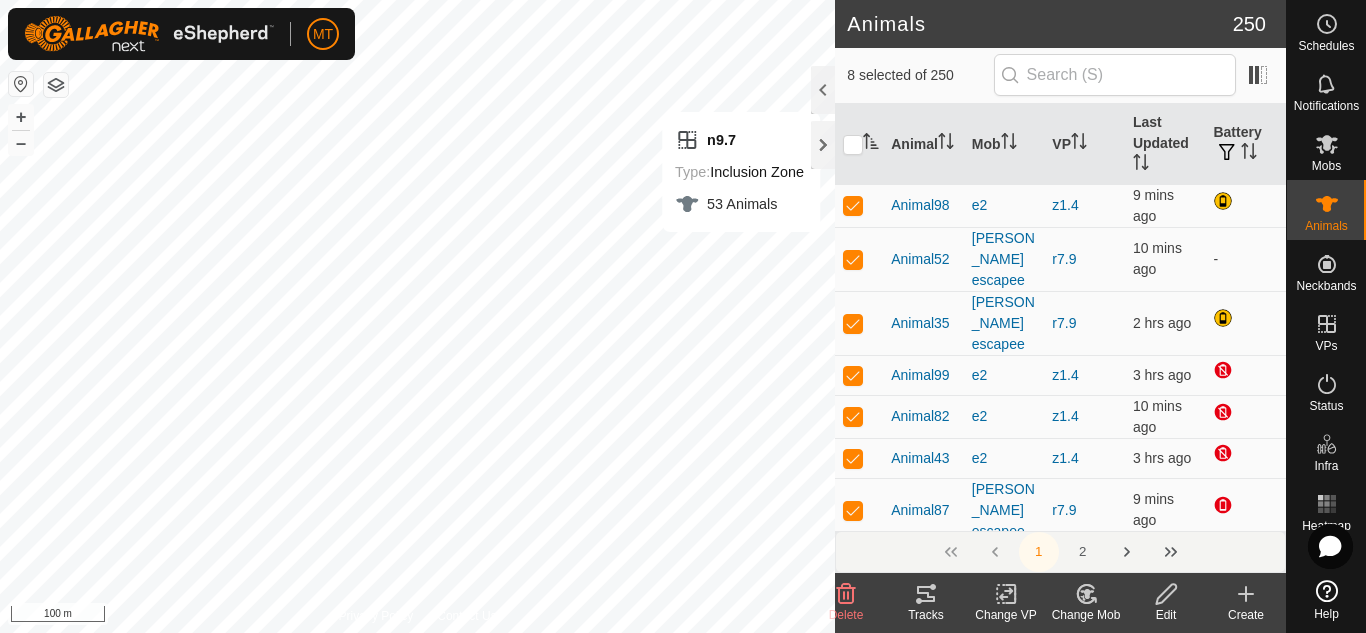 click at bounding box center [859, 375] 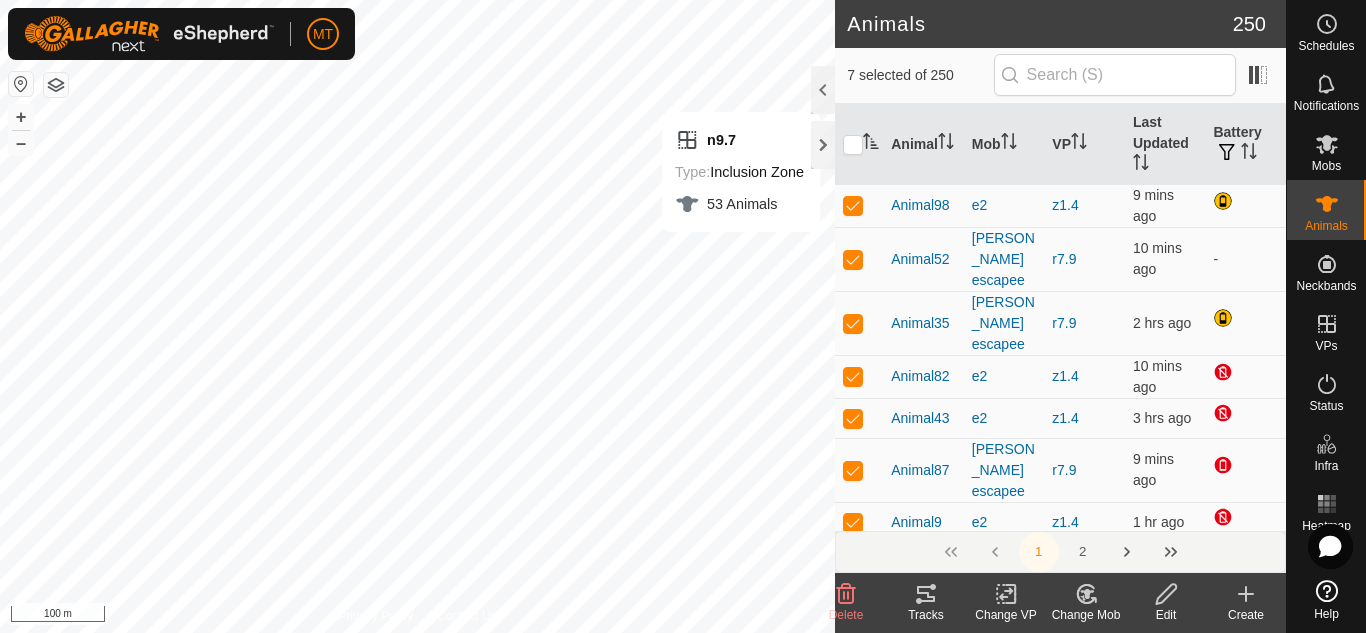 click at bounding box center [859, 376] 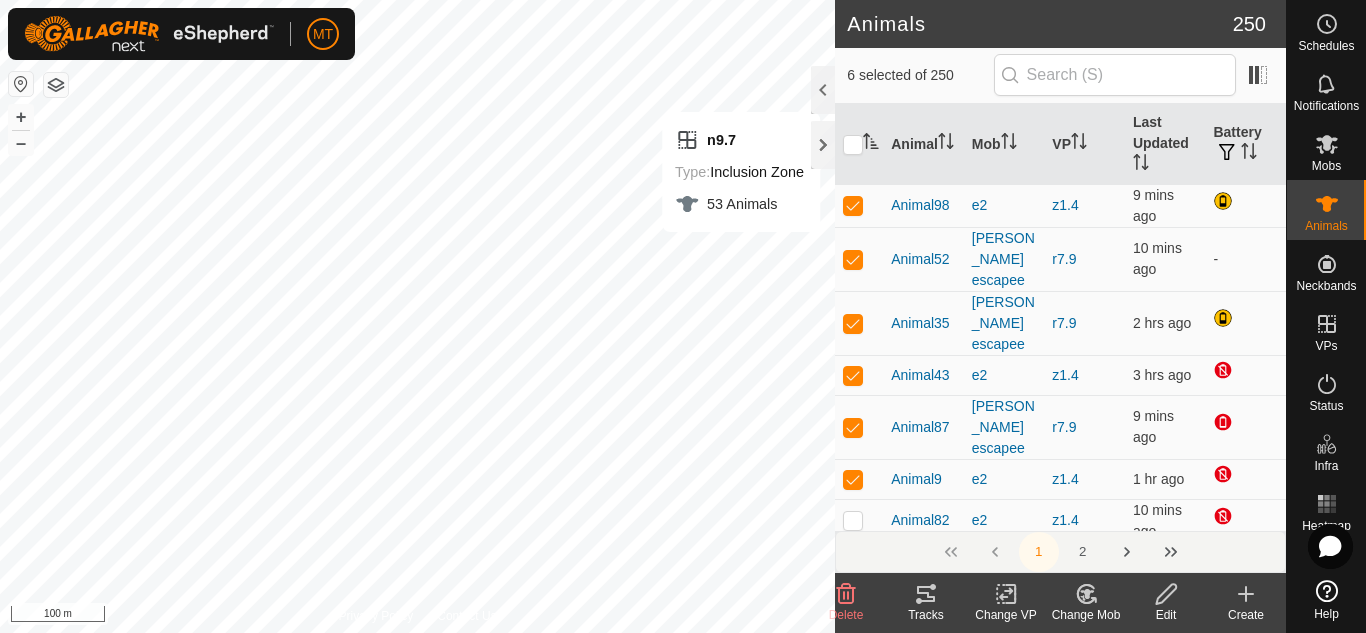 click at bounding box center [859, 375] 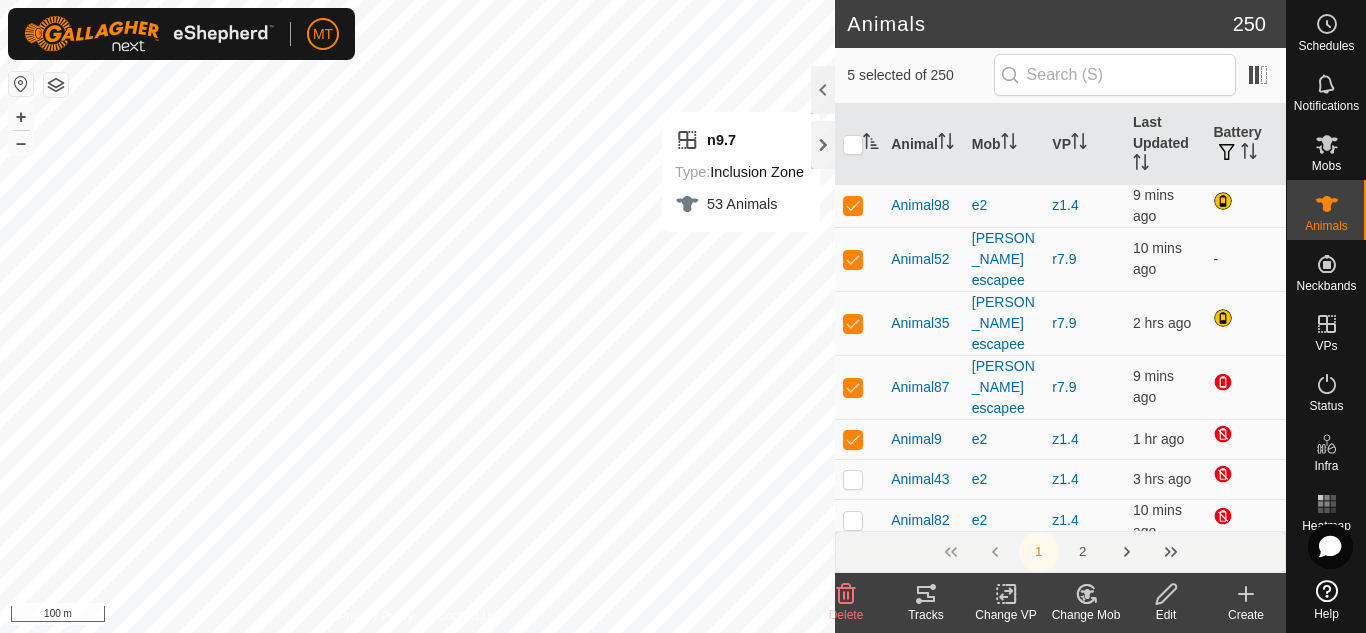 click at bounding box center [859, 387] 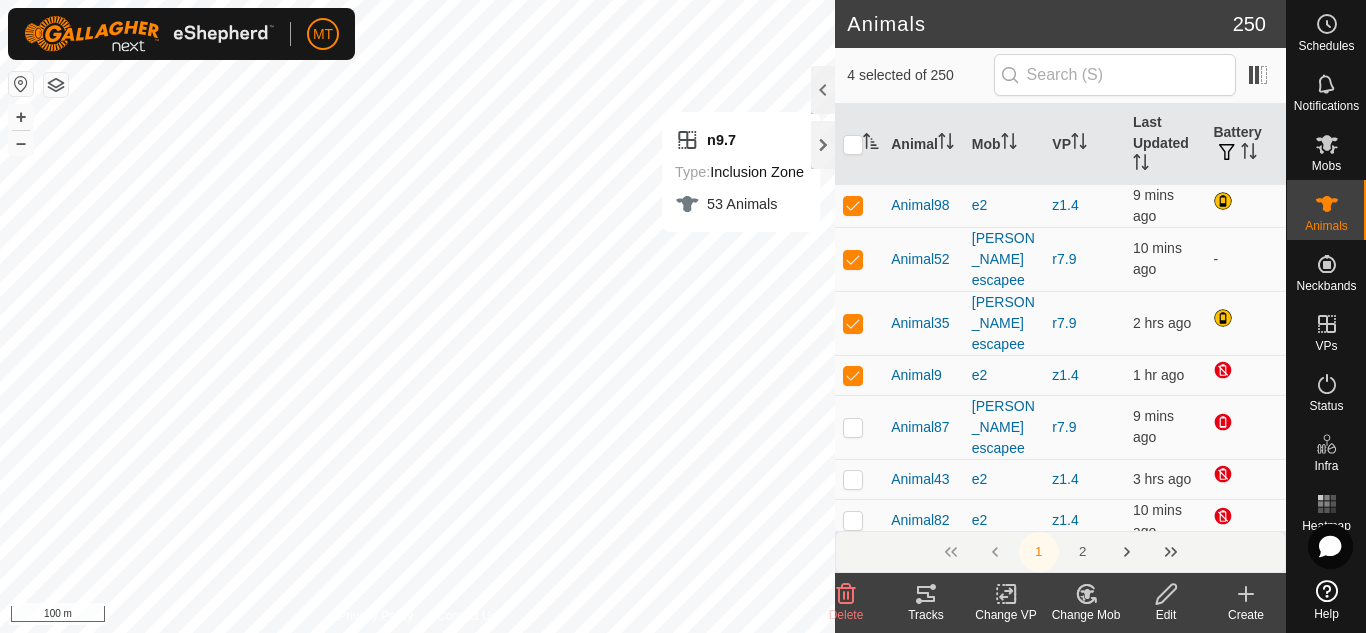click at bounding box center [859, 375] 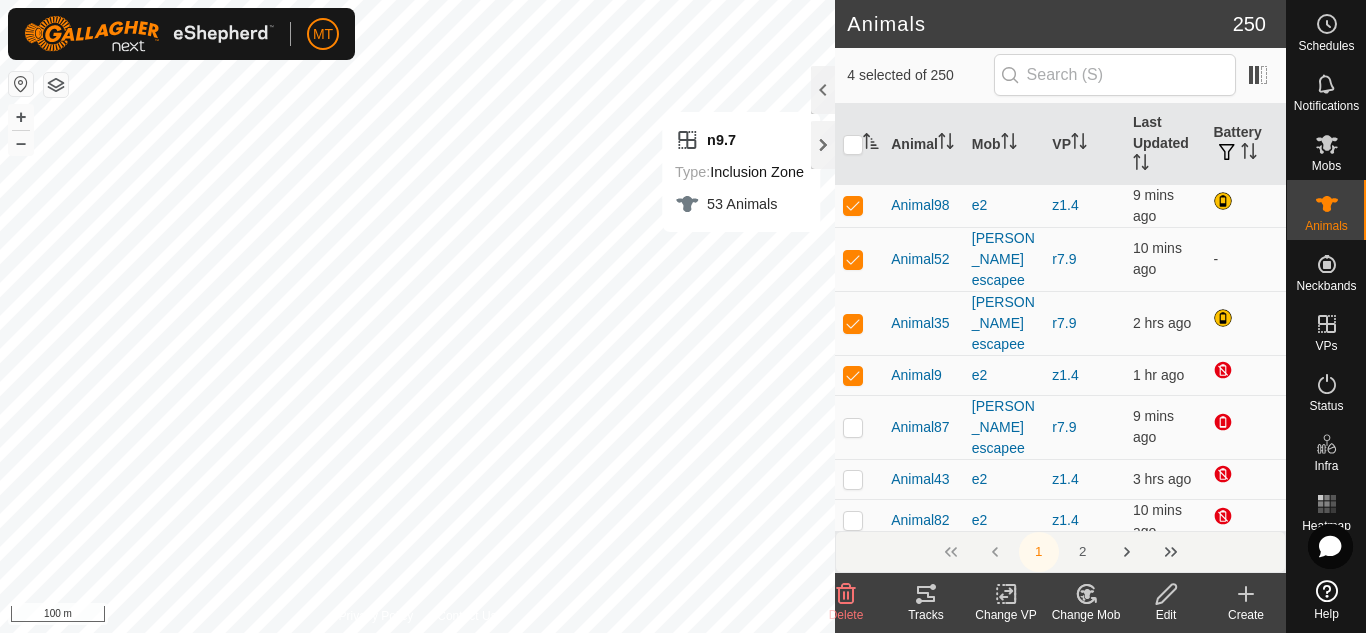checkbox on "false" 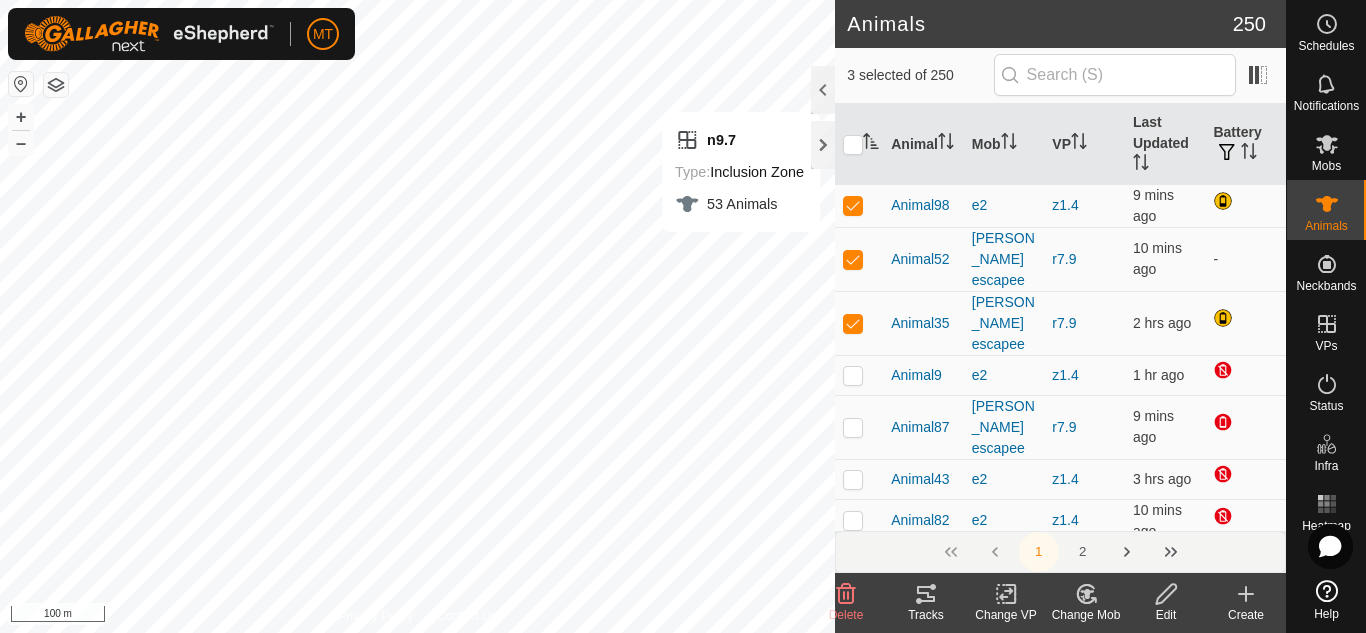 click 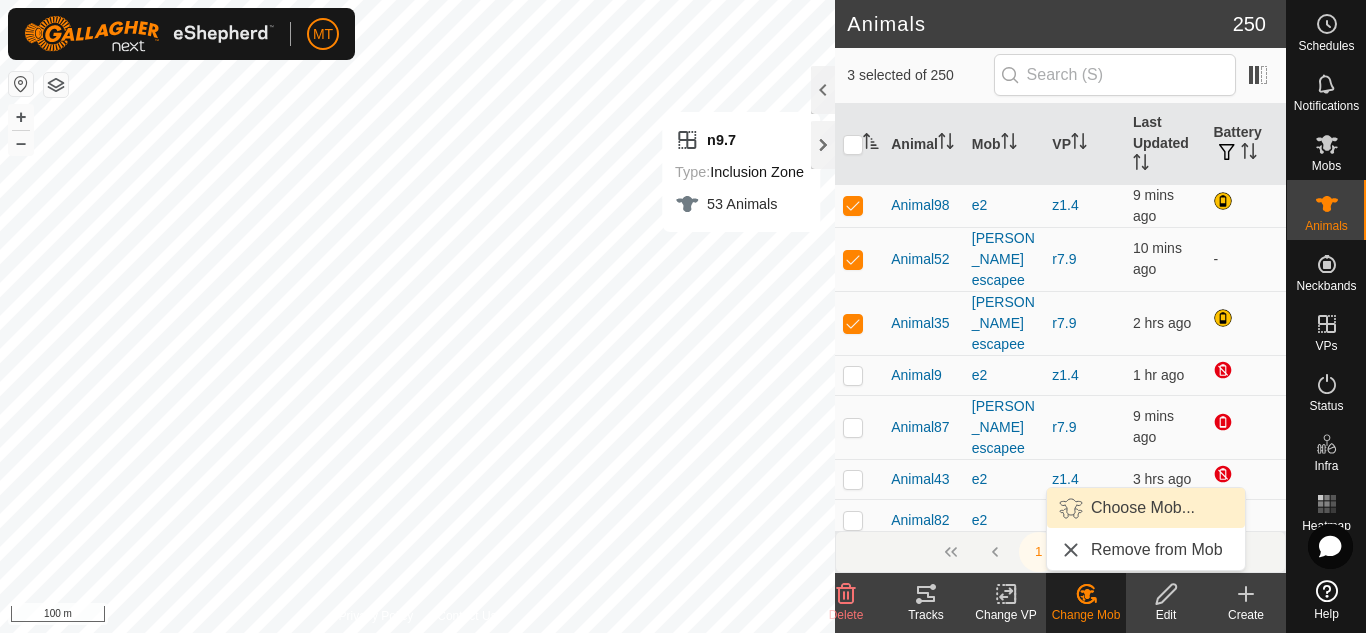 click on "Choose Mob..." at bounding box center (1146, 508) 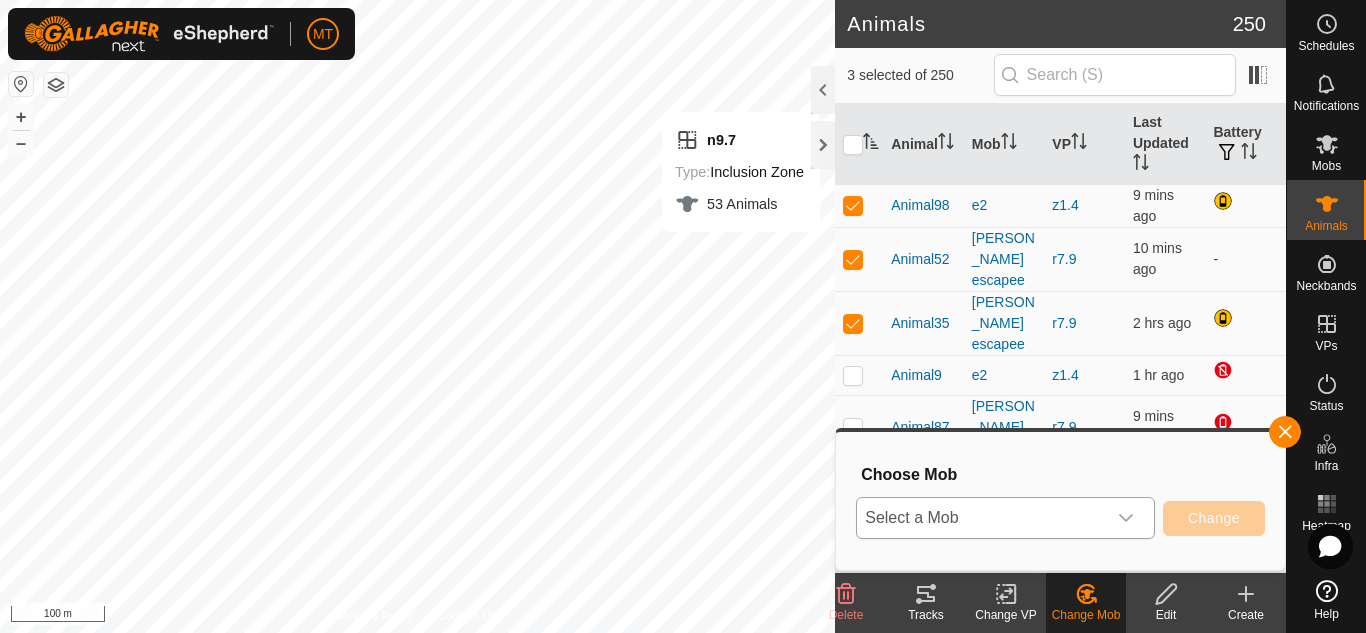 click on "Select a Mob" at bounding box center [981, 518] 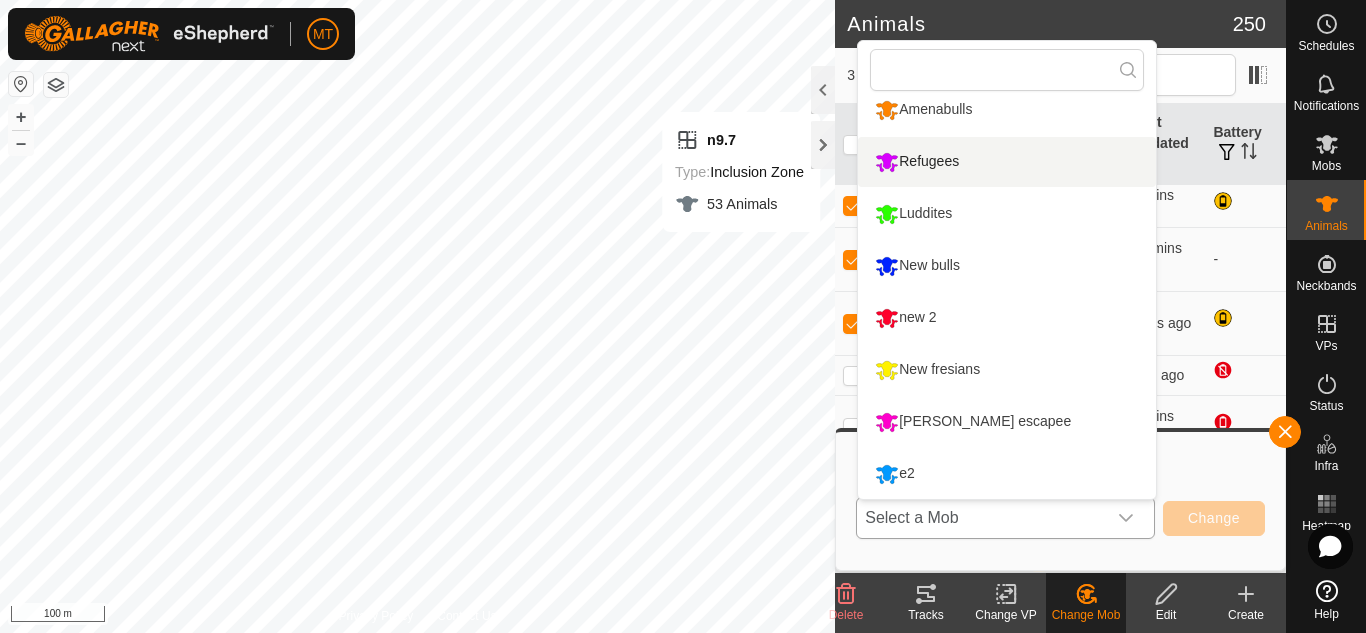 scroll, scrollTop: 0, scrollLeft: 0, axis: both 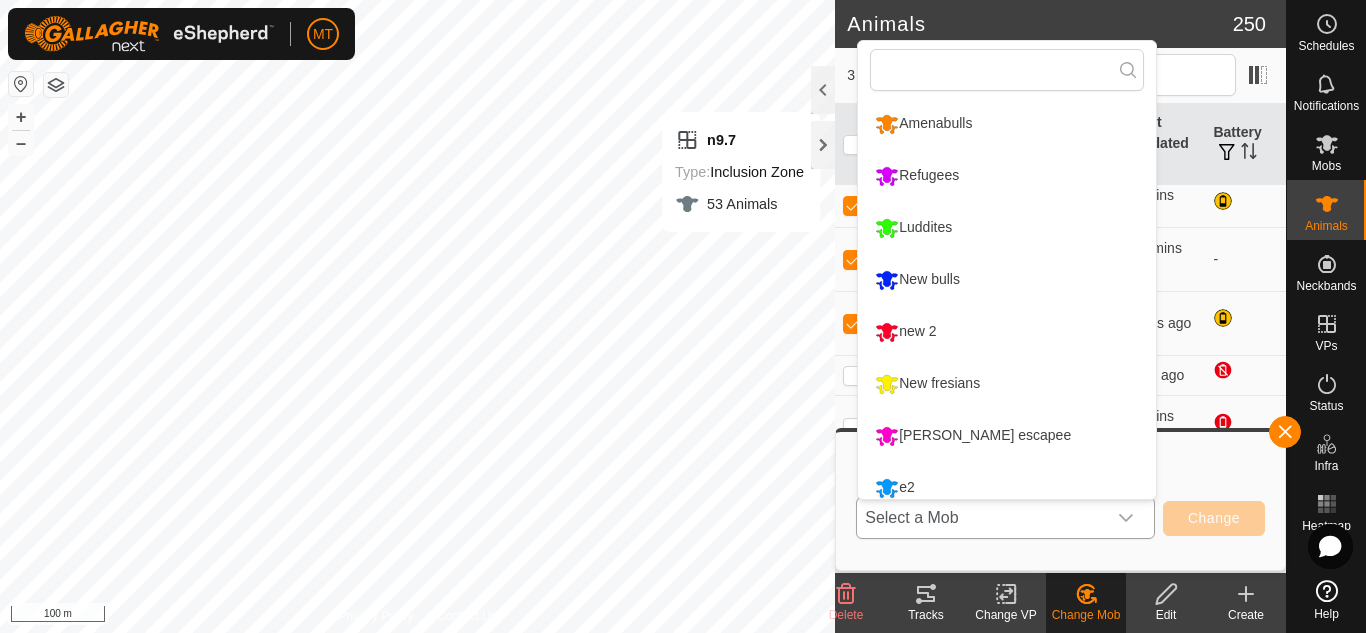 click on "Amenabulls" at bounding box center (1007, 124) 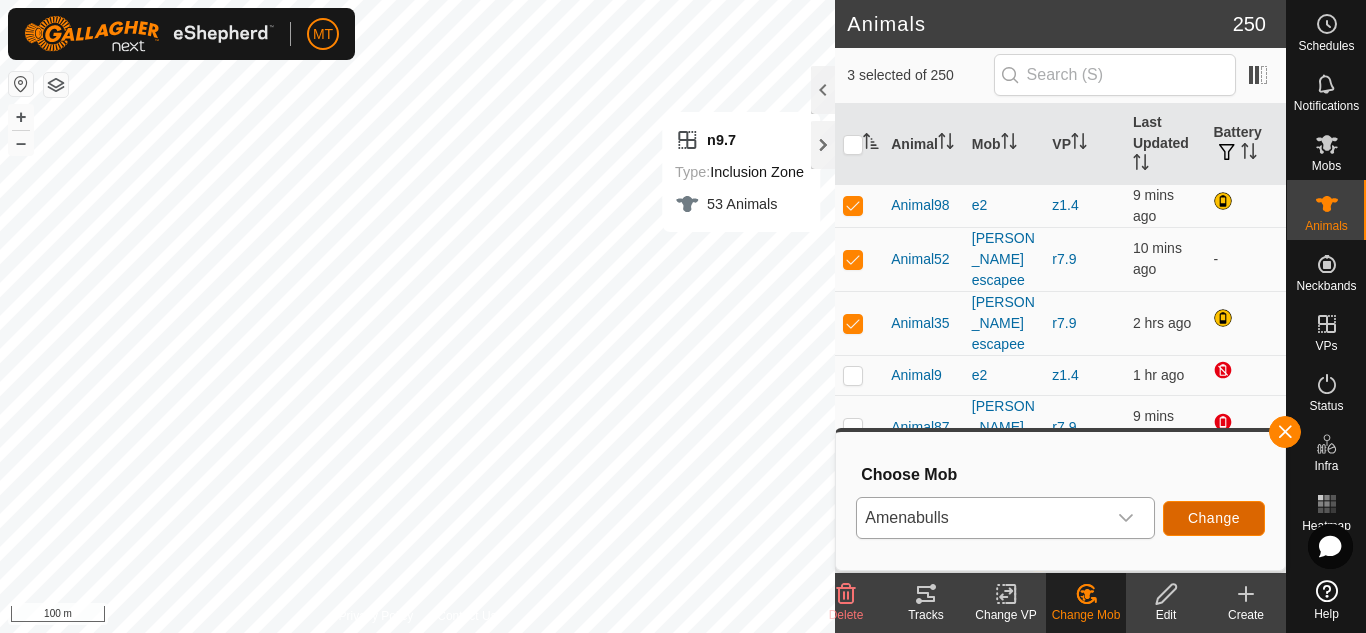 click on "Change" at bounding box center (1214, 518) 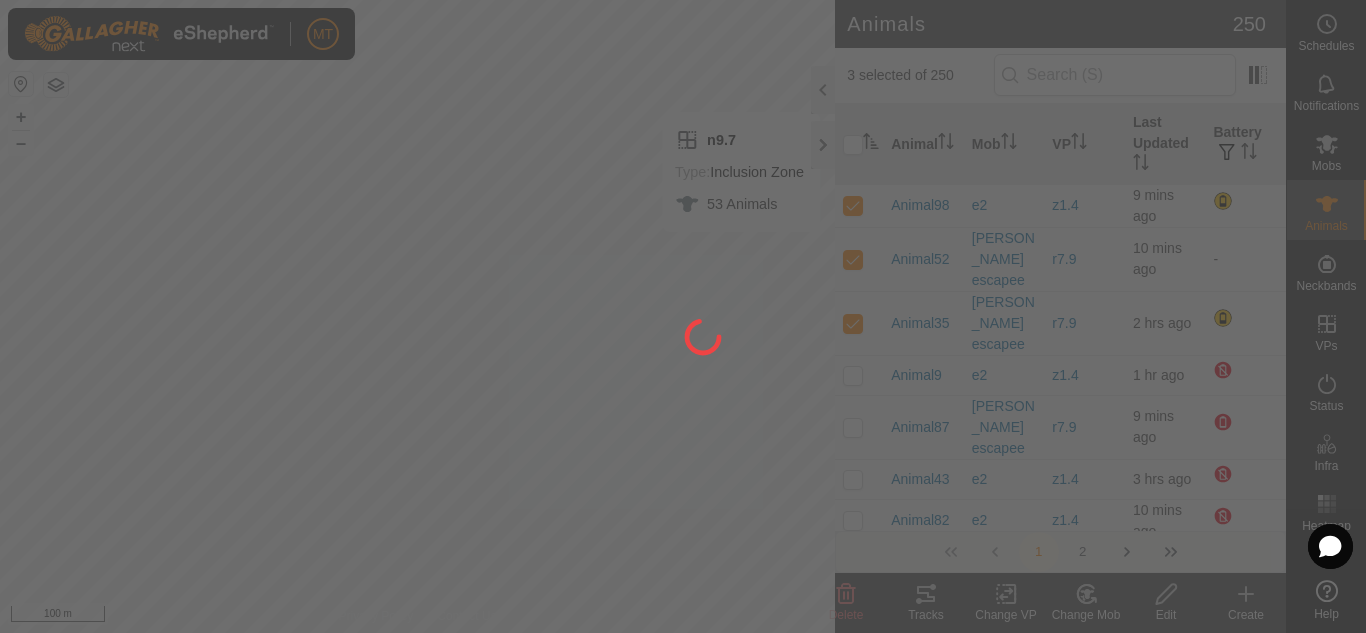 checkbox on "false" 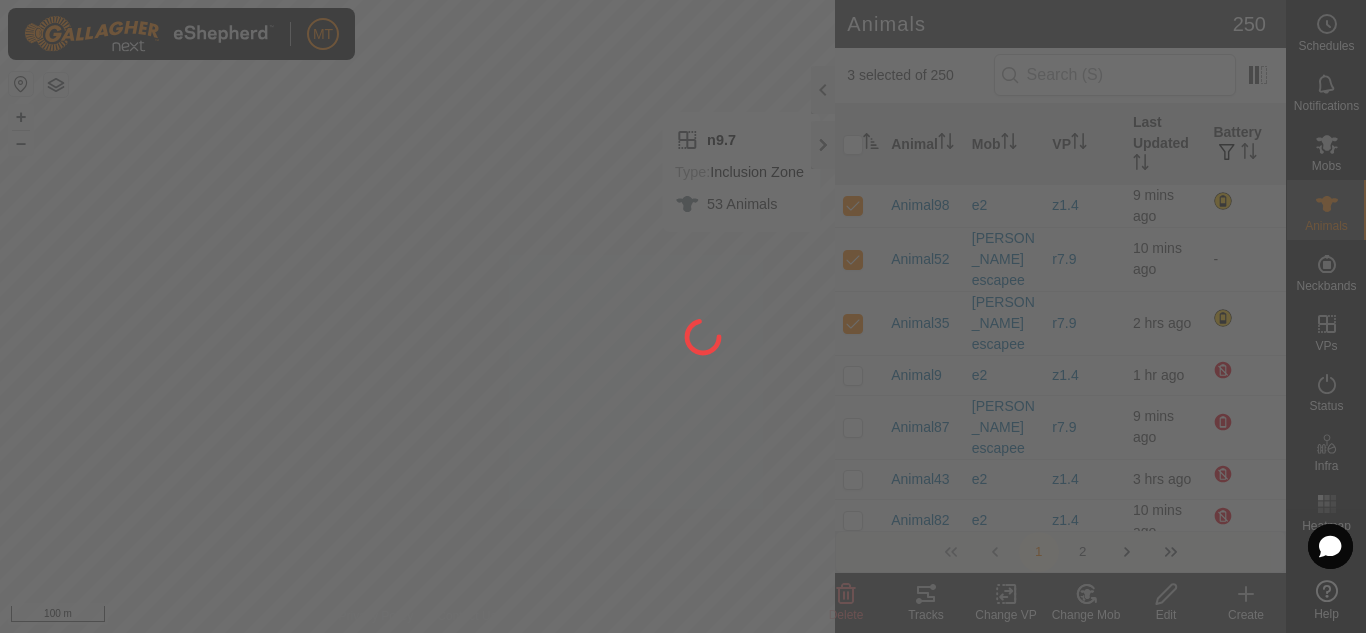 checkbox on "false" 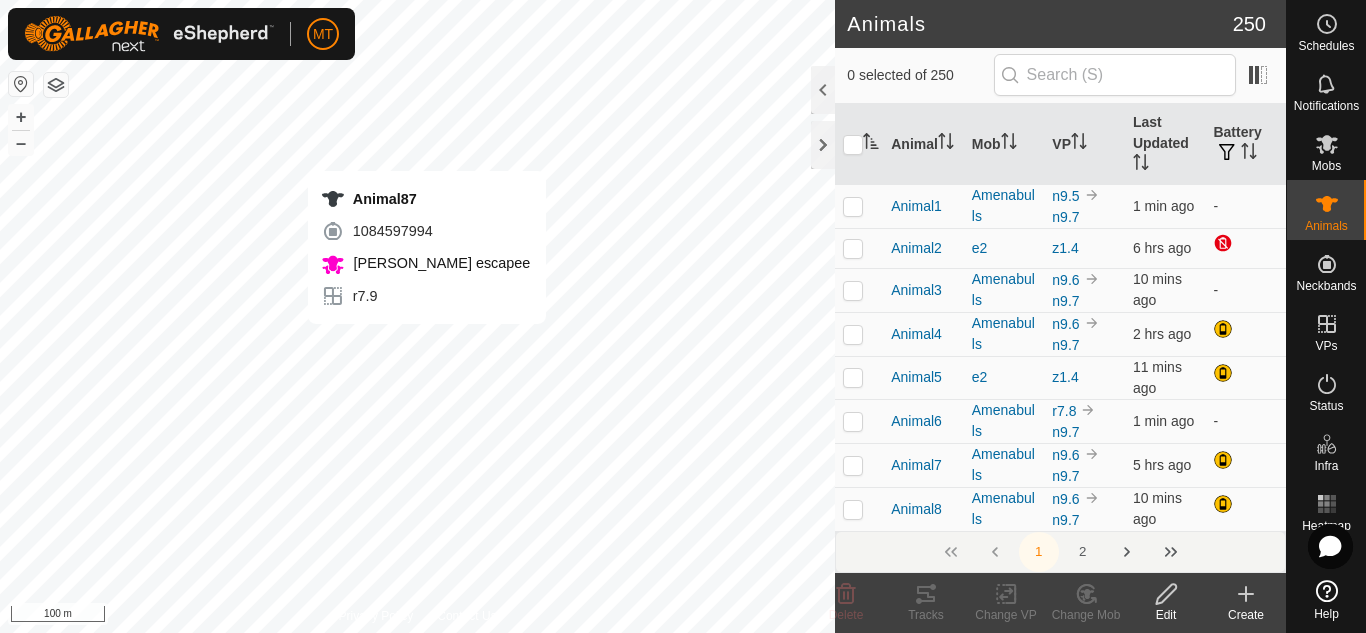 checkbox on "true" 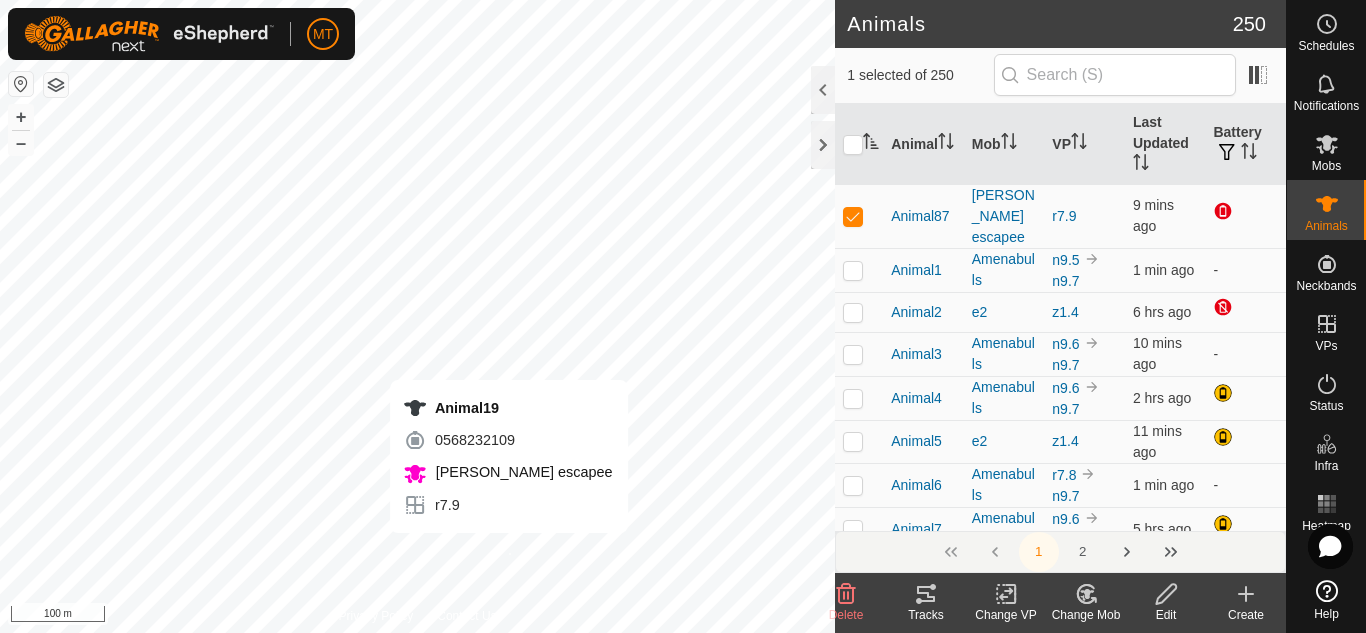 click on "Animal19
0568232109
[PERSON_NAME] escapee
r7.9 + – ⇧ i 100 m" at bounding box center (417, 316) 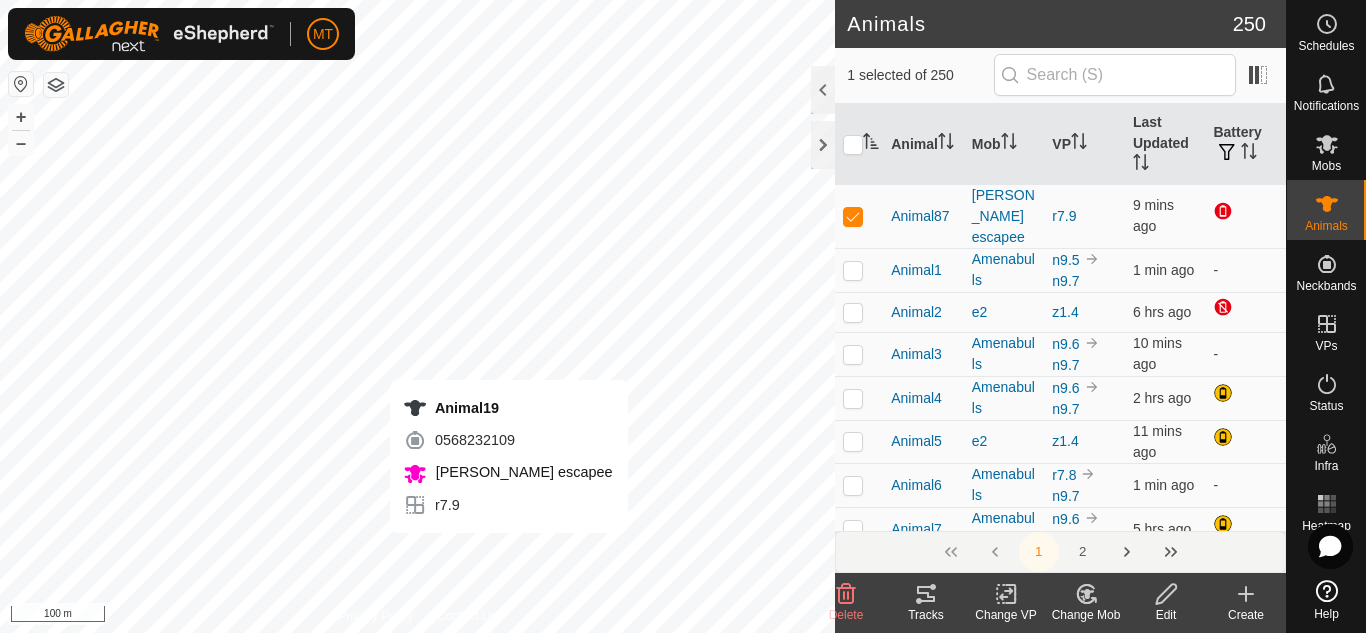 checkbox on "true" 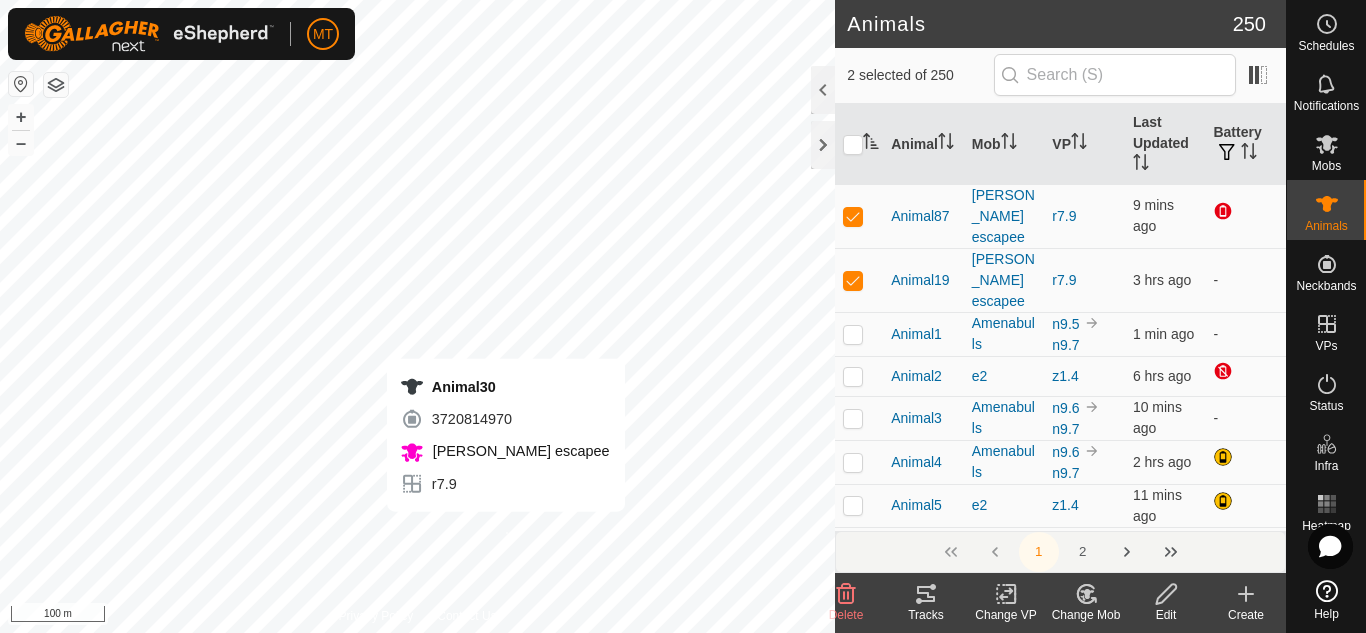 click on "Animal30
3720814970
[PERSON_NAME] escapee
r7.9 + – ⇧ i 100 m" at bounding box center (417, 316) 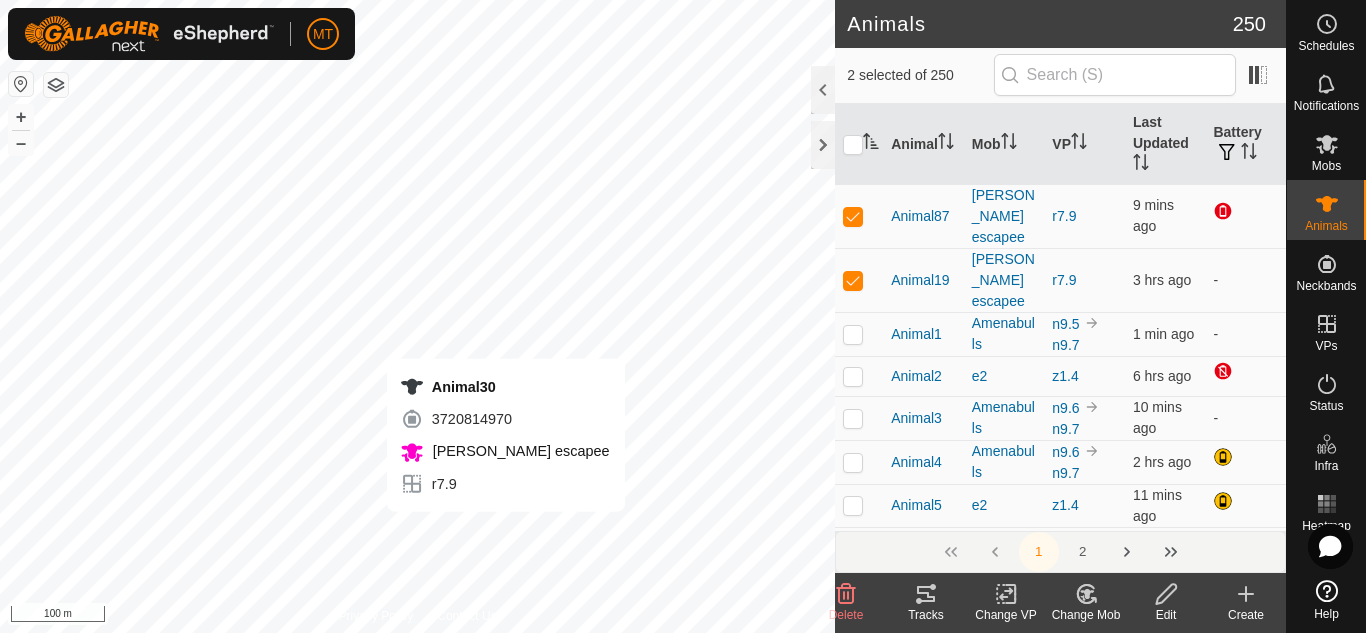 checkbox on "true" 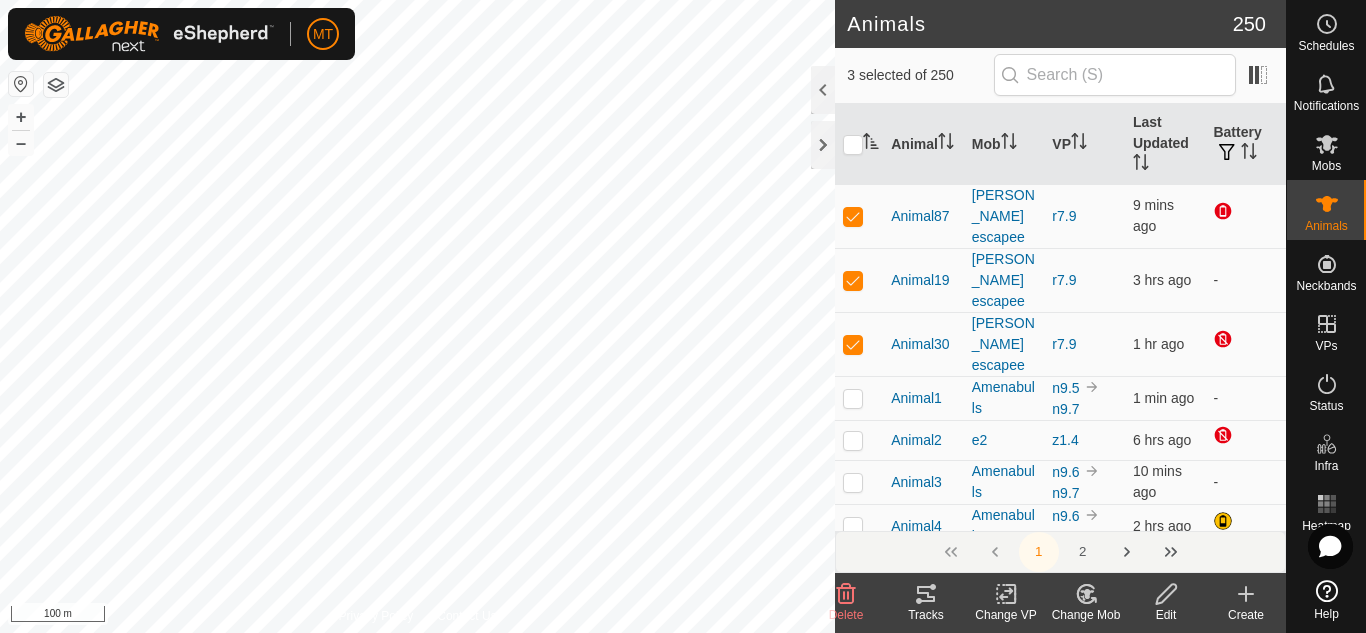 click on "Change Mob" 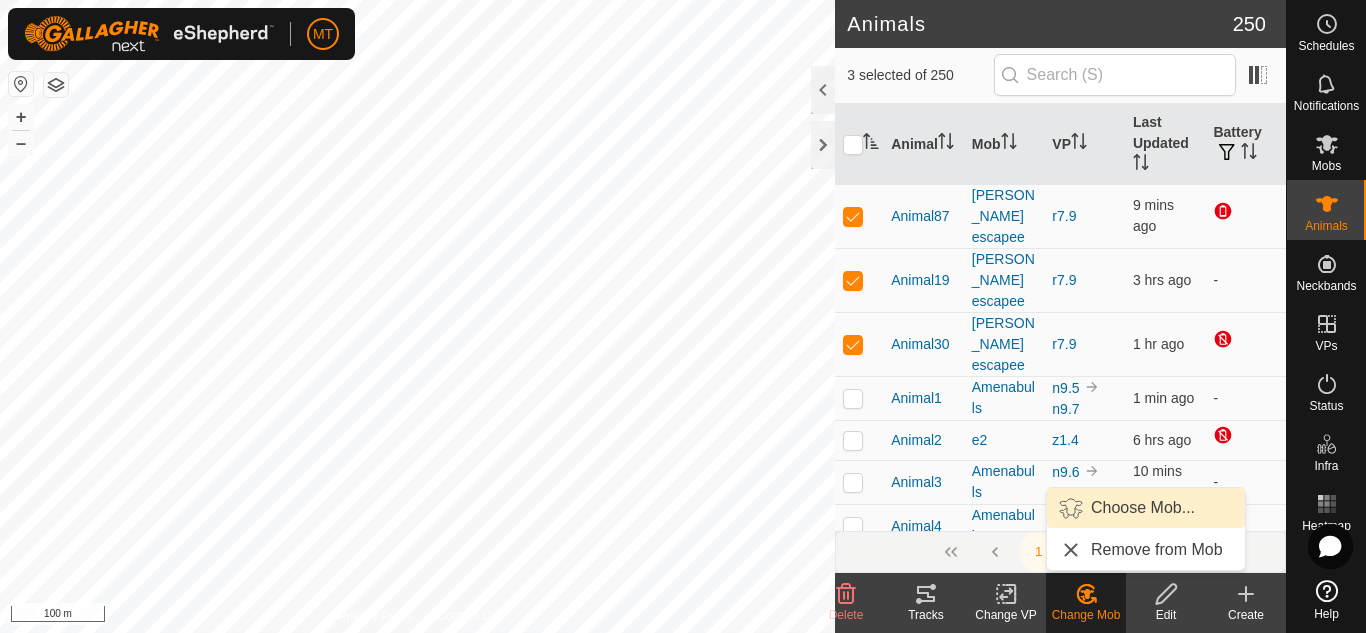click on "Choose Mob..." at bounding box center [1146, 508] 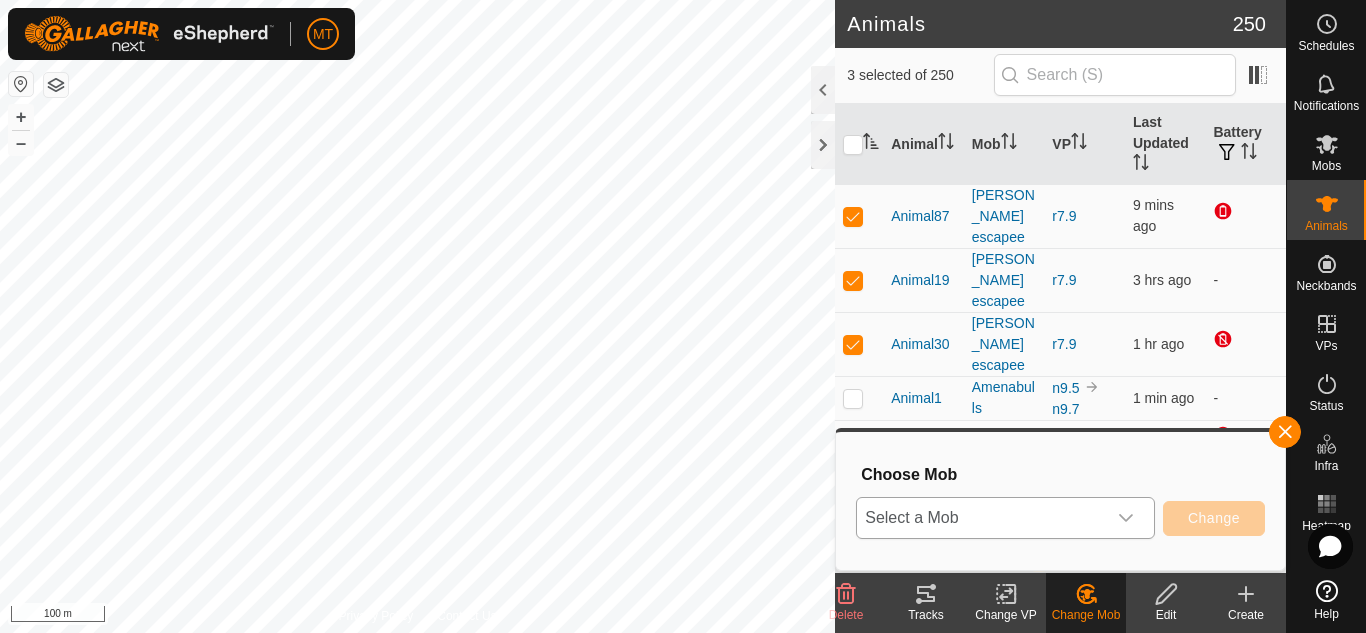 click on "Select a Mob" at bounding box center [981, 518] 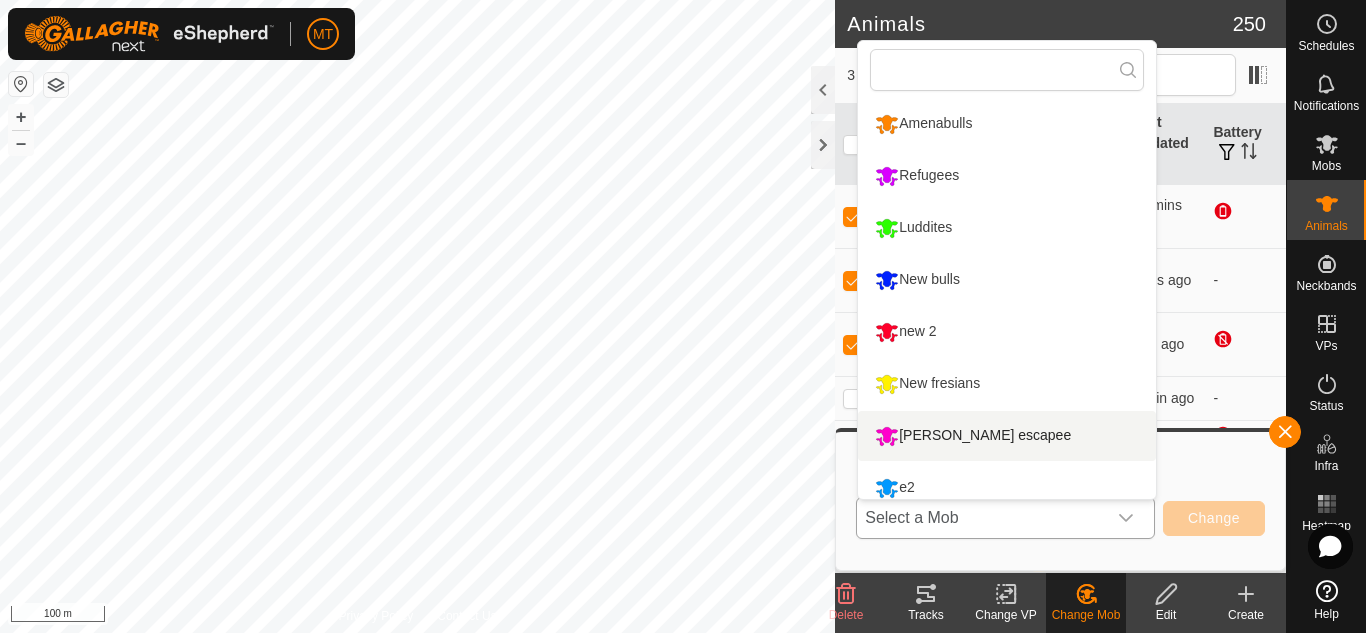 scroll, scrollTop: 14, scrollLeft: 0, axis: vertical 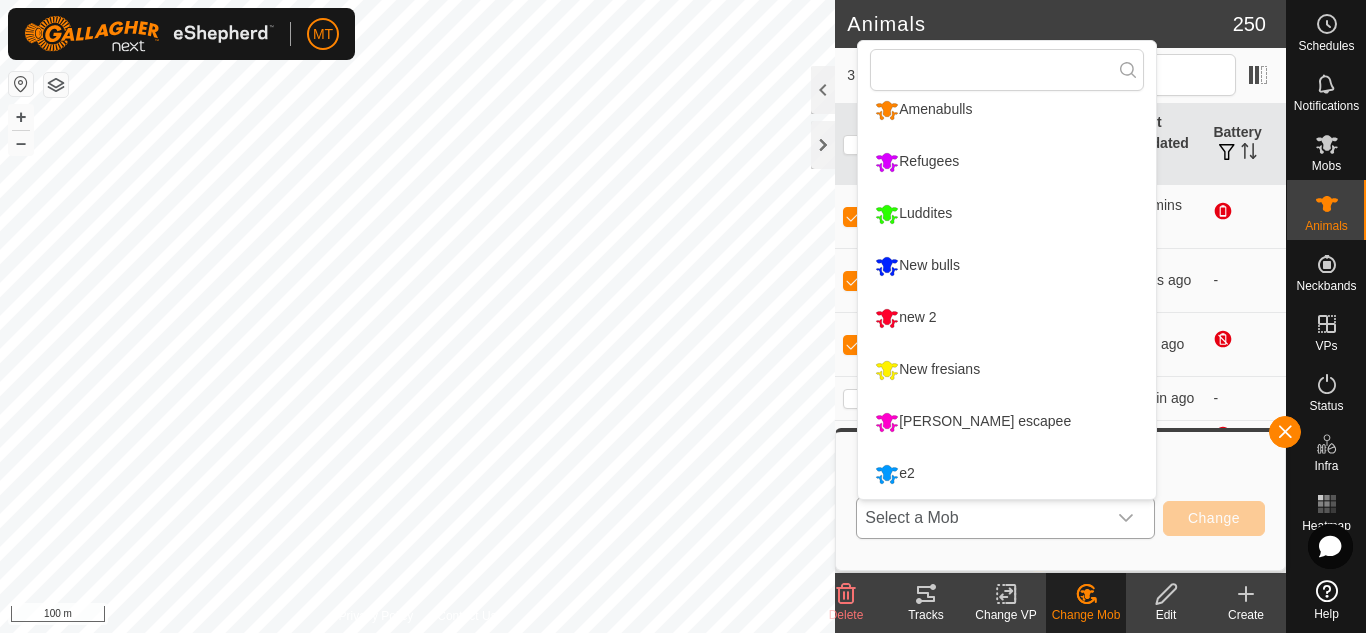 click on "e2" at bounding box center (1007, 474) 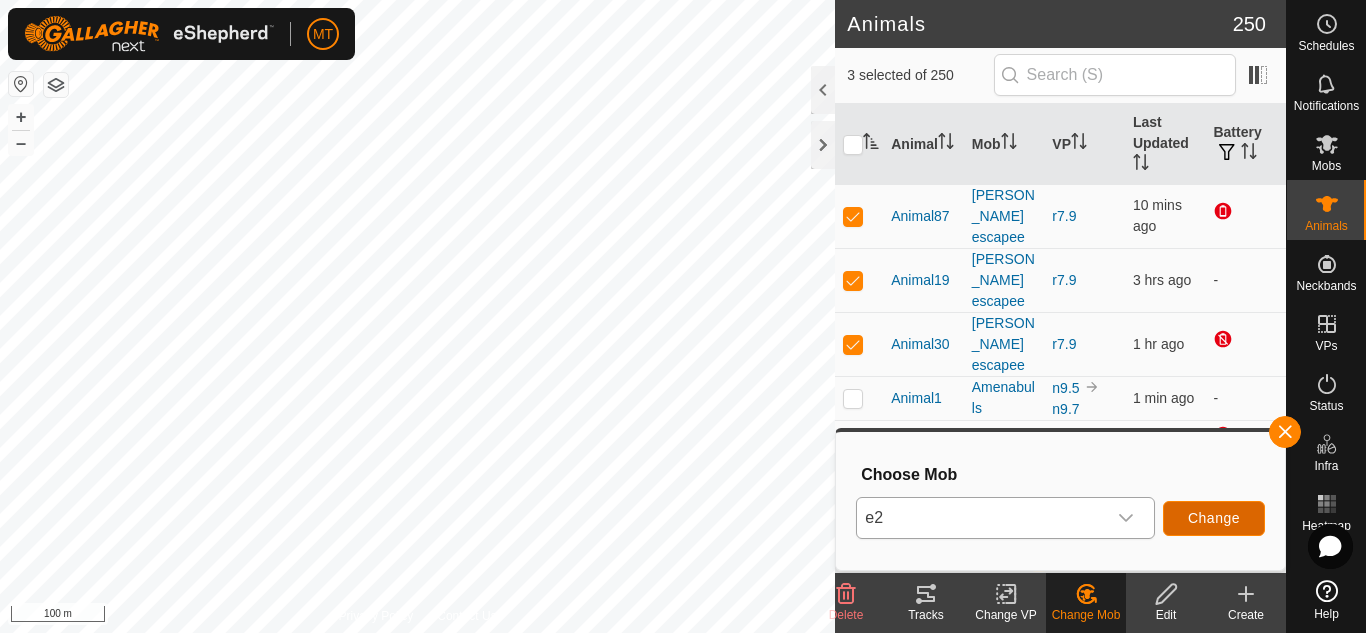 click on "Change" at bounding box center (1214, 518) 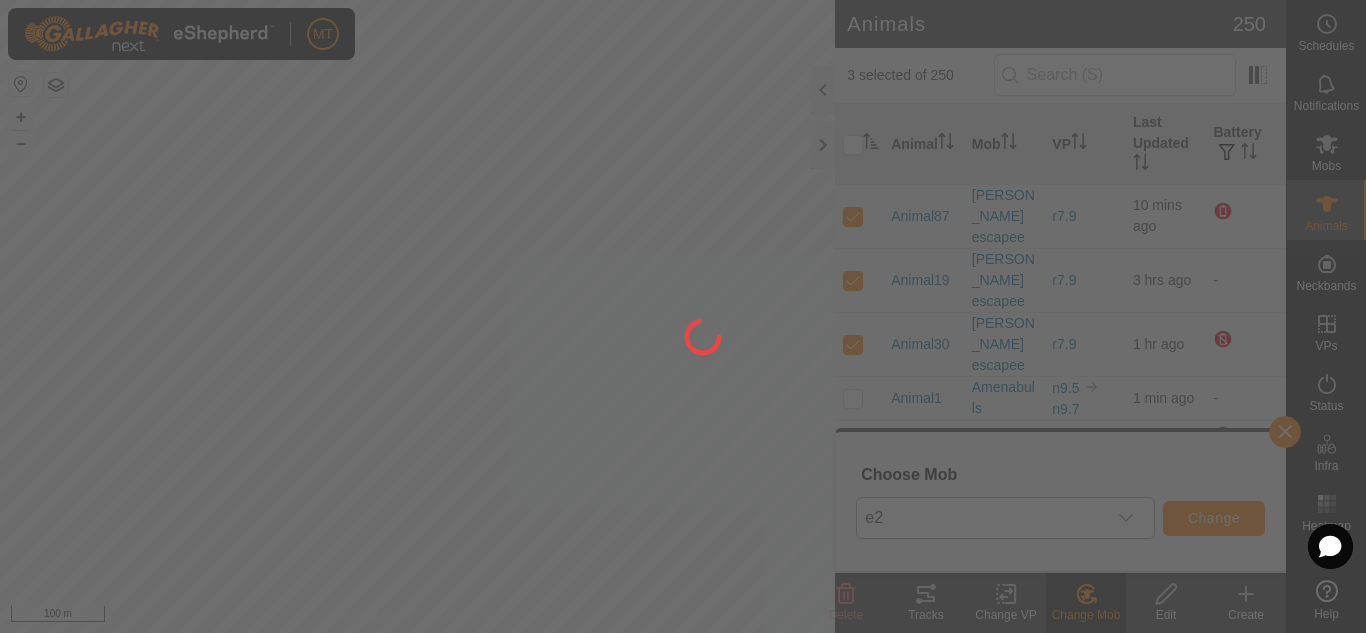 checkbox on "false" 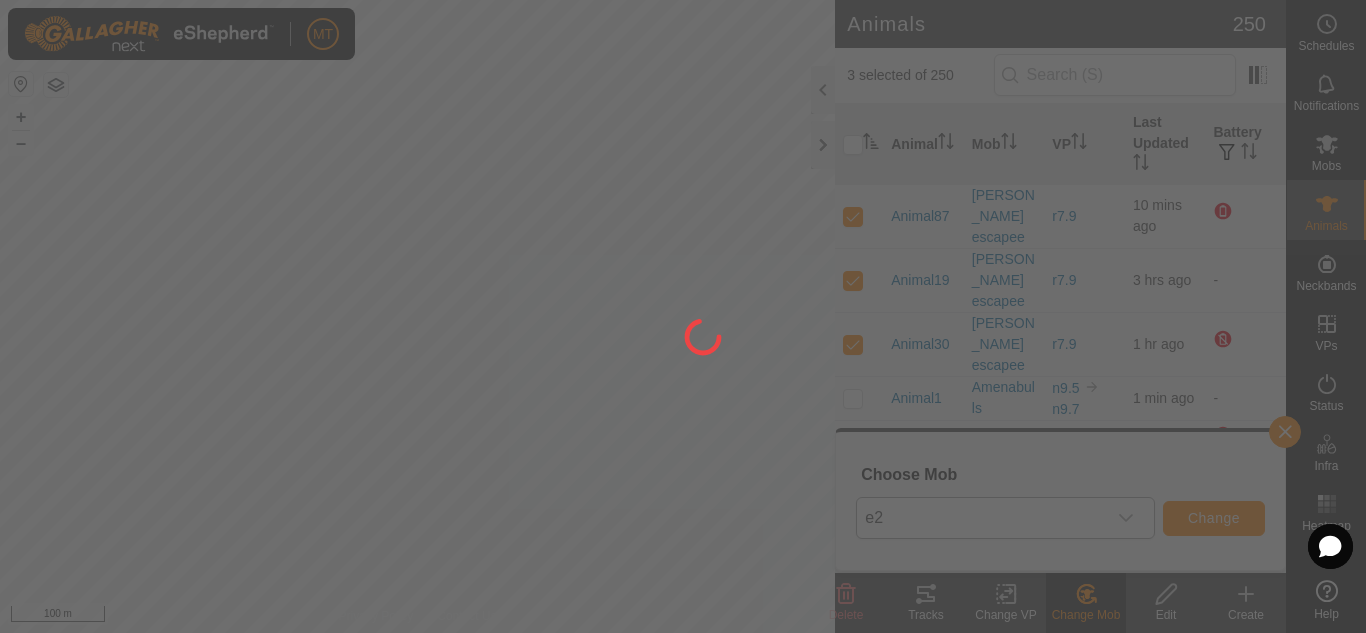 checkbox on "false" 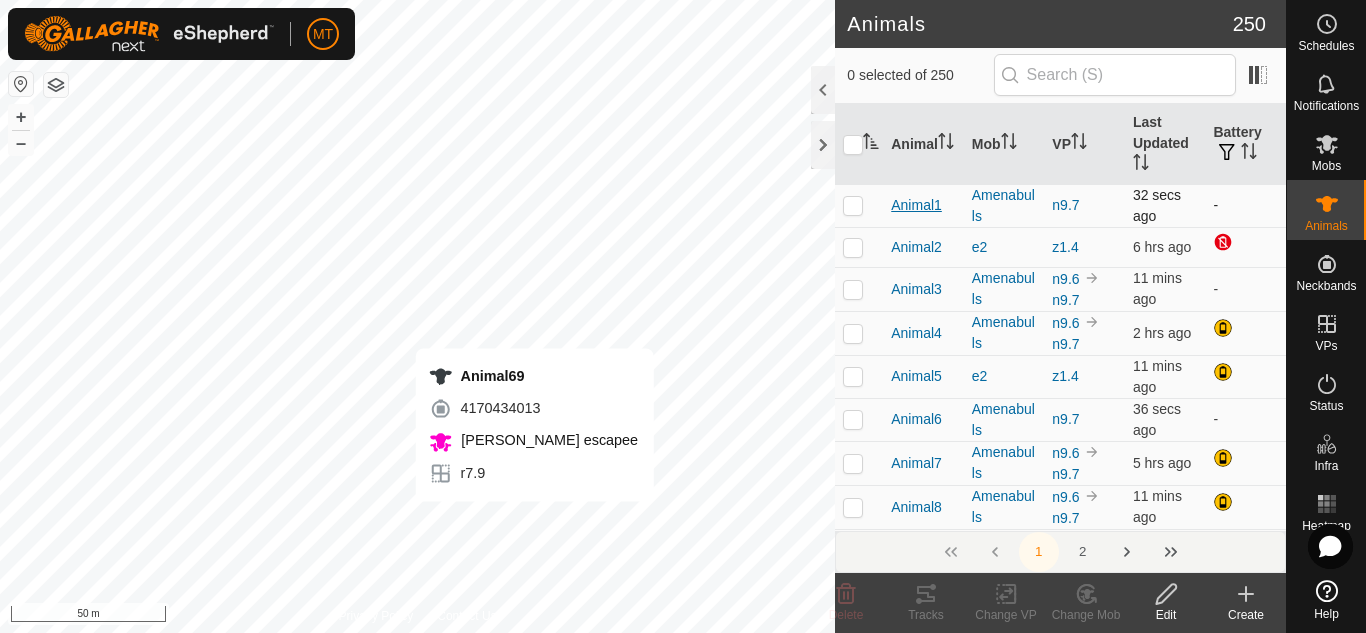 checkbox on "true" 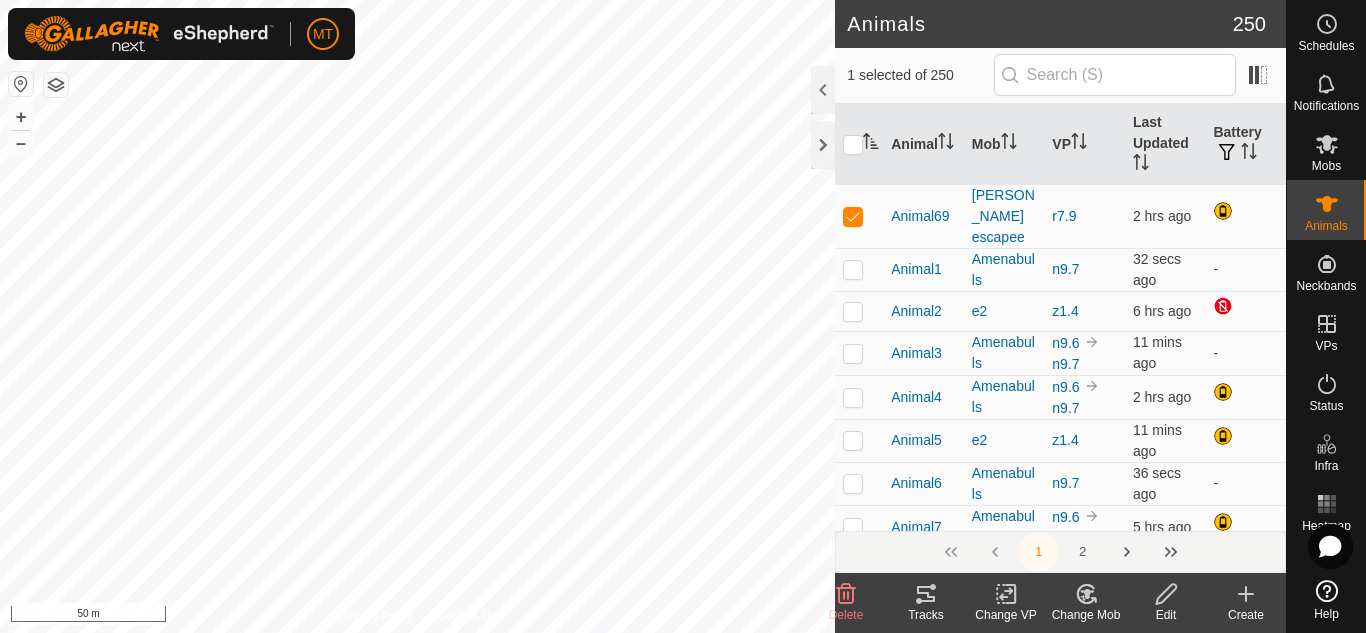 click 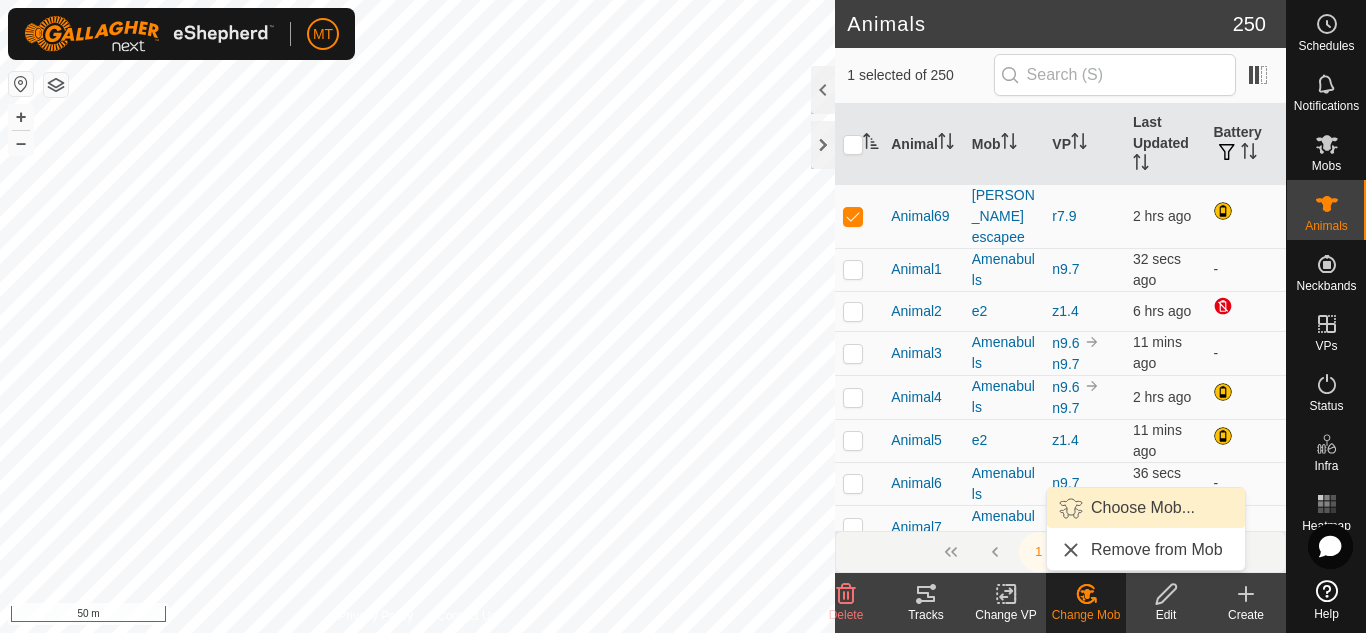 click on "Choose Mob..." at bounding box center (1146, 508) 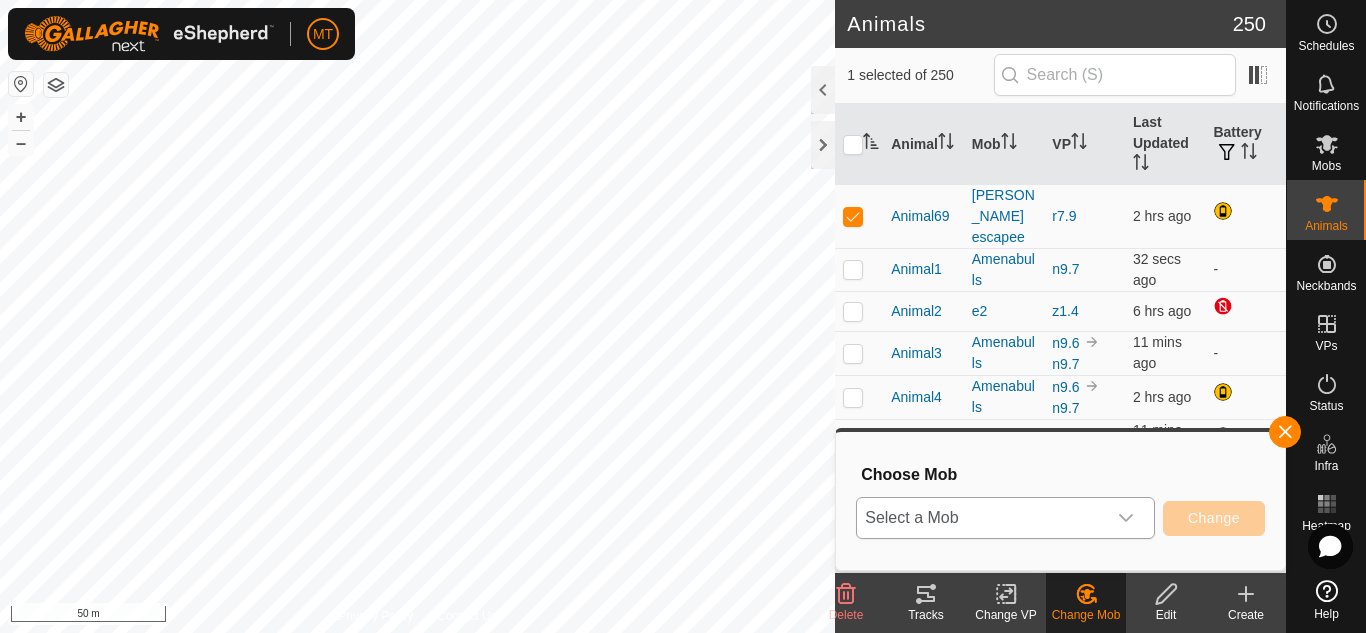 click on "Select a Mob" at bounding box center [981, 518] 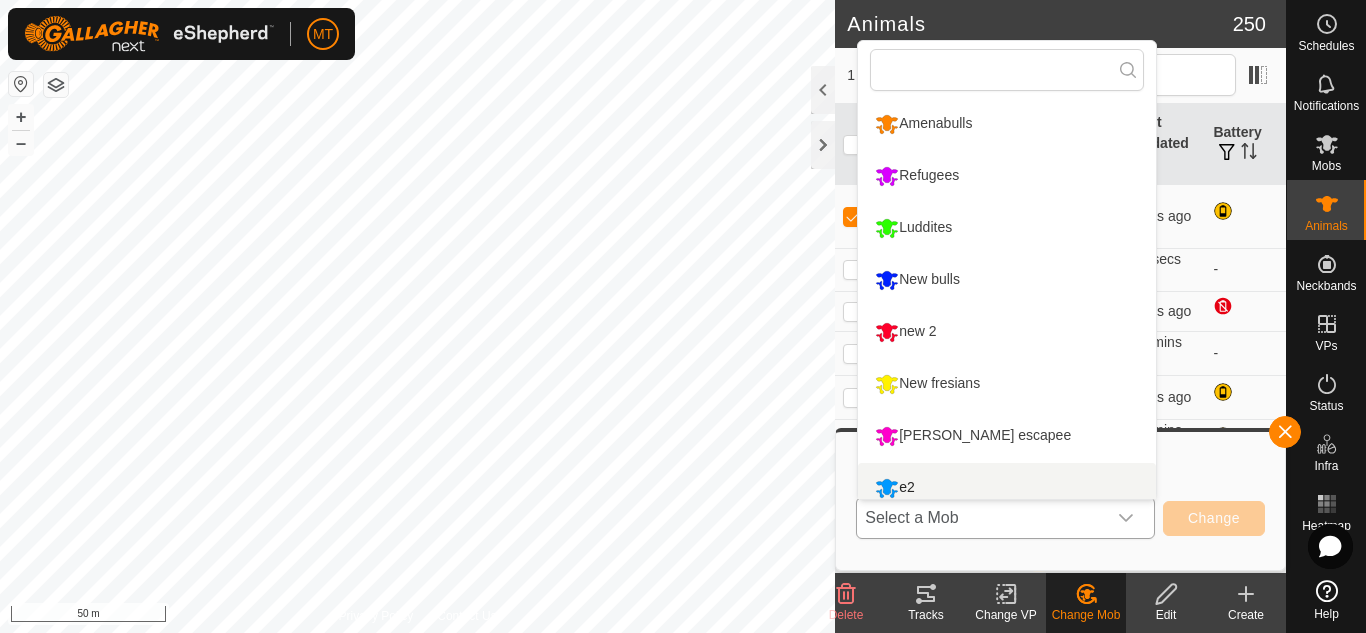 scroll, scrollTop: 14, scrollLeft: 0, axis: vertical 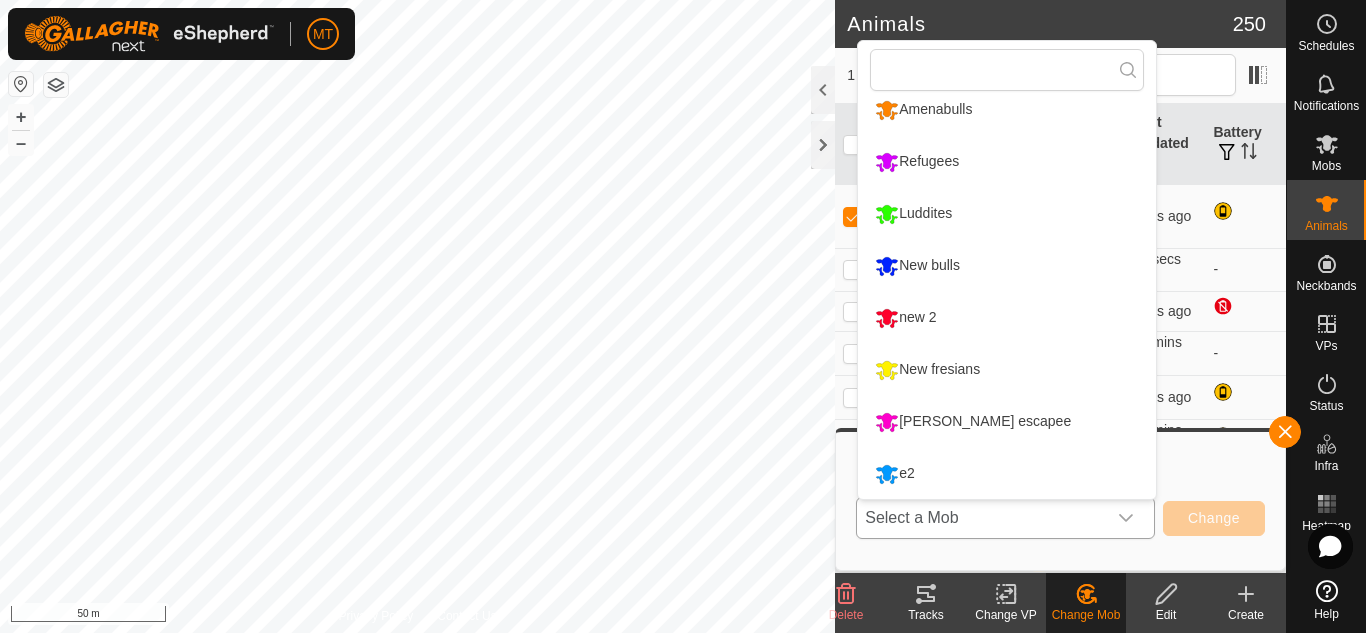 click on "e2" at bounding box center (1007, 474) 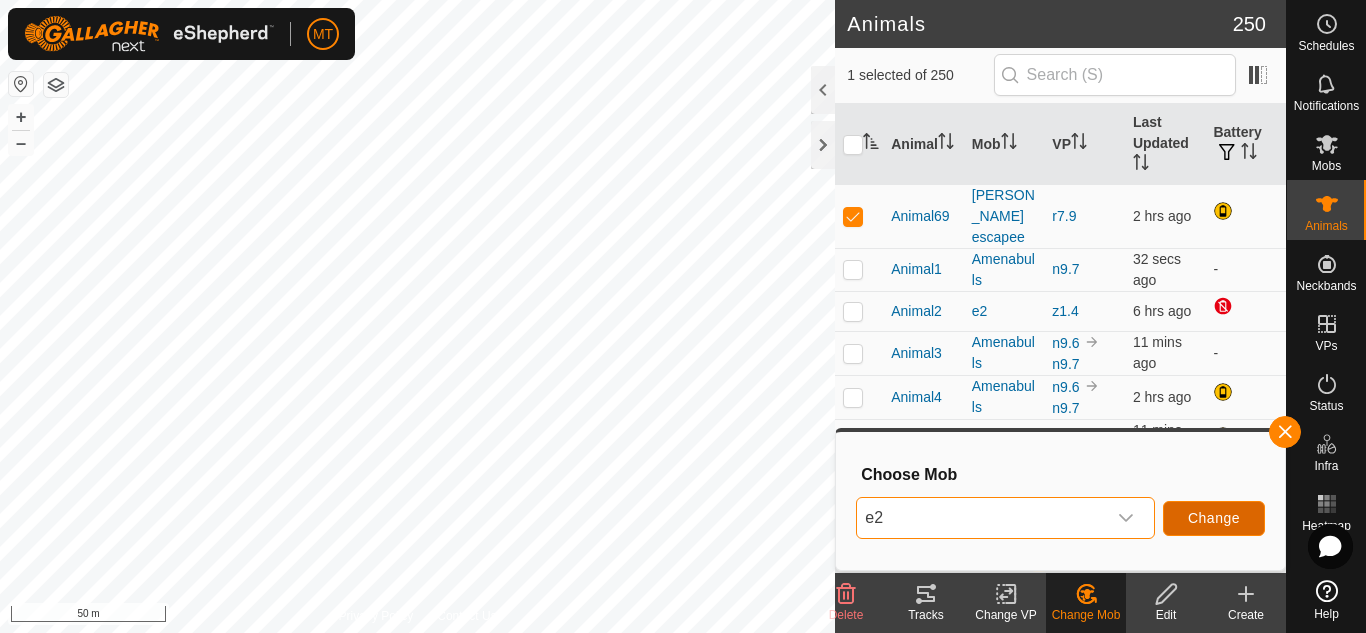 click on "Change" at bounding box center (1214, 518) 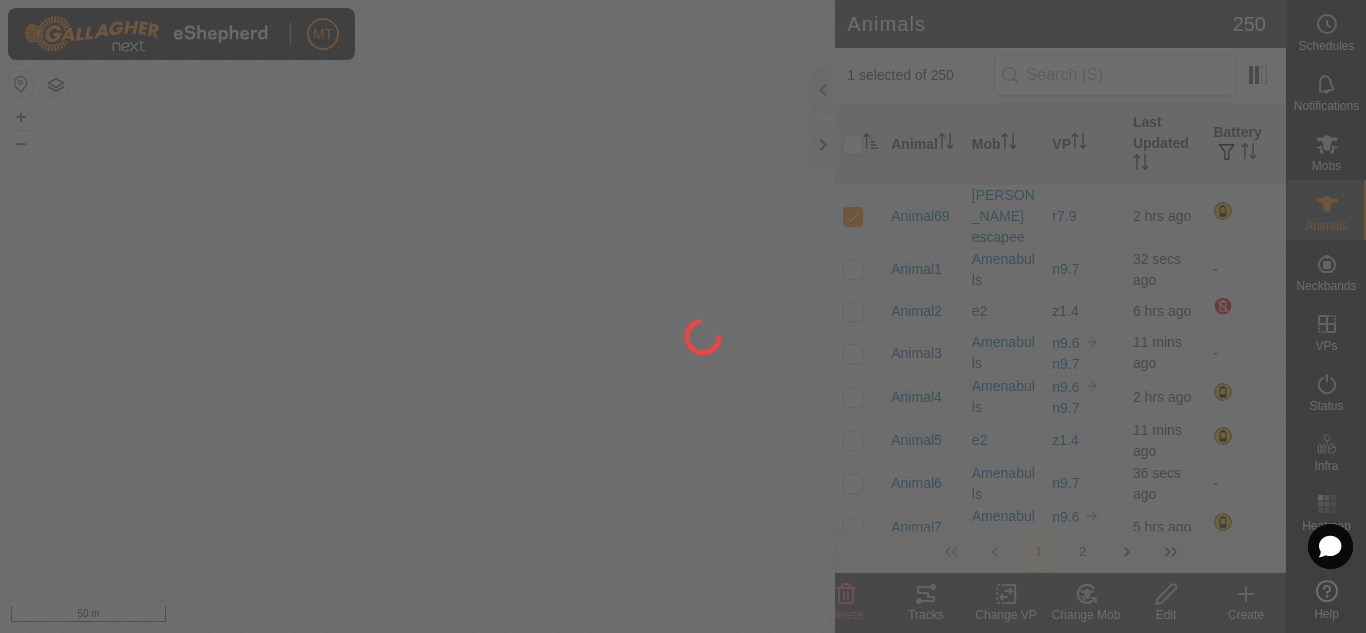 checkbox on "false" 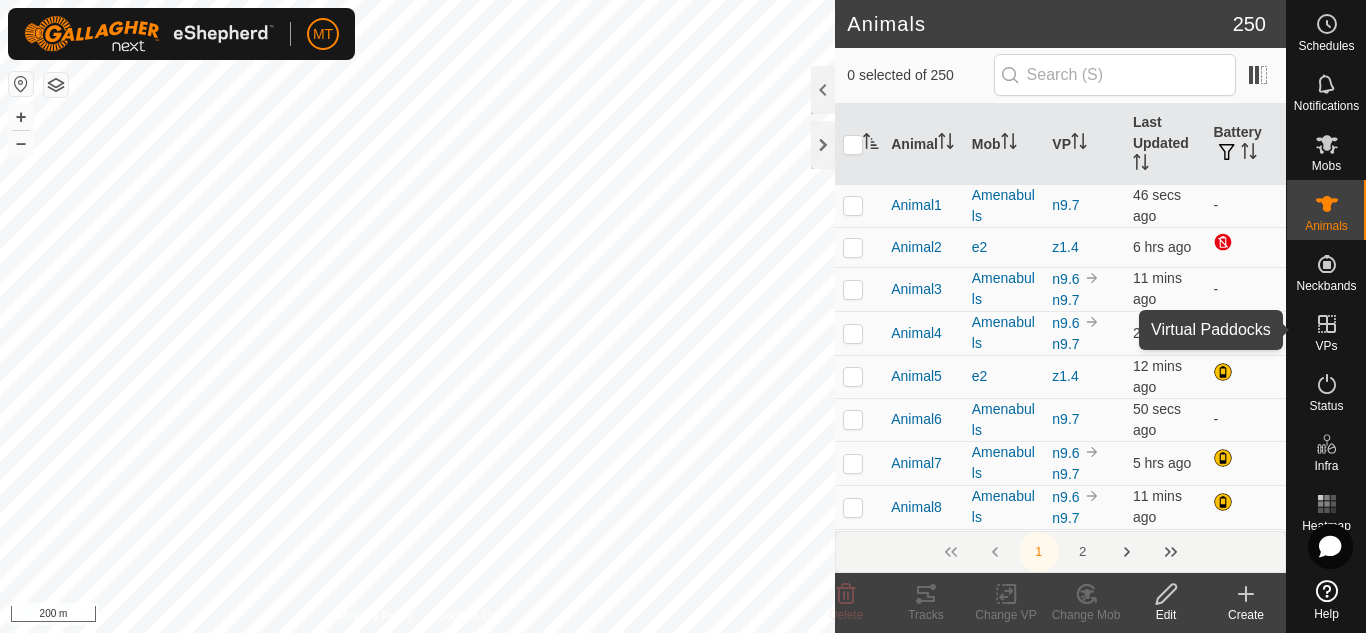 click 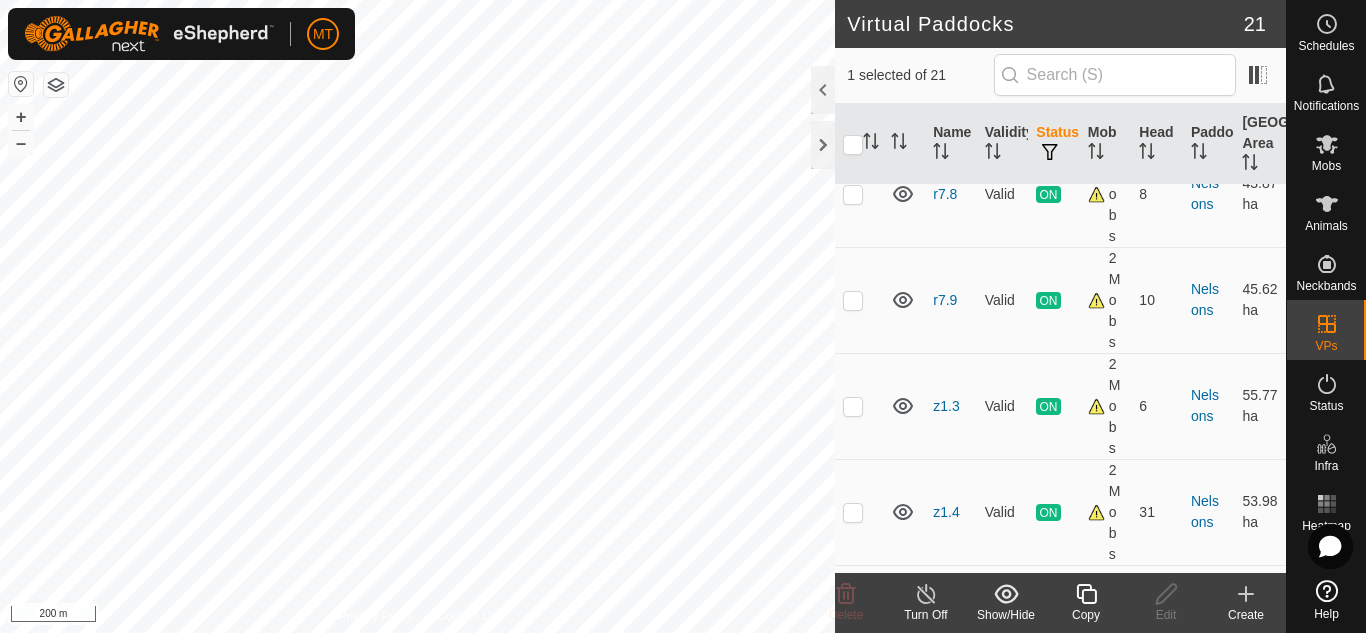 scroll, scrollTop: 1058, scrollLeft: 0, axis: vertical 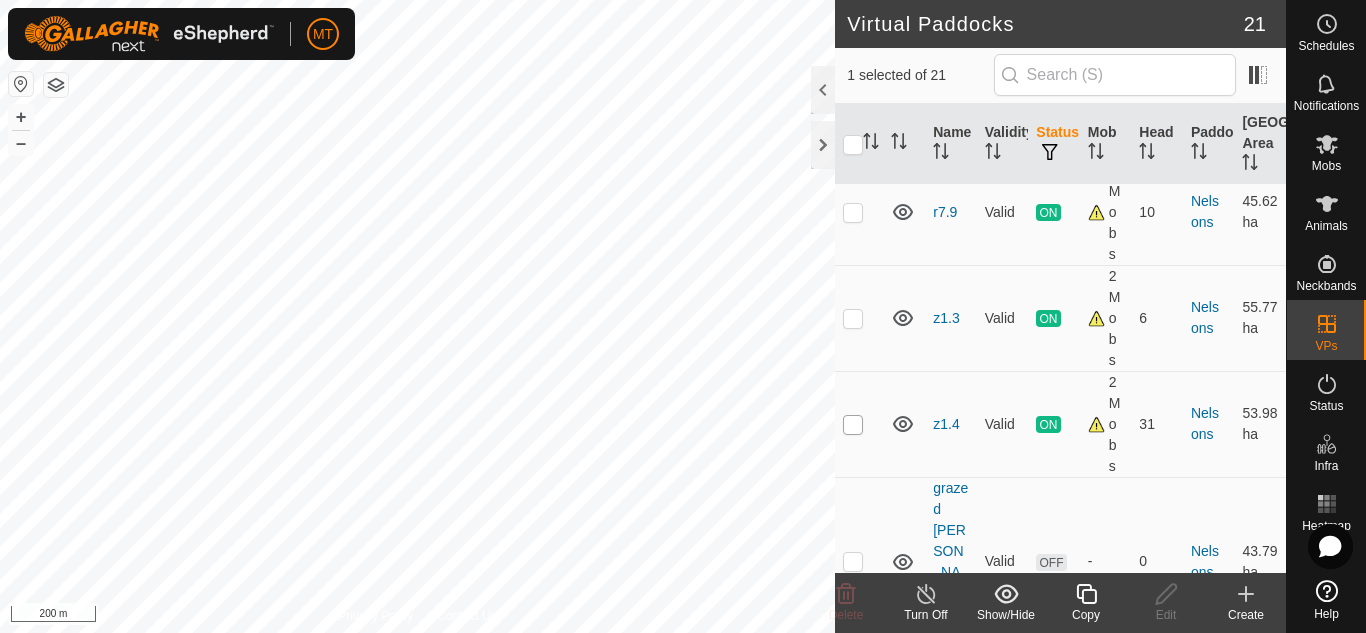 click at bounding box center [853, 425] 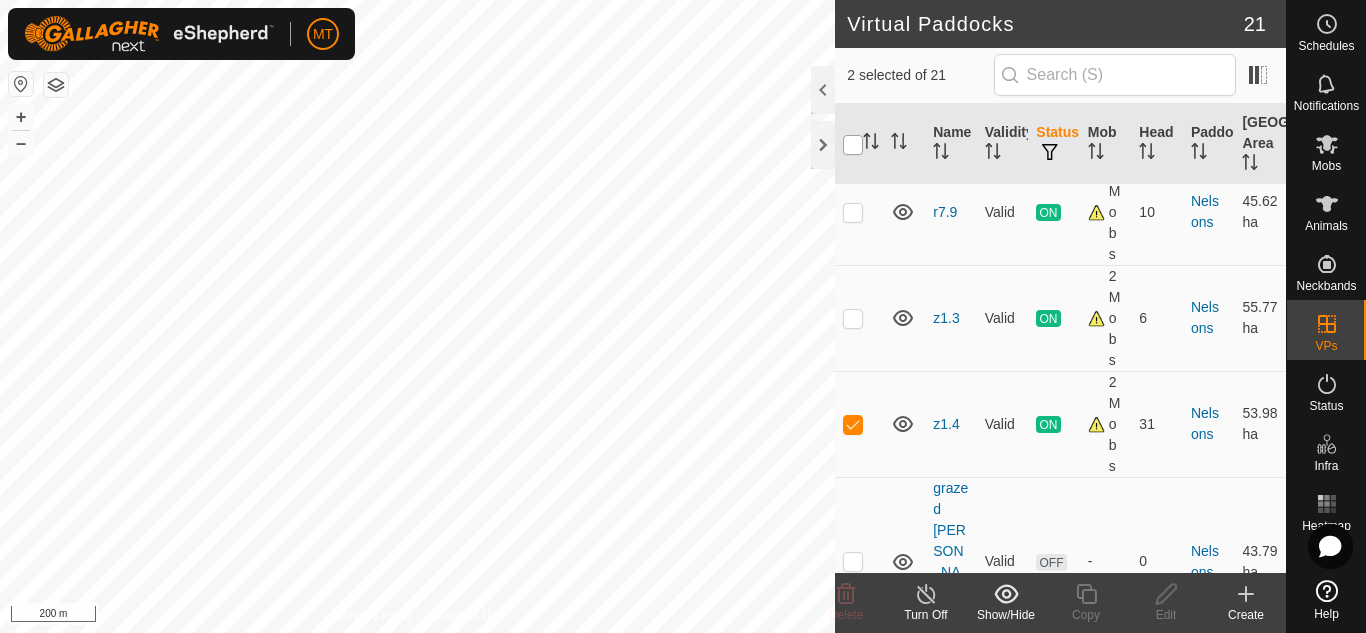 click at bounding box center [853, 145] 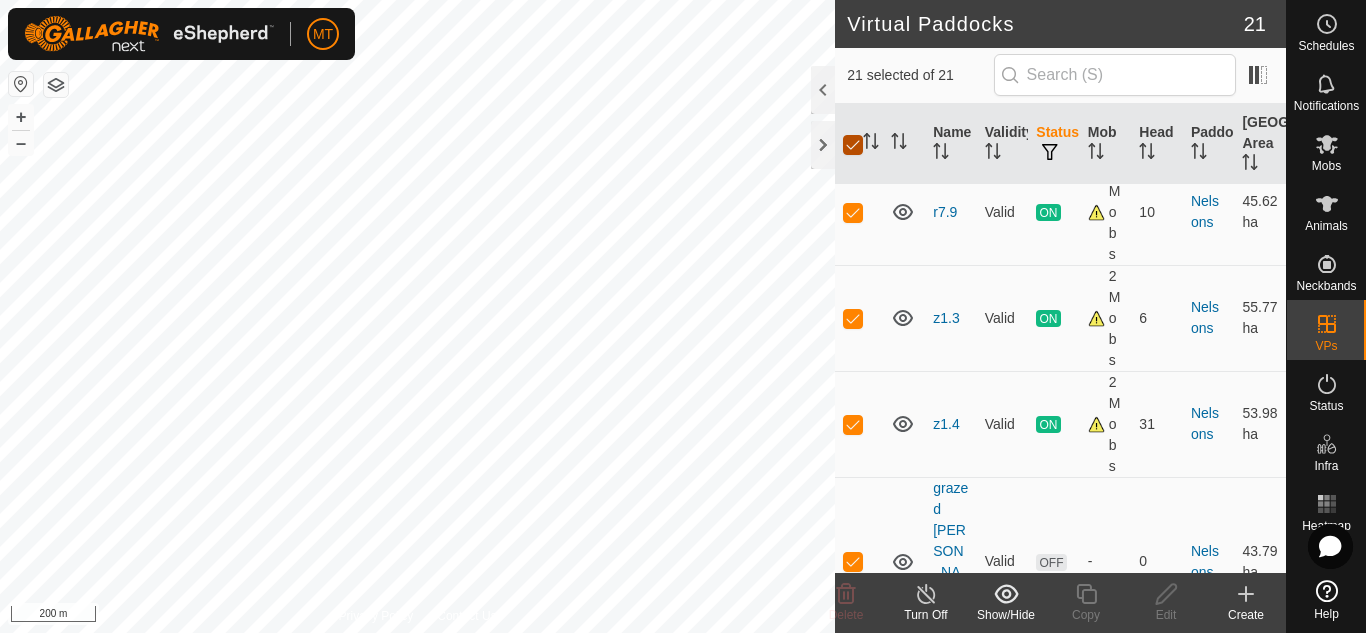 click at bounding box center (853, 145) 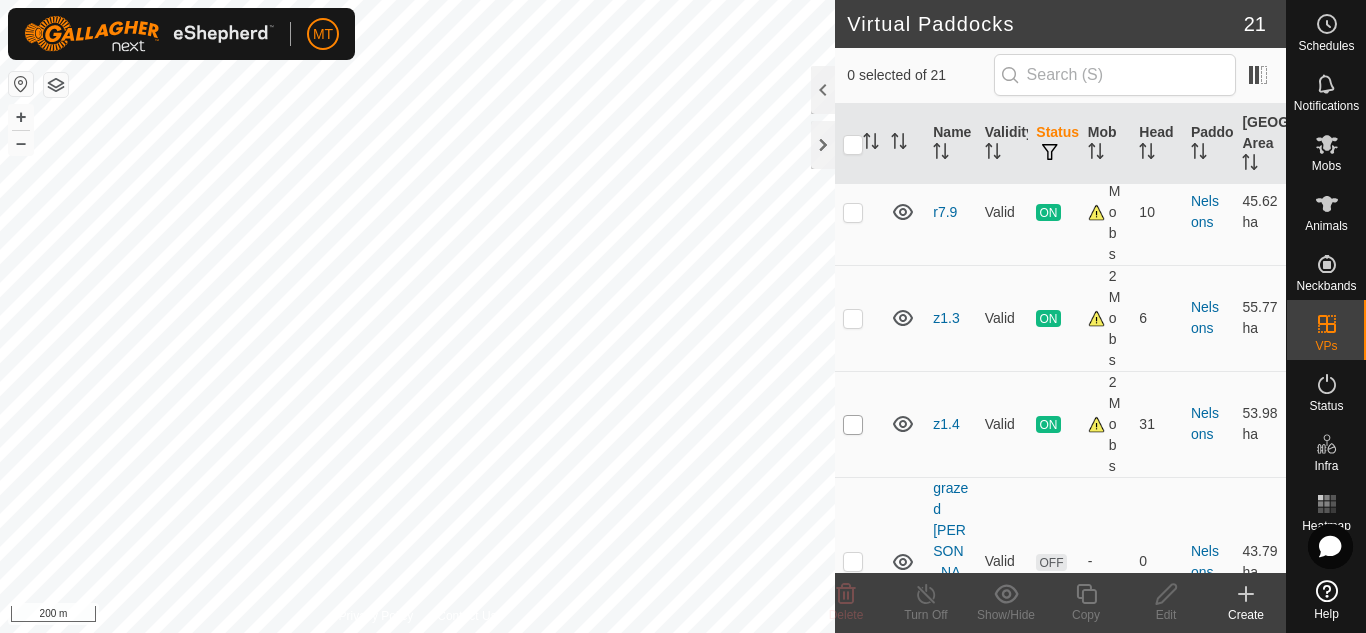 click at bounding box center [853, 425] 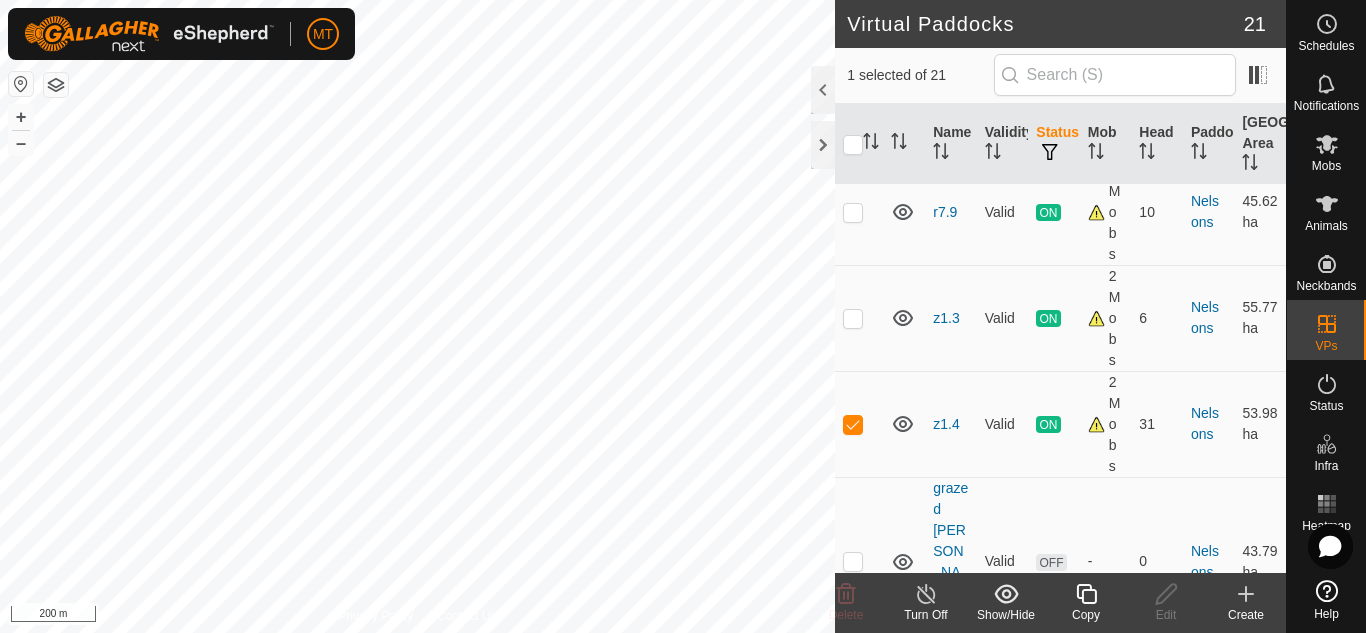 click on "Copy" 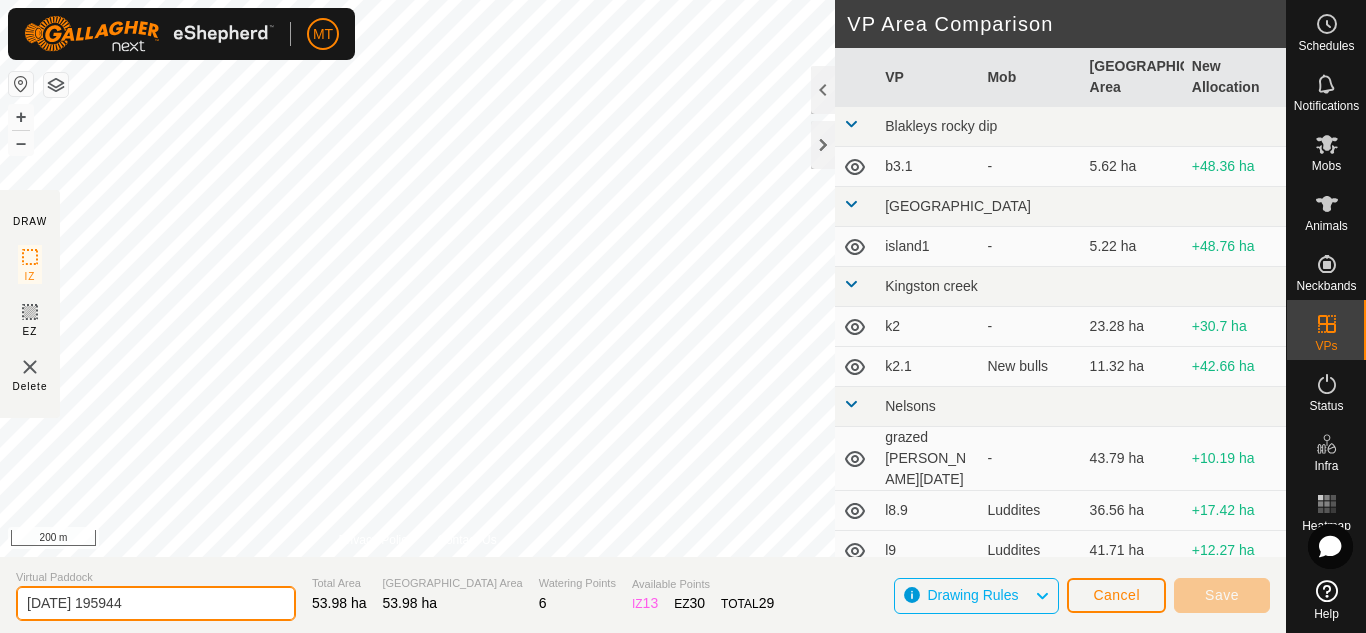 drag, startPoint x: 162, startPoint y: 607, endPoint x: 20, endPoint y: 618, distance: 142.42542 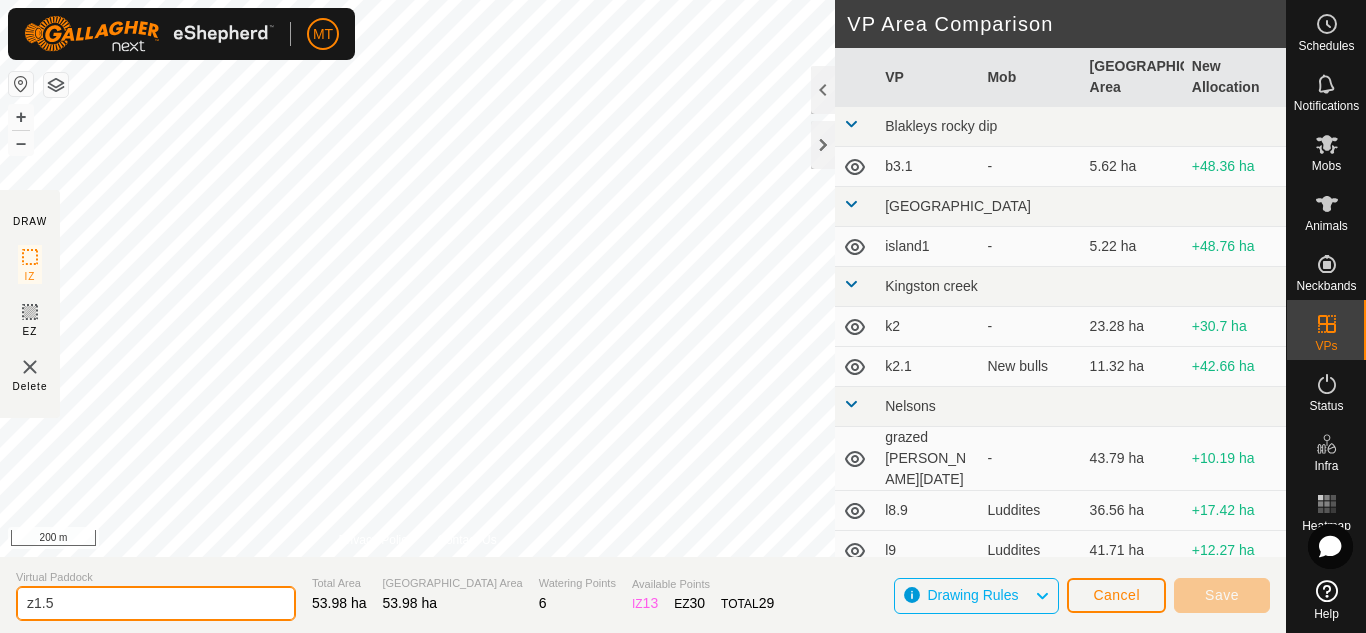 type on "z1.5" 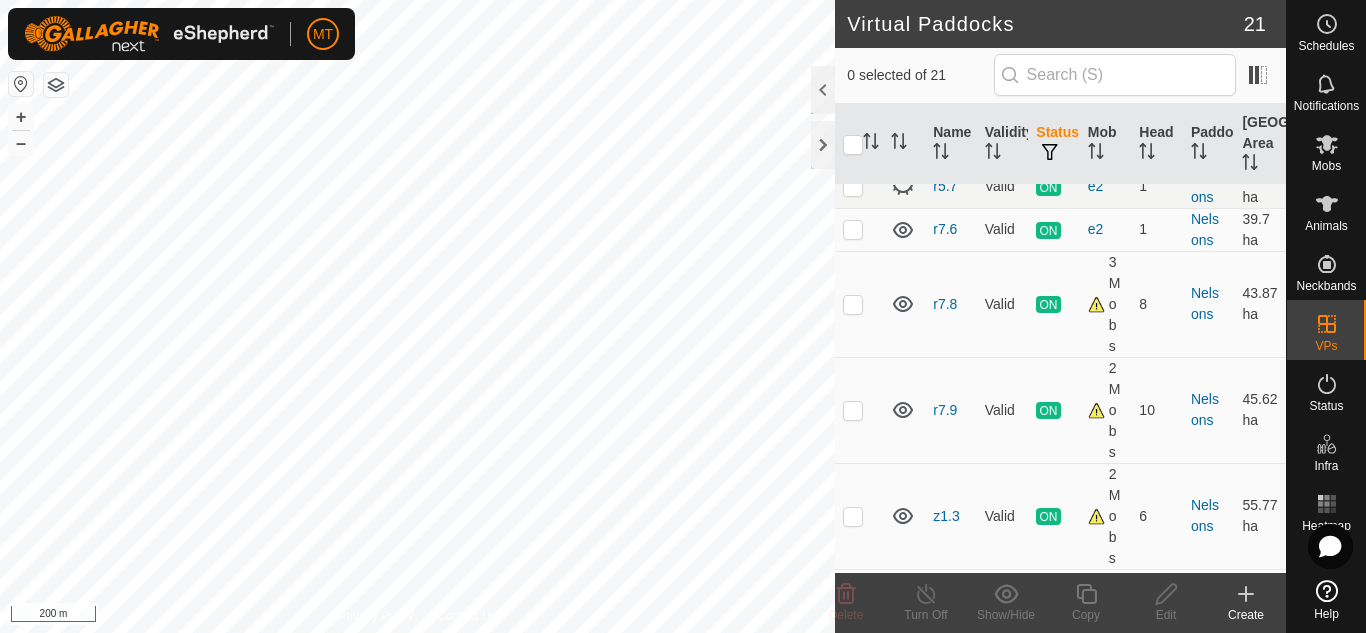 scroll, scrollTop: 1151, scrollLeft: 0, axis: vertical 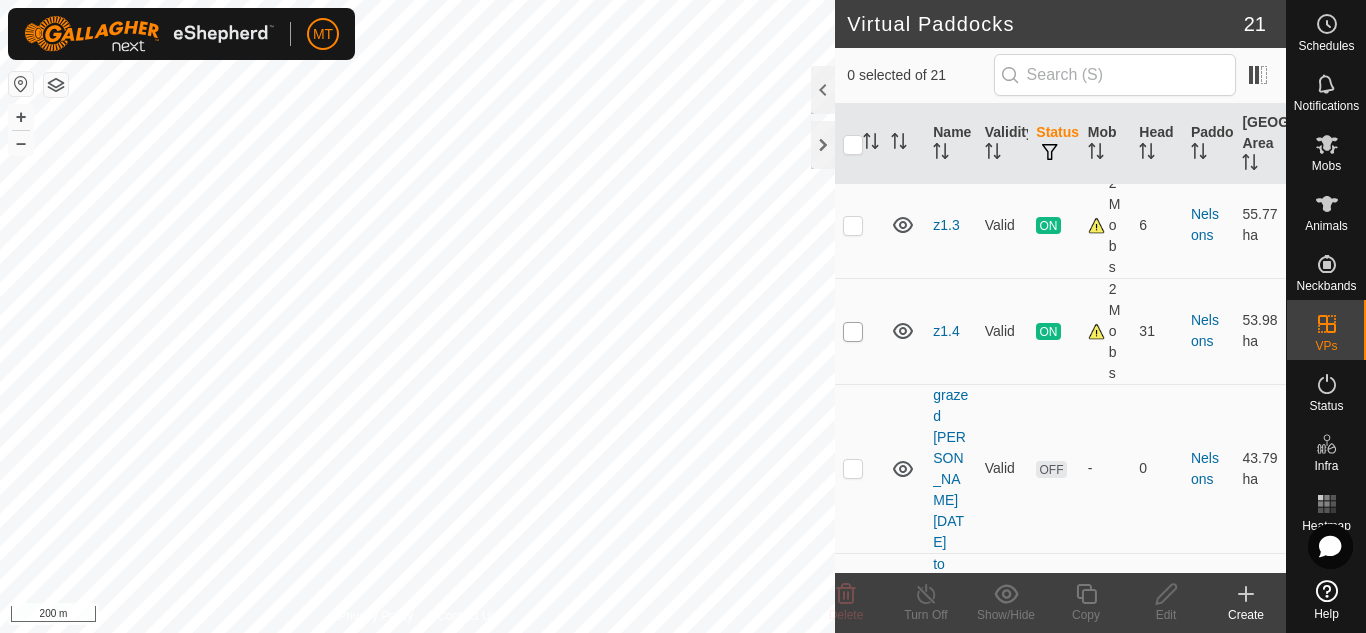 click at bounding box center (853, 332) 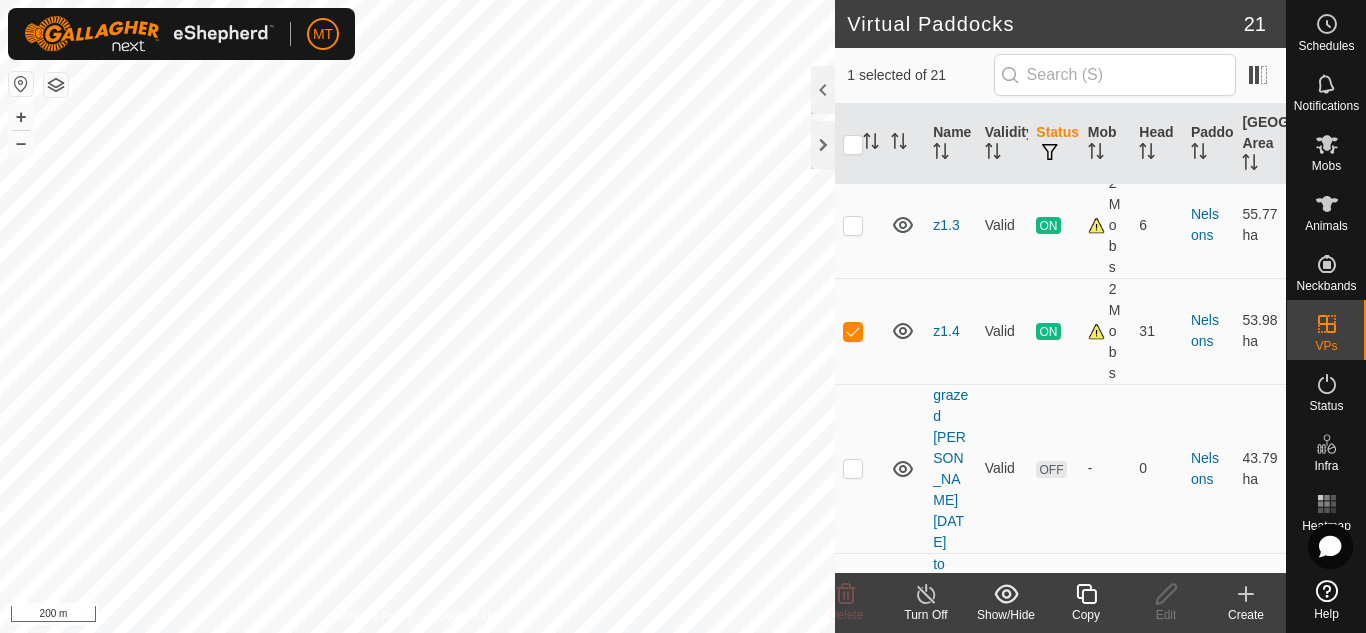 click 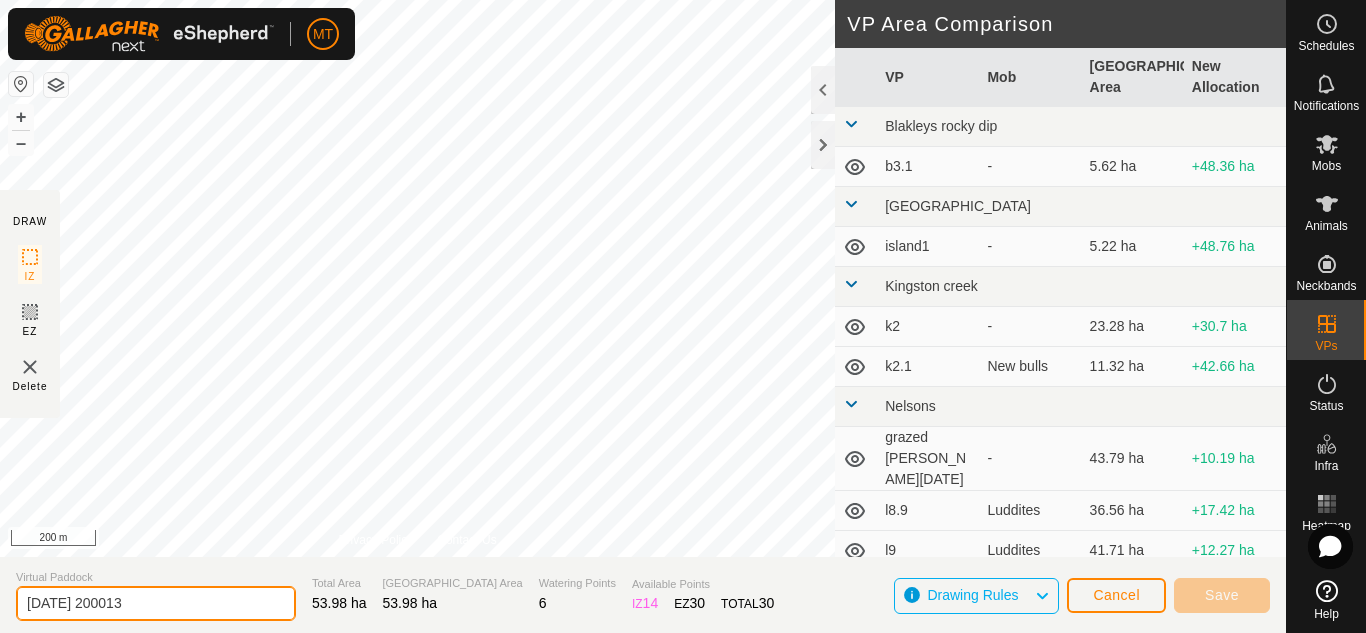 drag, startPoint x: 199, startPoint y: 601, endPoint x: 0, endPoint y: 589, distance: 199.36148 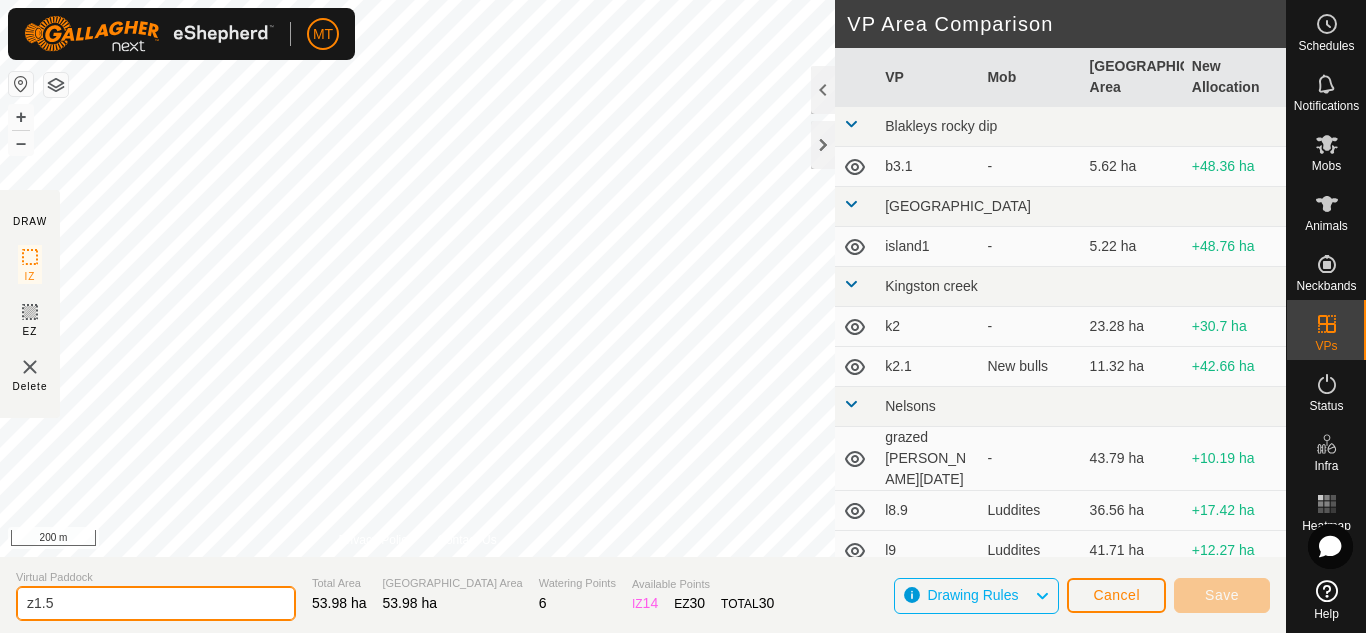 type on "z1.5" 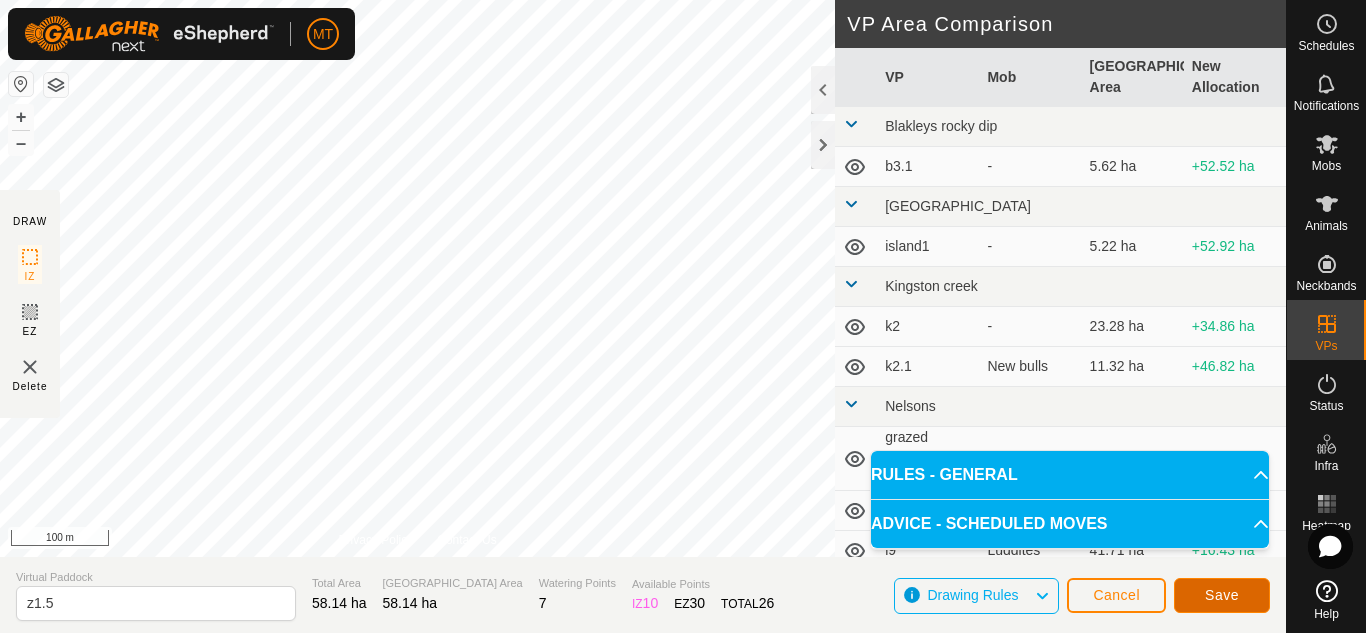 click on "Save" 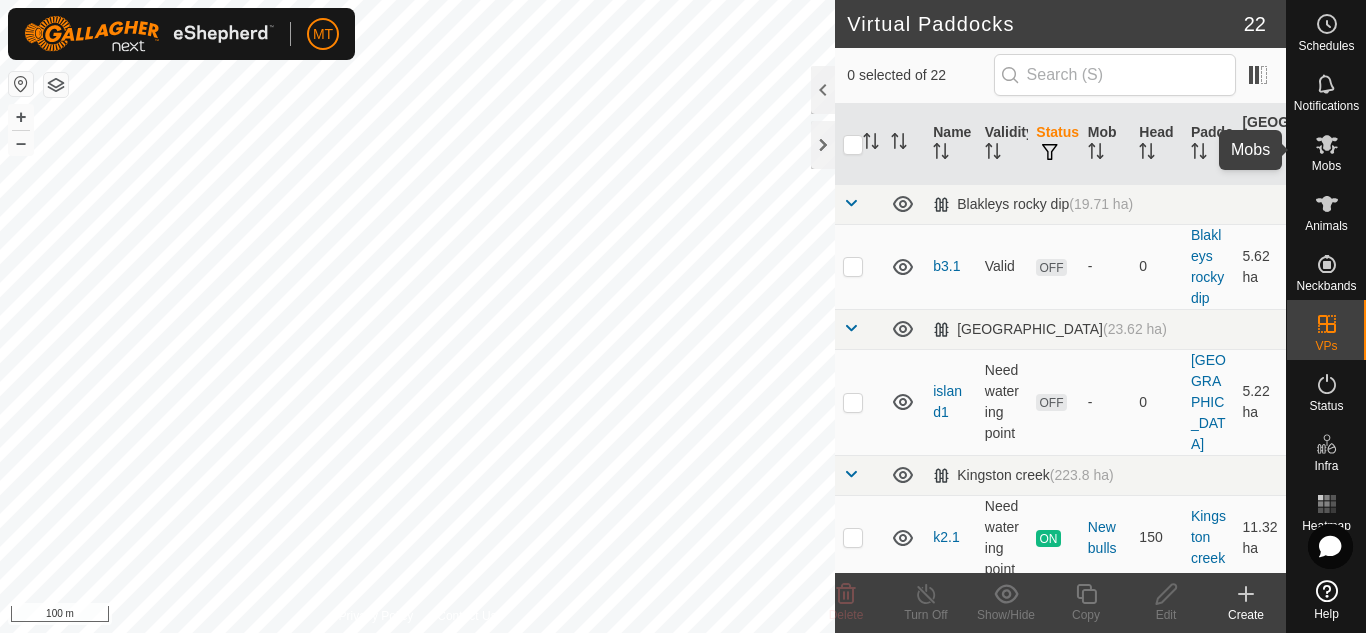 click 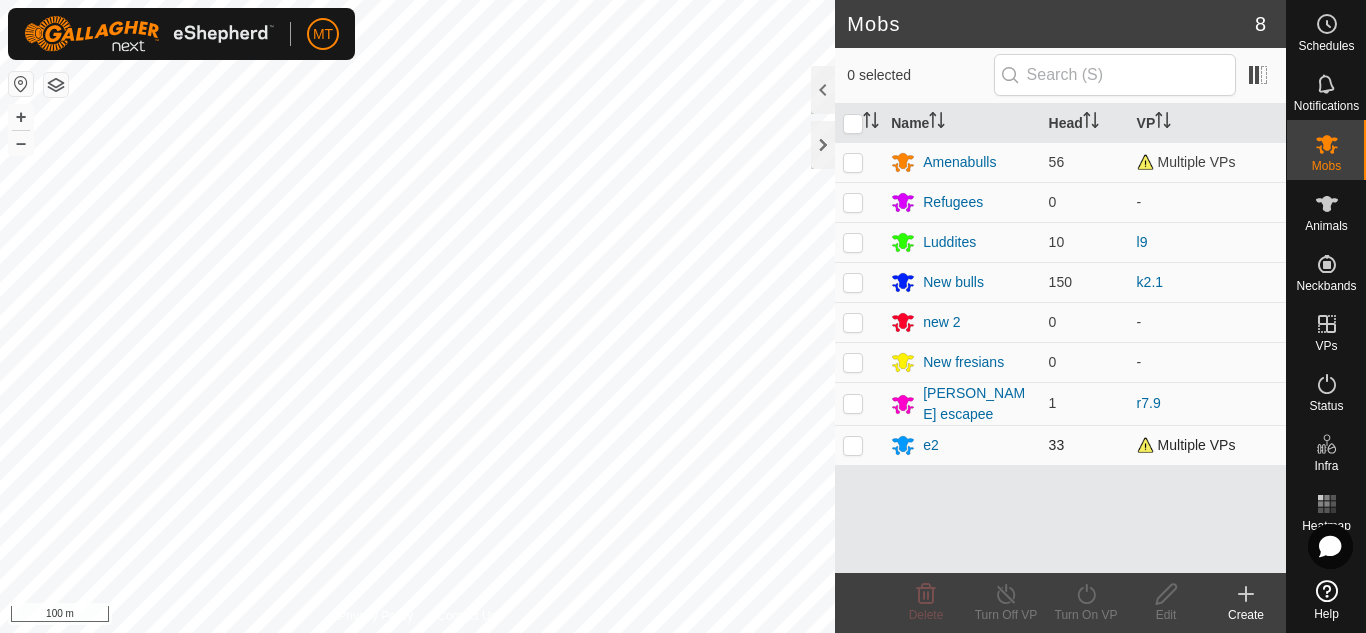 click at bounding box center (853, 445) 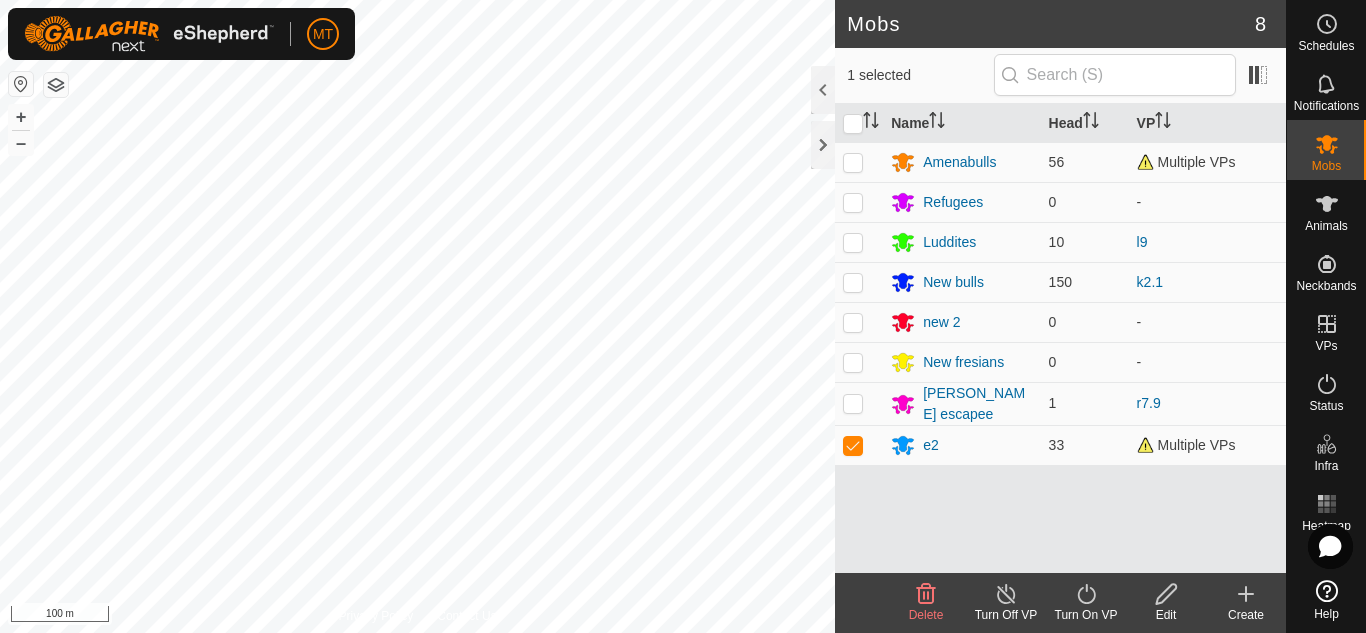 click 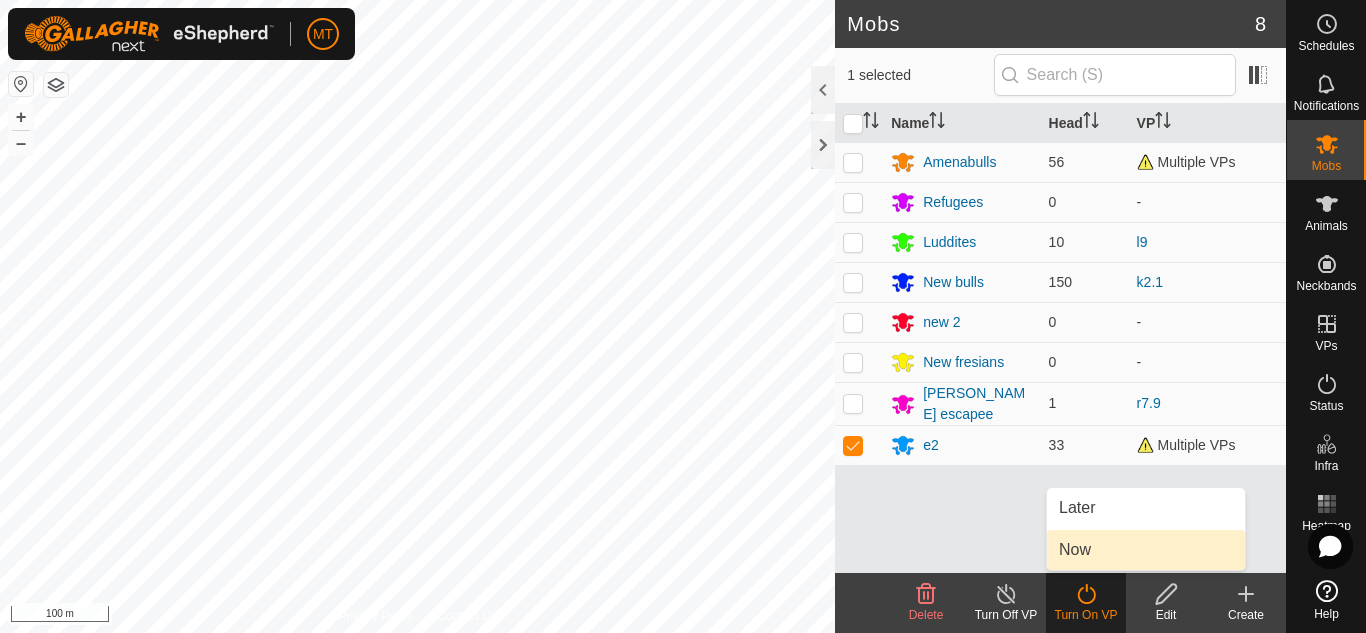 click on "Now" at bounding box center (1146, 550) 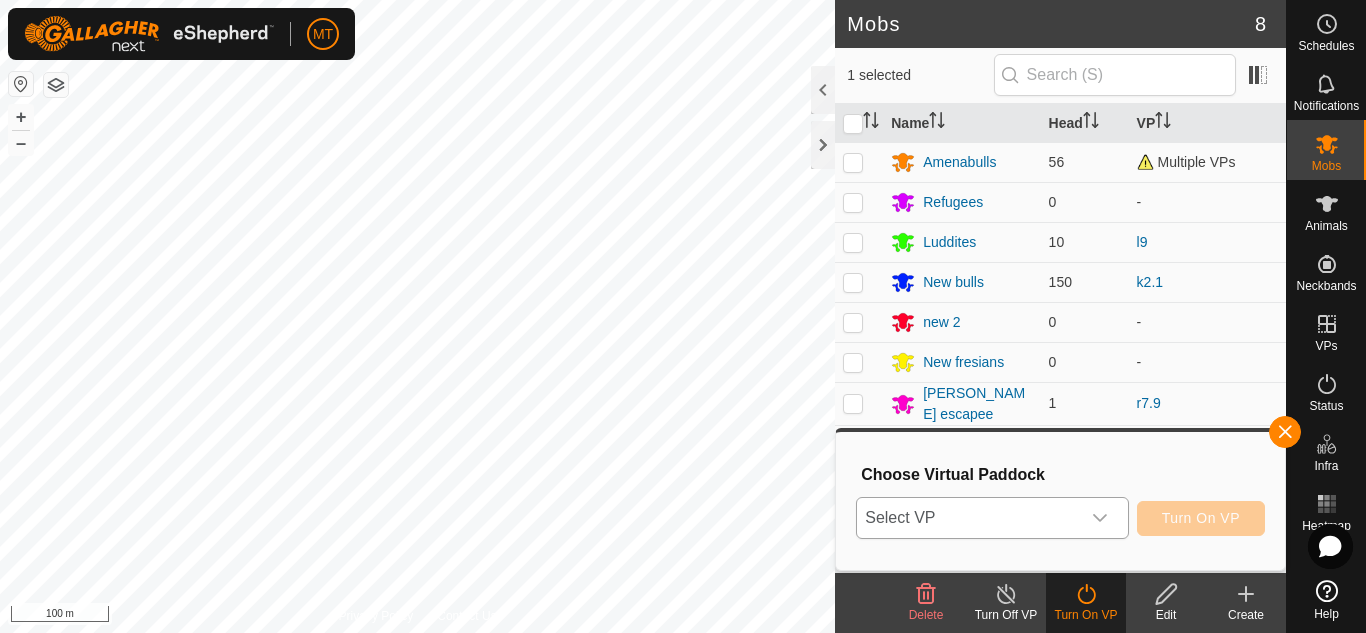 click on "Select VP" at bounding box center [968, 518] 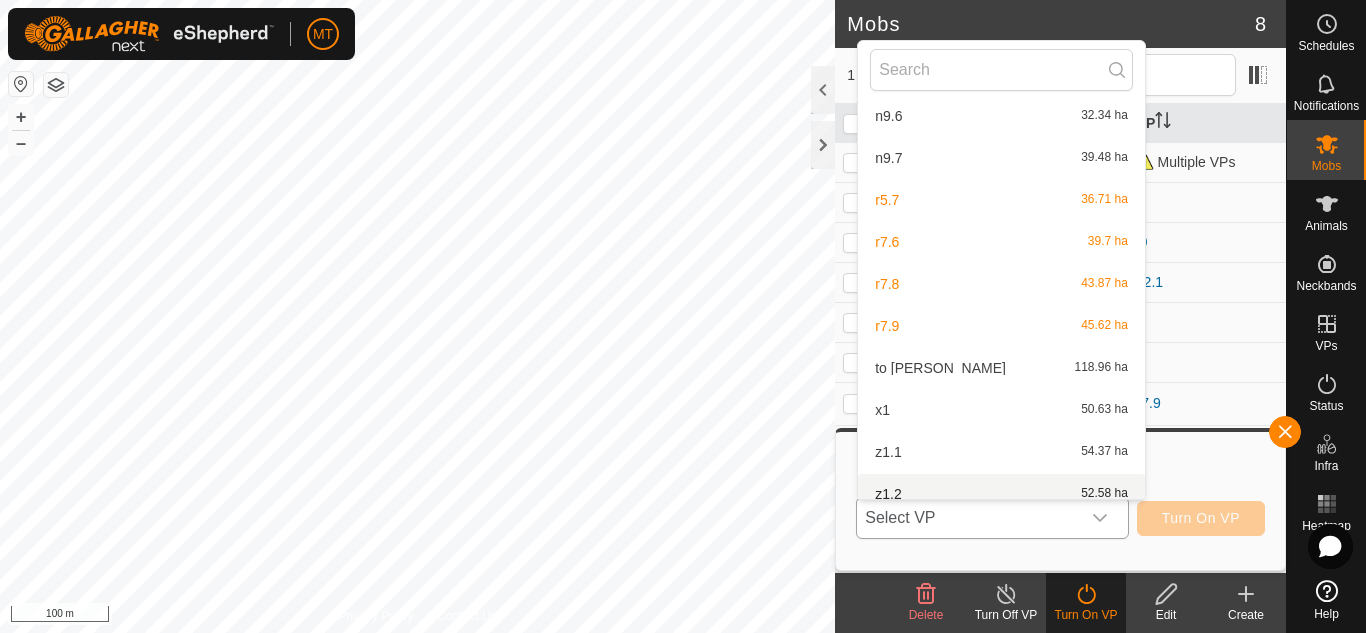 scroll, scrollTop: 752, scrollLeft: 0, axis: vertical 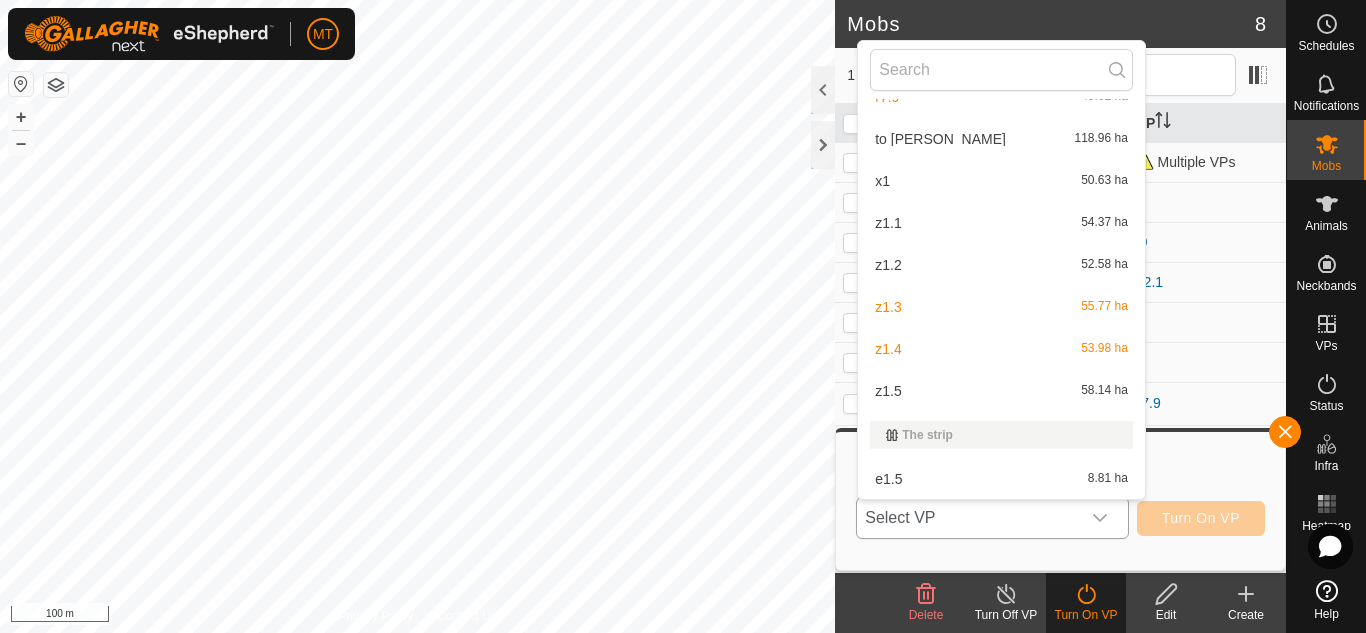 click on "z1.5  58.14 ha" at bounding box center (1001, 391) 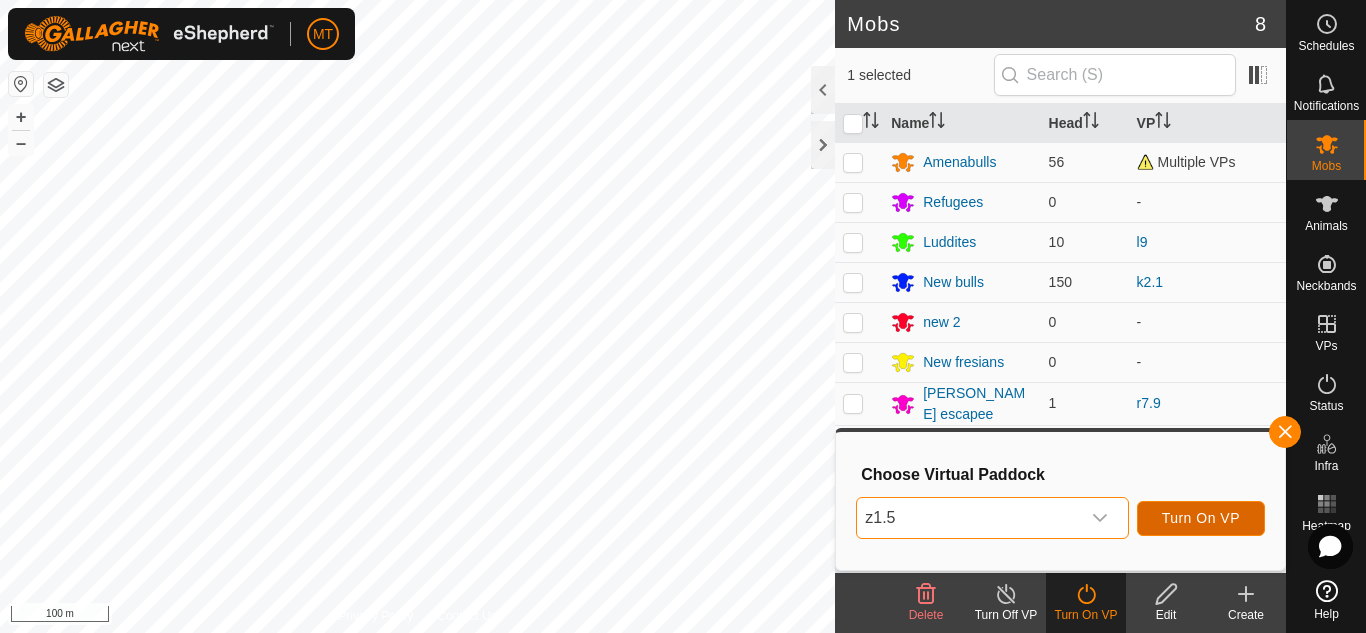 click on "Turn On VP" at bounding box center [1201, 518] 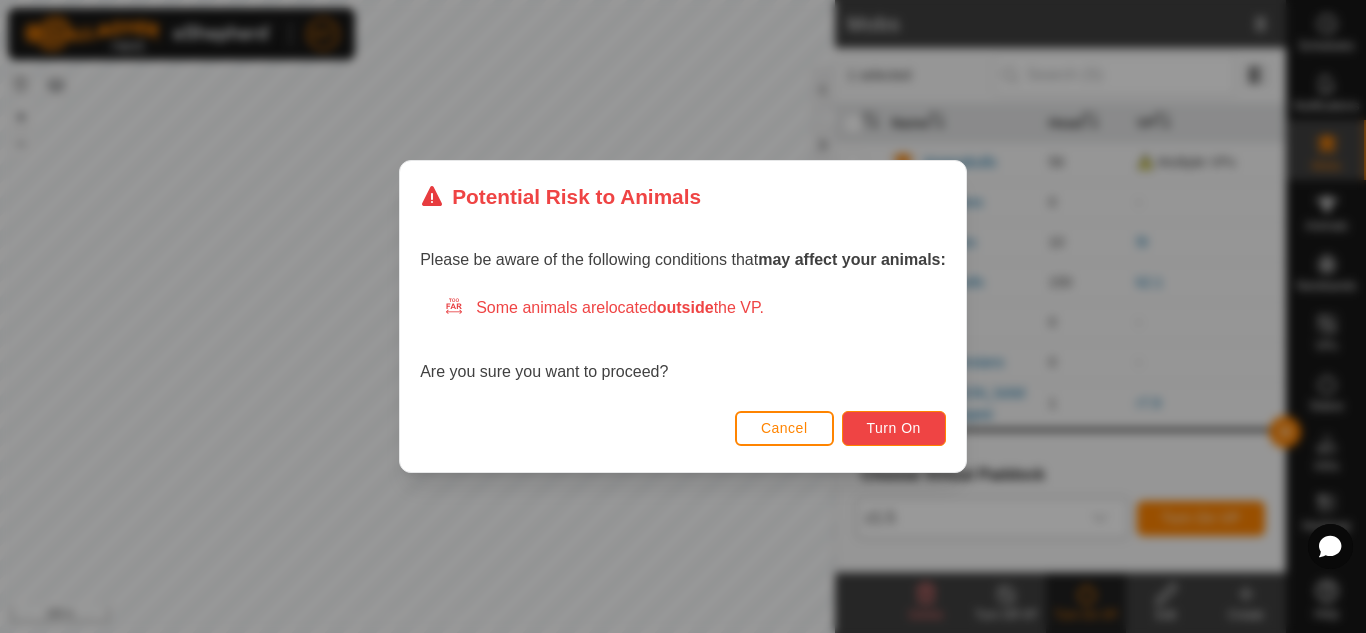 click on "Turn On" at bounding box center [894, 428] 